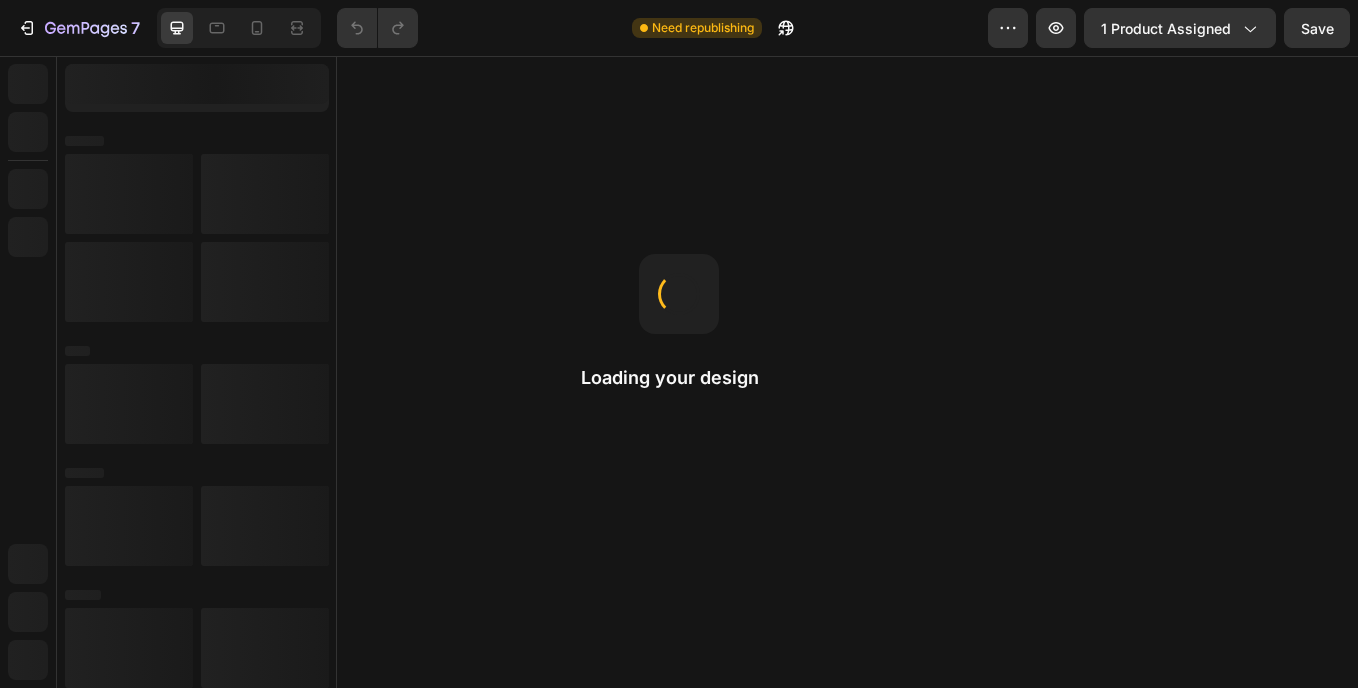 scroll, scrollTop: 0, scrollLeft: 0, axis: both 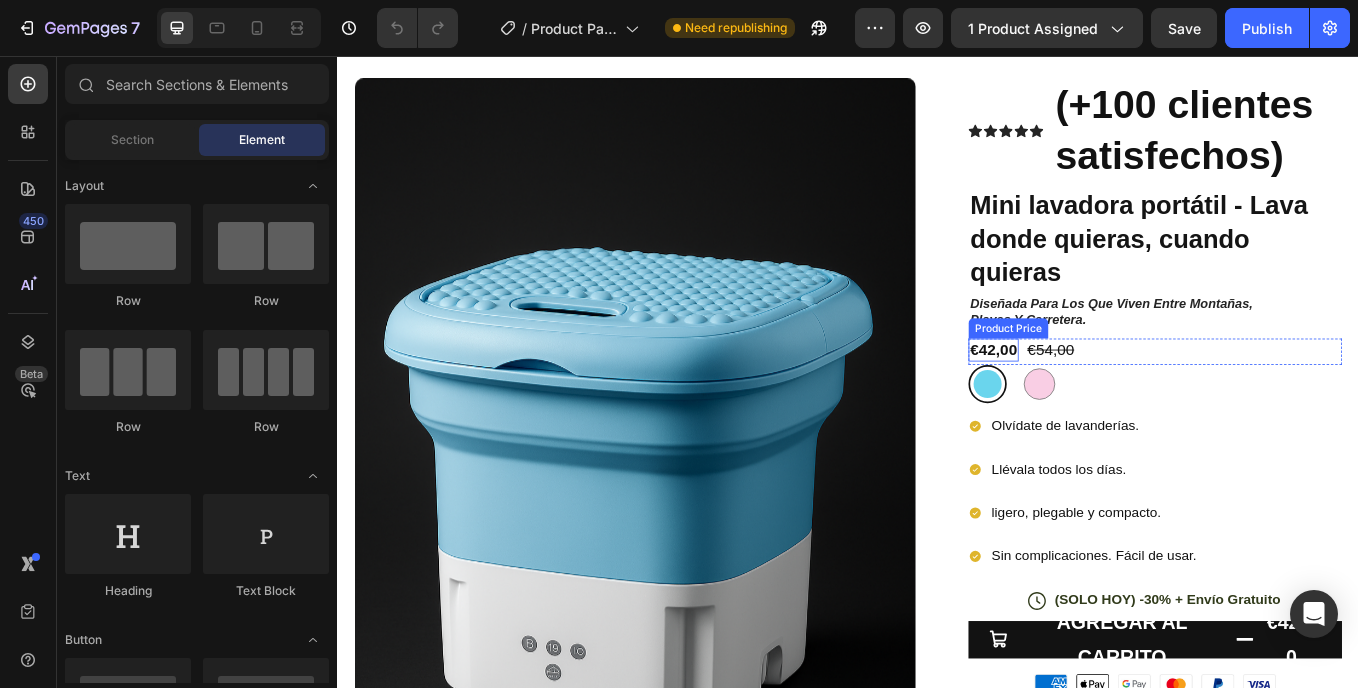 click on "€42,00" at bounding box center (1107, 401) 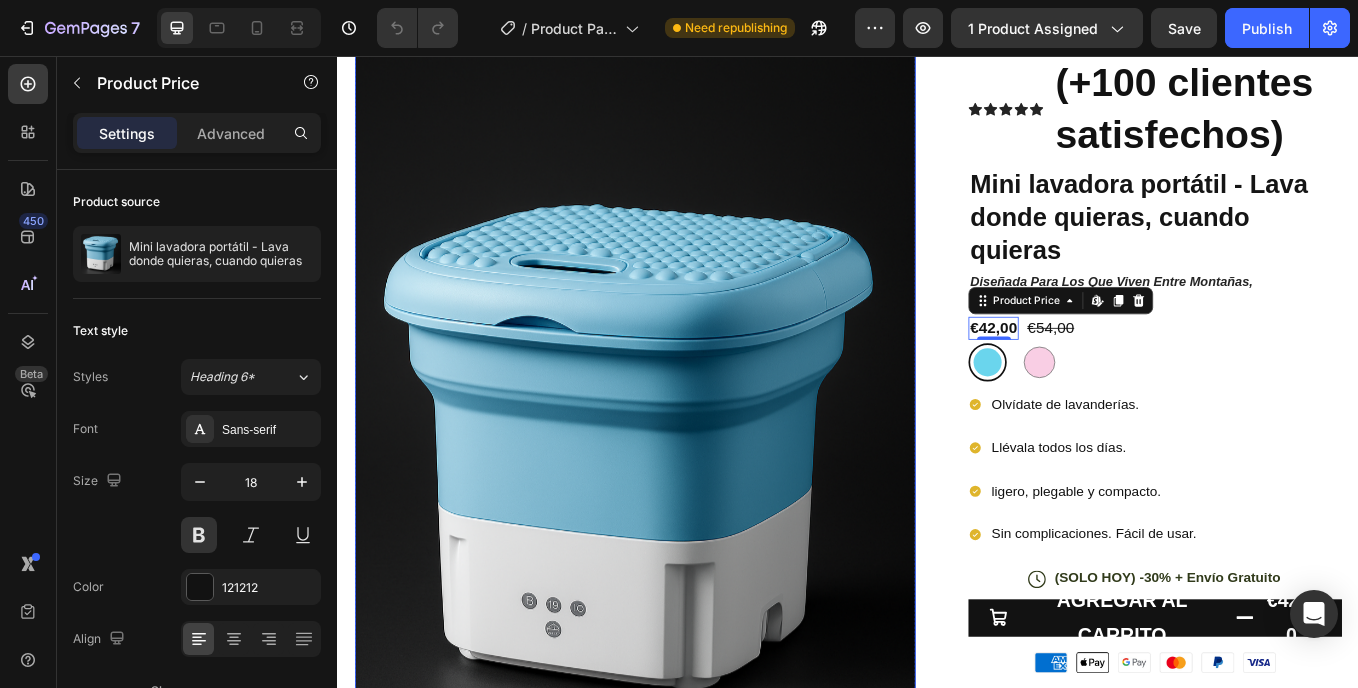 scroll, scrollTop: 200, scrollLeft: 0, axis: vertical 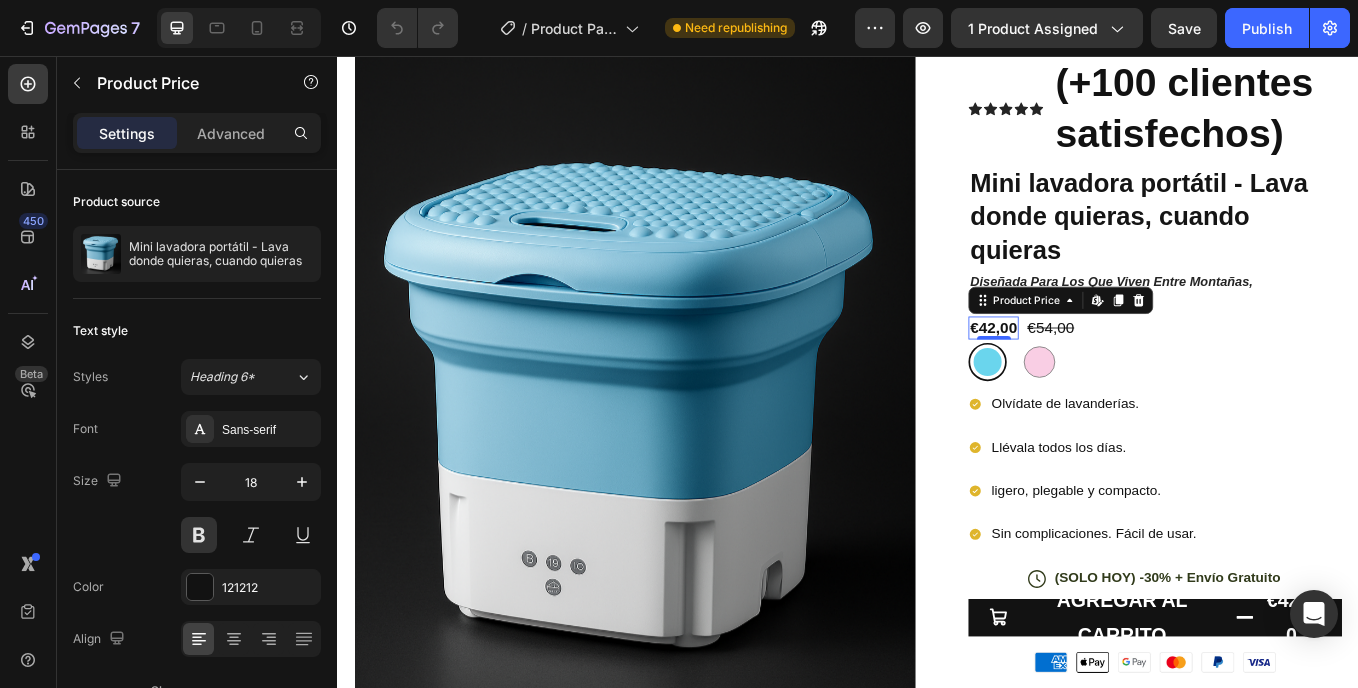 click on "€42,00" at bounding box center [1107, 375] 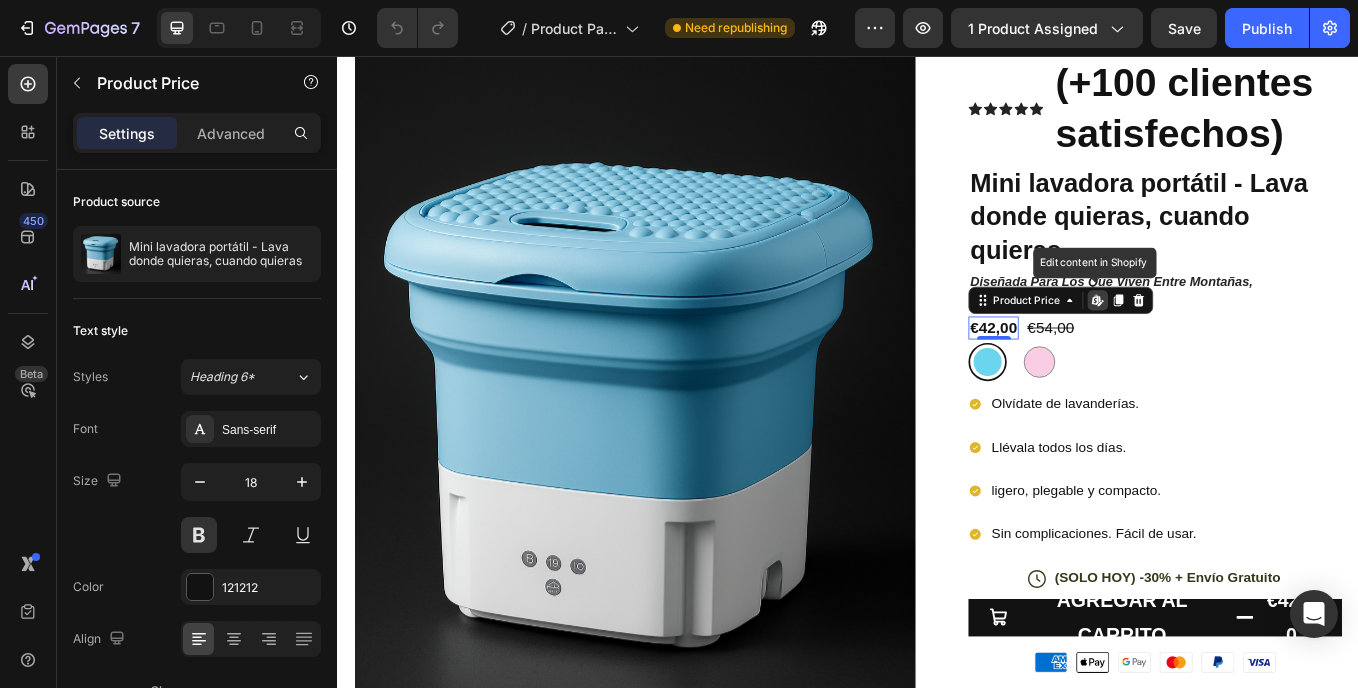 click on "€42,00" at bounding box center (1107, 375) 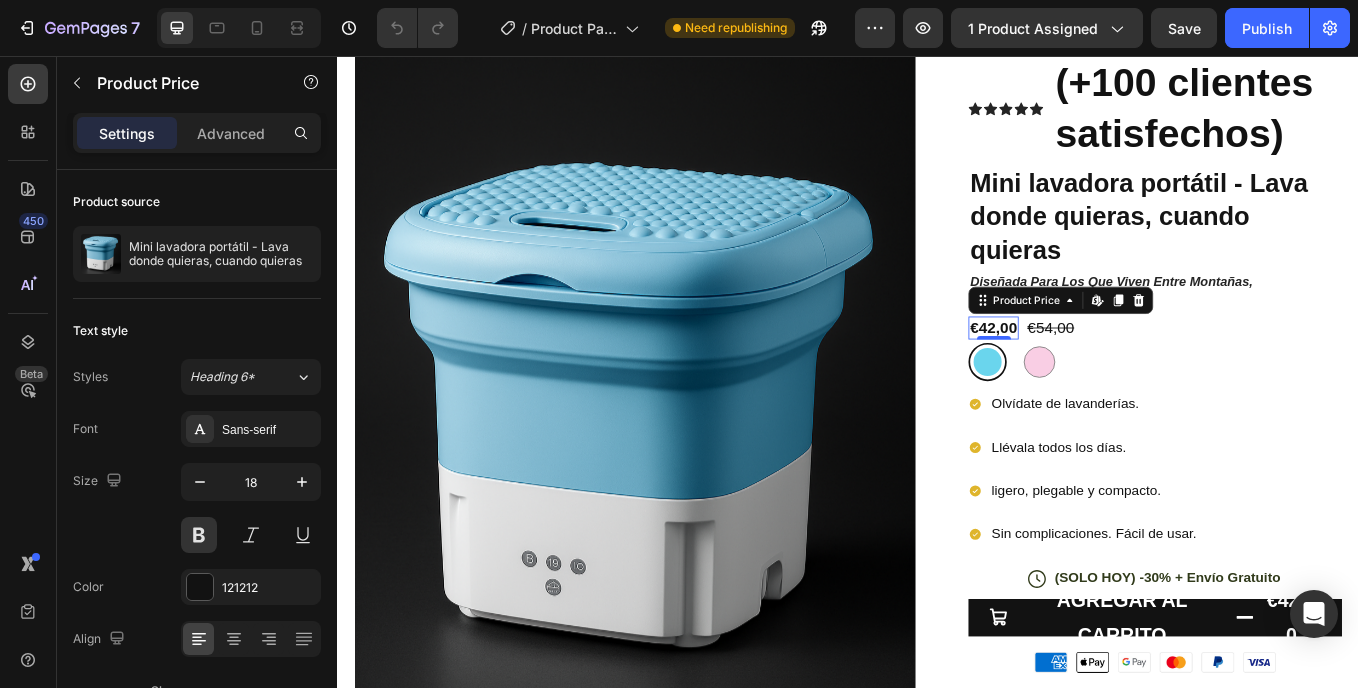 click on "€42,00" at bounding box center (1107, 375) 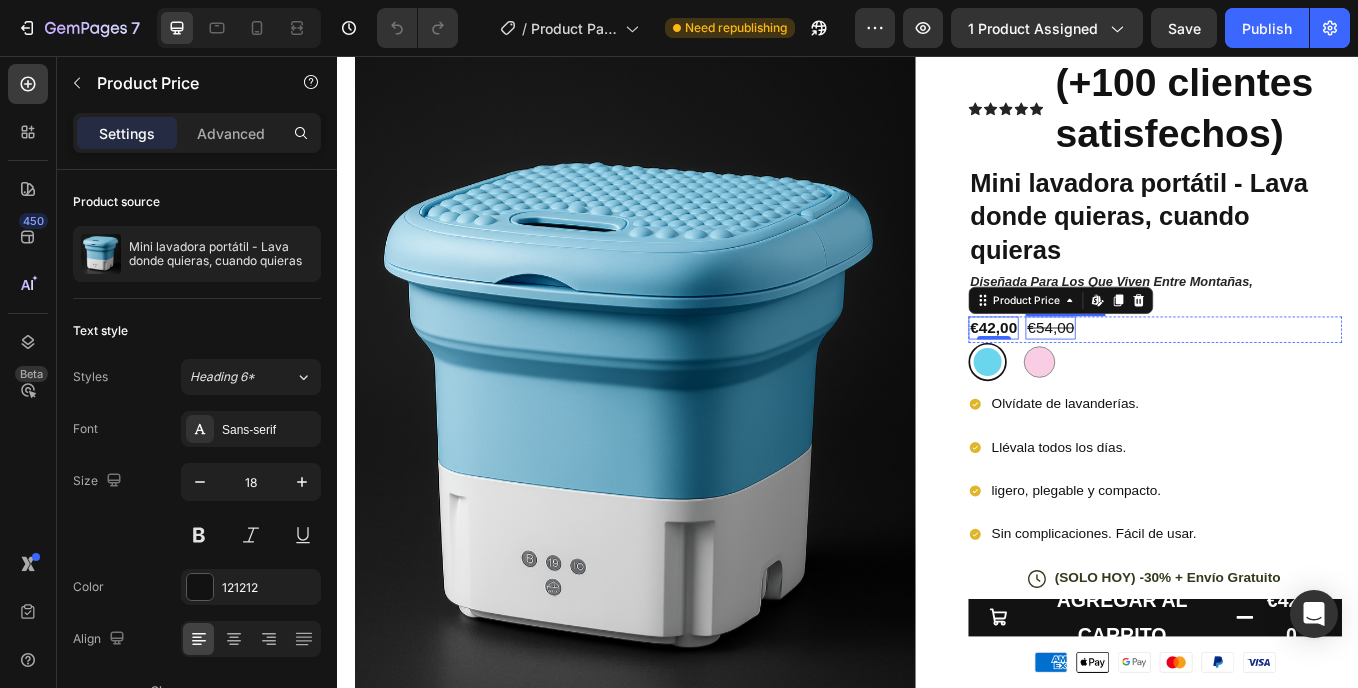 click on "€54,00" at bounding box center (1174, 375) 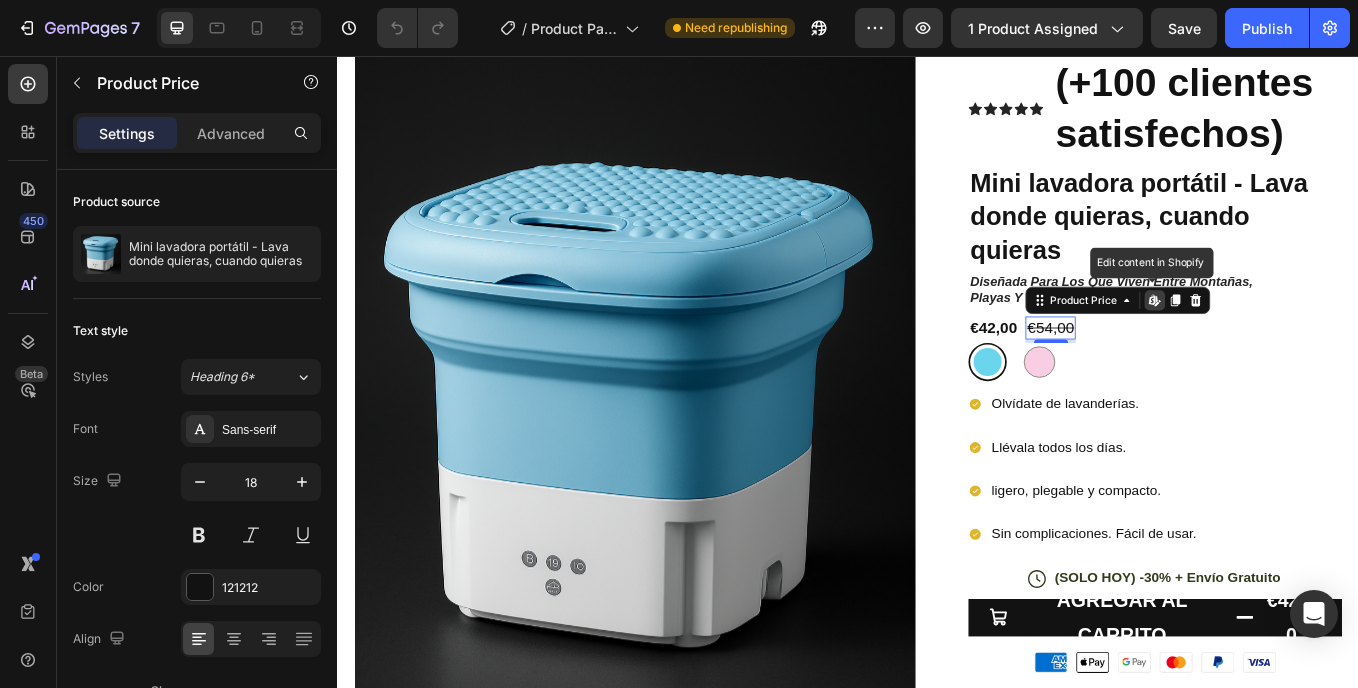 click 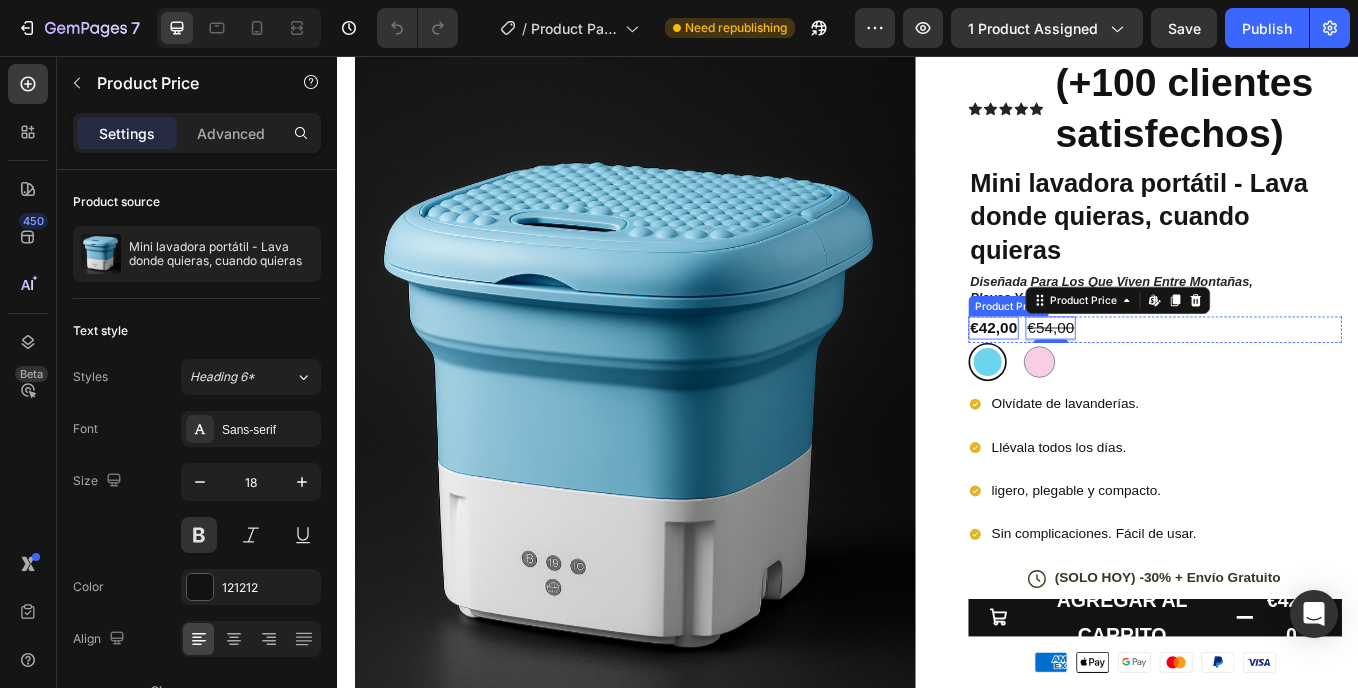 click on "€42,00" at bounding box center [1107, 375] 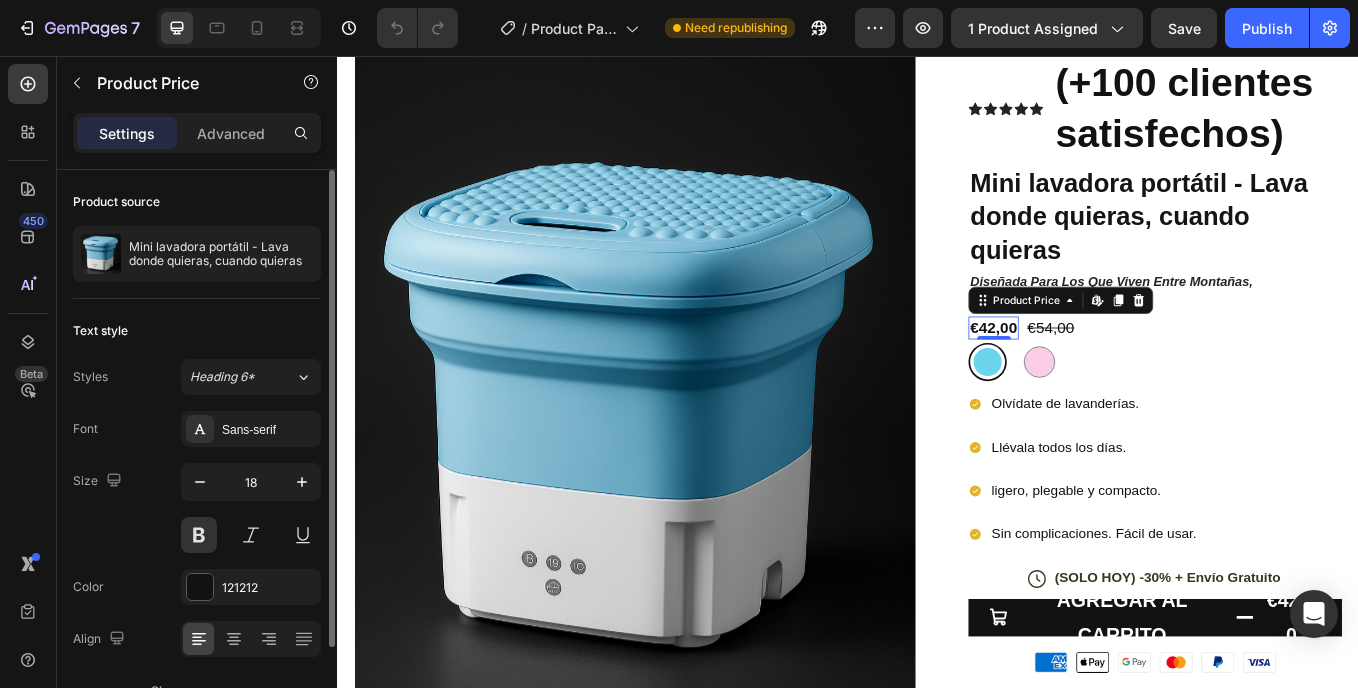 scroll, scrollTop: 117, scrollLeft: 0, axis: vertical 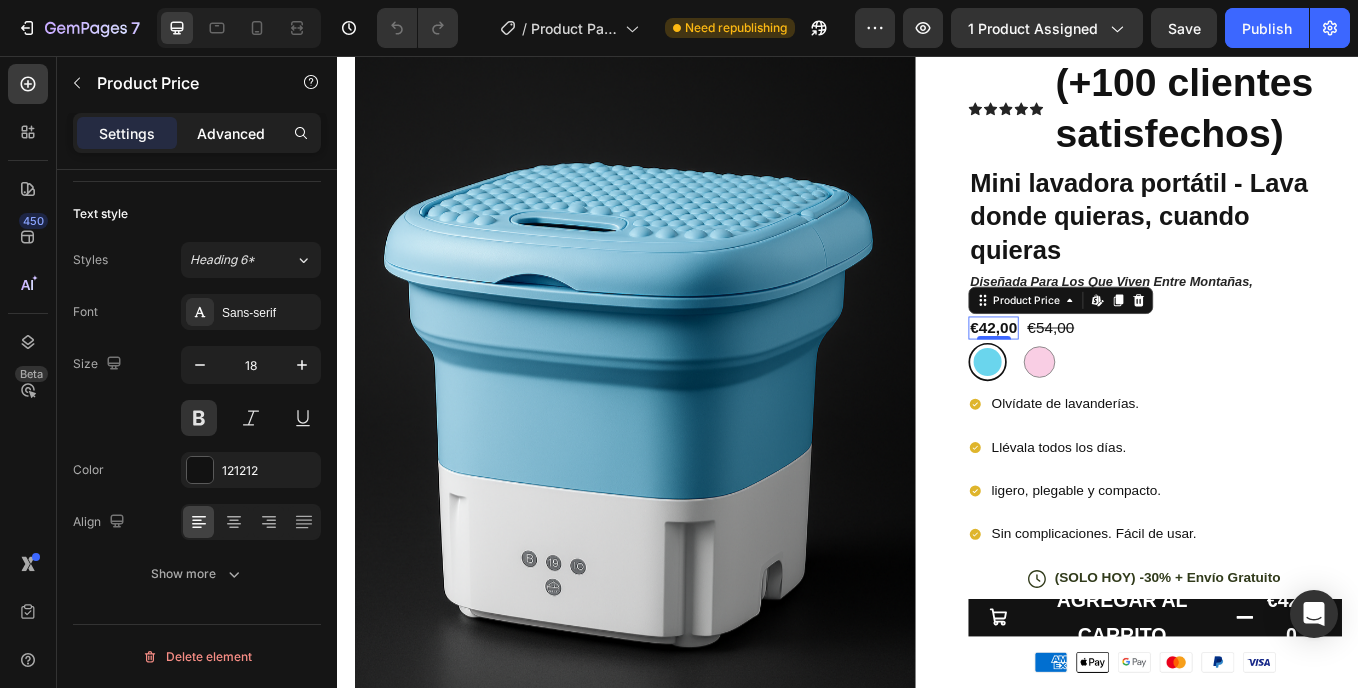 click on "Advanced" at bounding box center [231, 133] 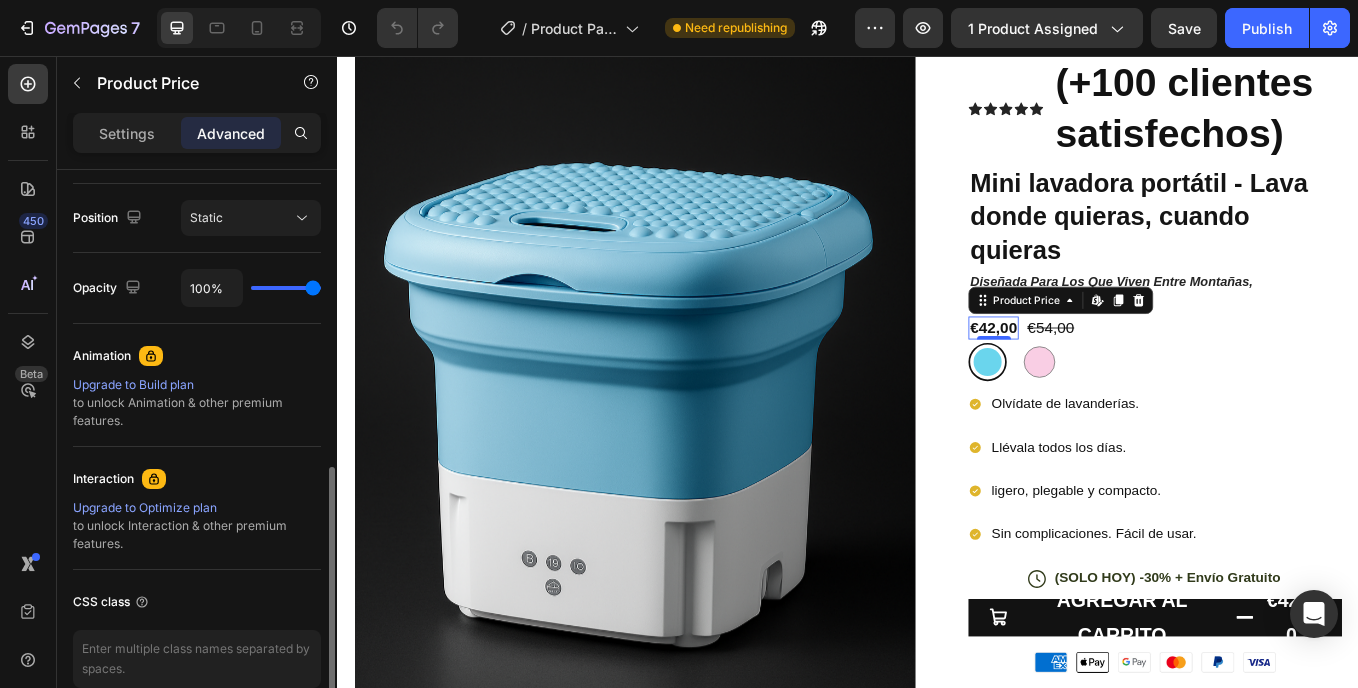 scroll, scrollTop: 813, scrollLeft: 0, axis: vertical 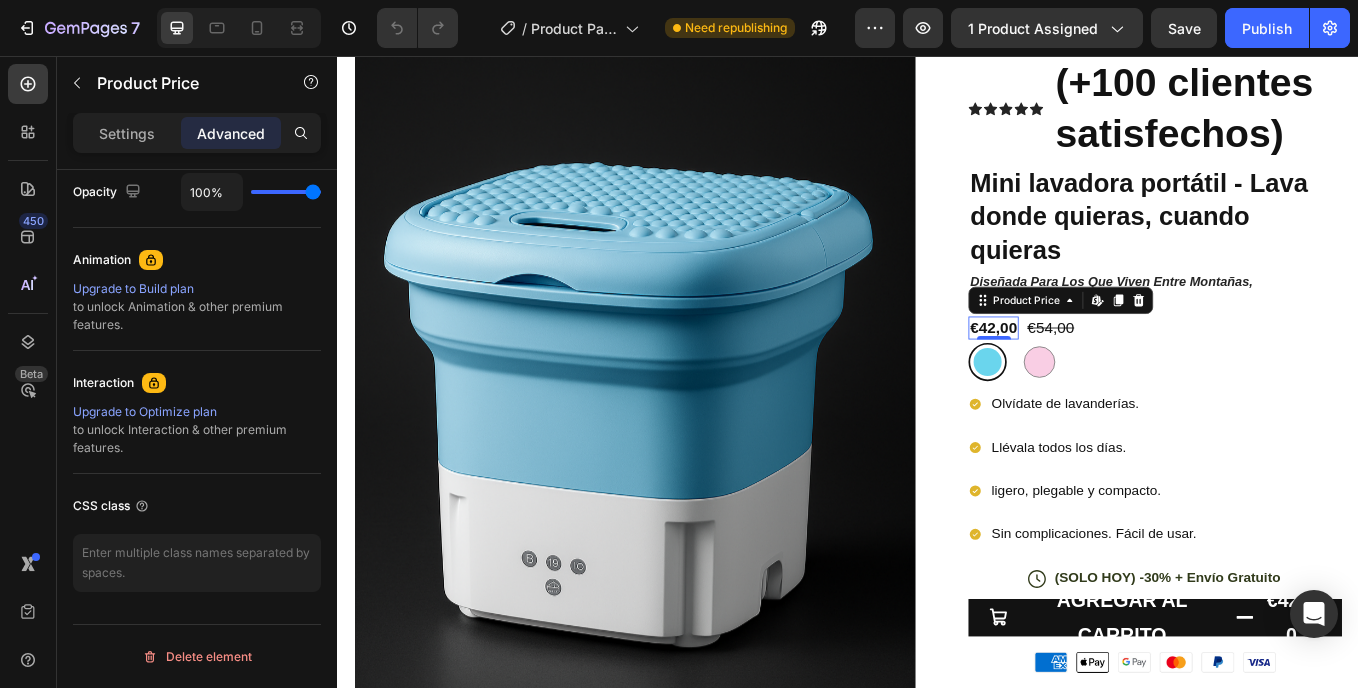 click on "€42,00" at bounding box center (1107, 375) 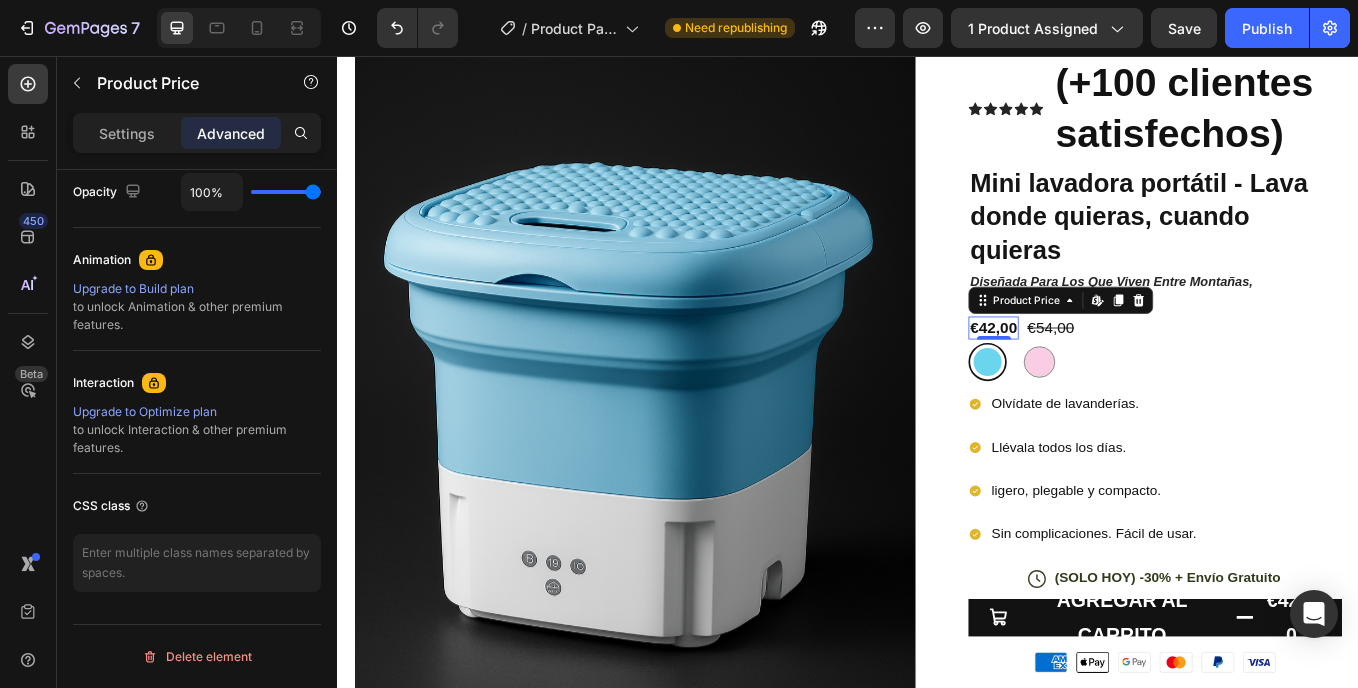 click on "€42,00" at bounding box center [1107, 375] 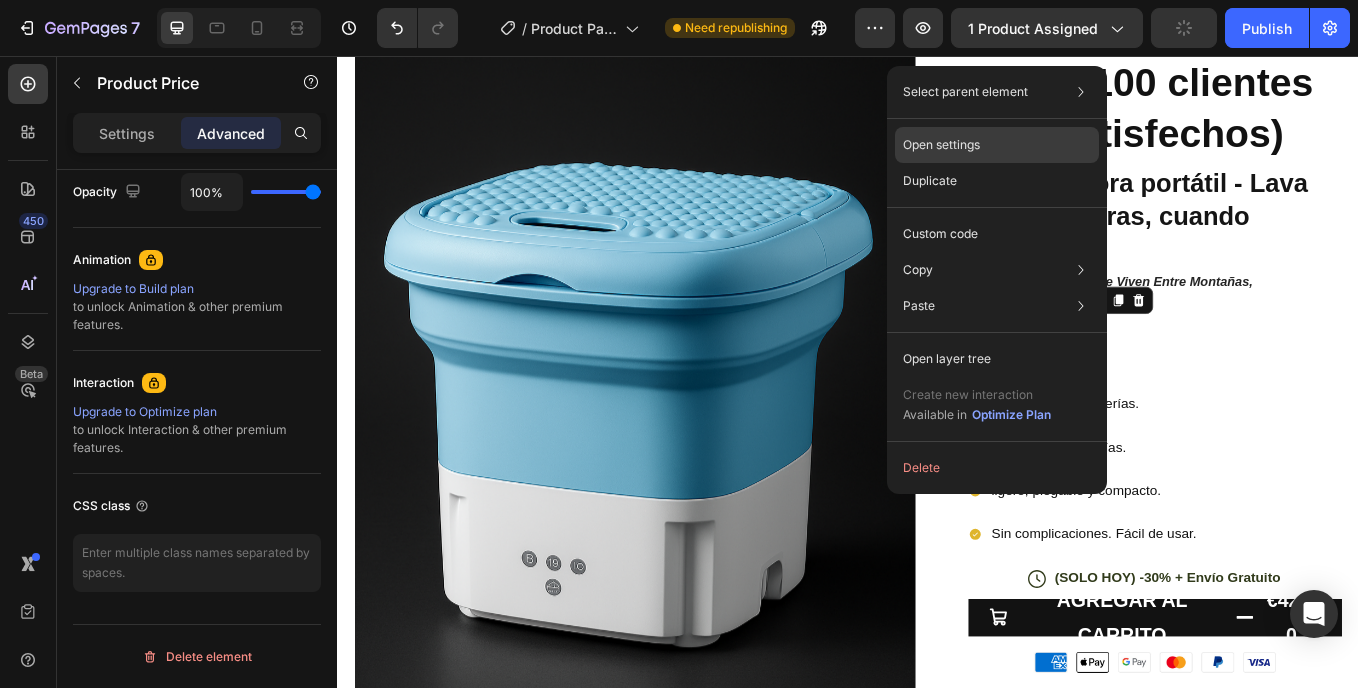 click on "Open settings" 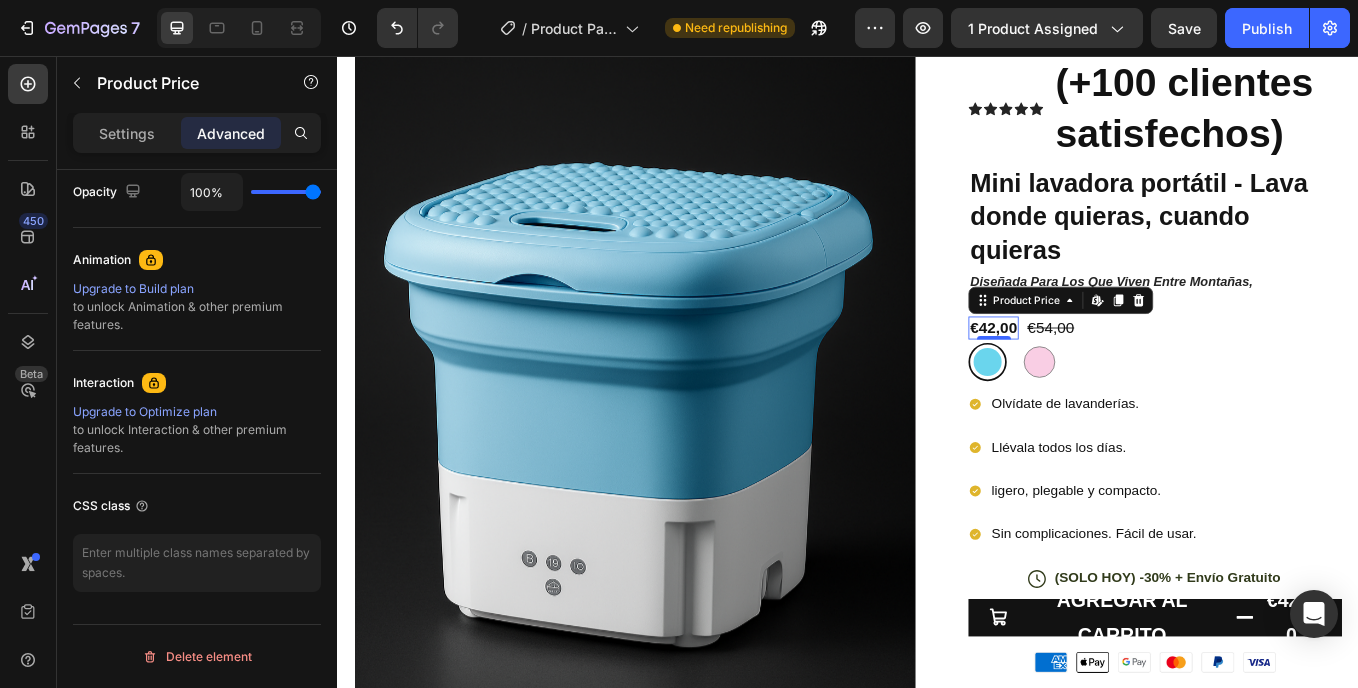 click on "€42,00" at bounding box center [1107, 375] 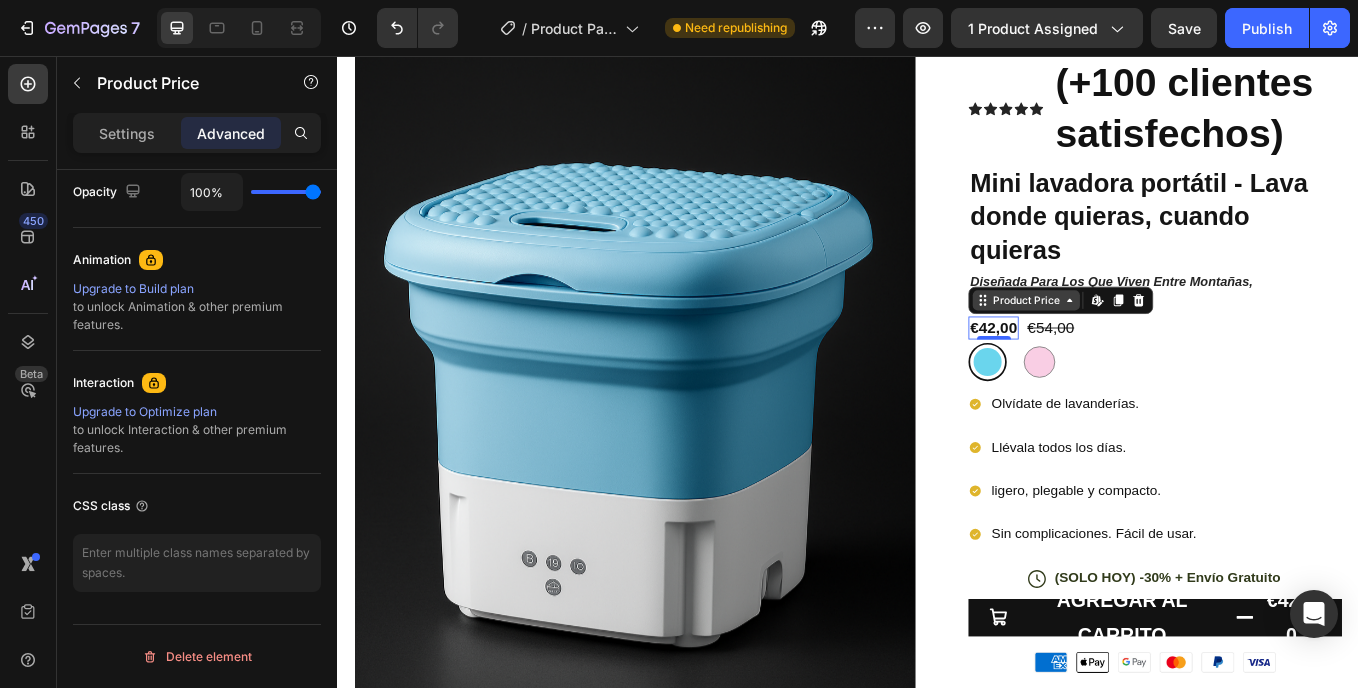 click on "Product Price" at bounding box center [1146, 343] 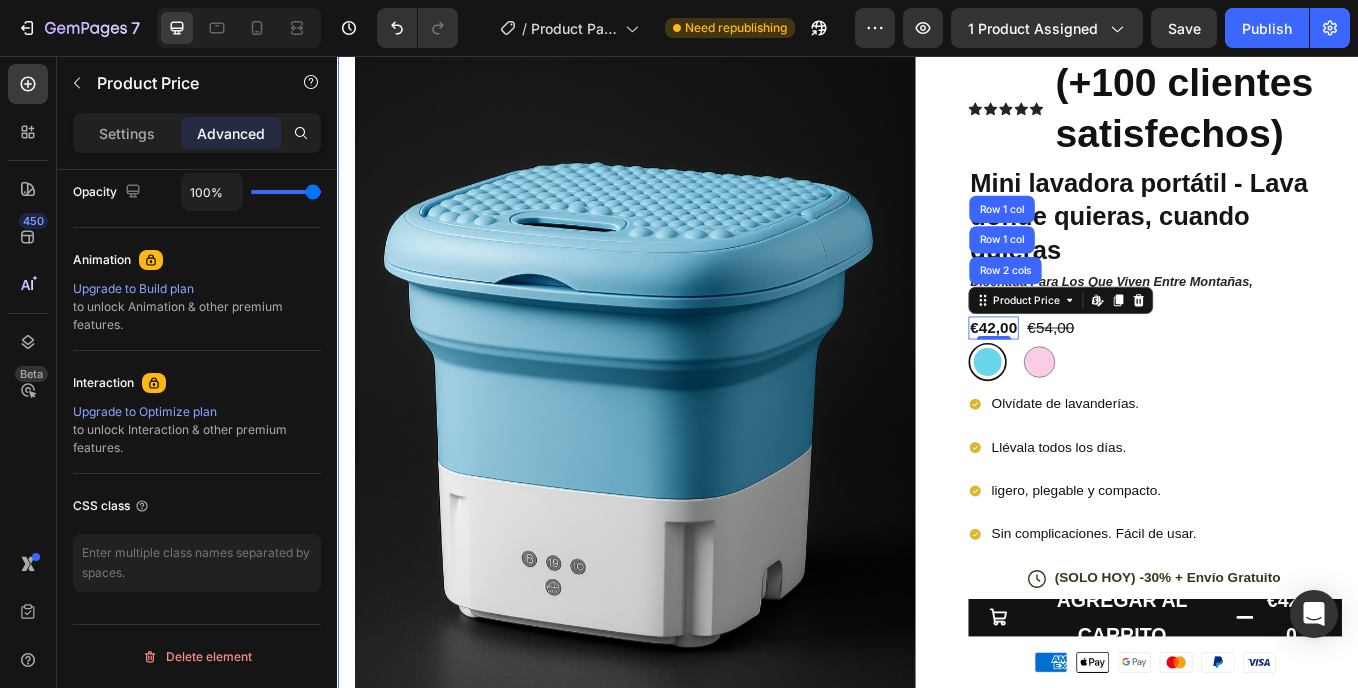 click on "Product Images Row Icon Icon Icon Icon Icon Icon List (+100 clientes satisfechos) Heading Row Mini lavadora portátil - Lava donde quieras, cuando quieras Product Title diseñada para los que viven entre montañas,  playas y carretera. Text Block €42,00 Product Price Row 2 cols Row 1 col Row 1 col   Edit content in Shopify 0 Product Price   Edit content in Shopify 0 €54,00 Product Price Product Price Row Row Azul Azul Rosa Rosa Product Variants & Swatches Olvídate de lavanderías.  Llévala todos los días.  ligero, plegable y compacto.  Sin complicaciones. Fácil de usar. Item List Row
Icon (SOLO HOY) -30% + Envío Gratuito  Text Block Row
AGREGAR AL CARRITO
€42,00 Add to Cart Image
Icon Envio gratis Text Block
Icon Row Devolucion del dinero Text Block
Icon Envio 48h Text Block Row Row Product" at bounding box center [937, 517] 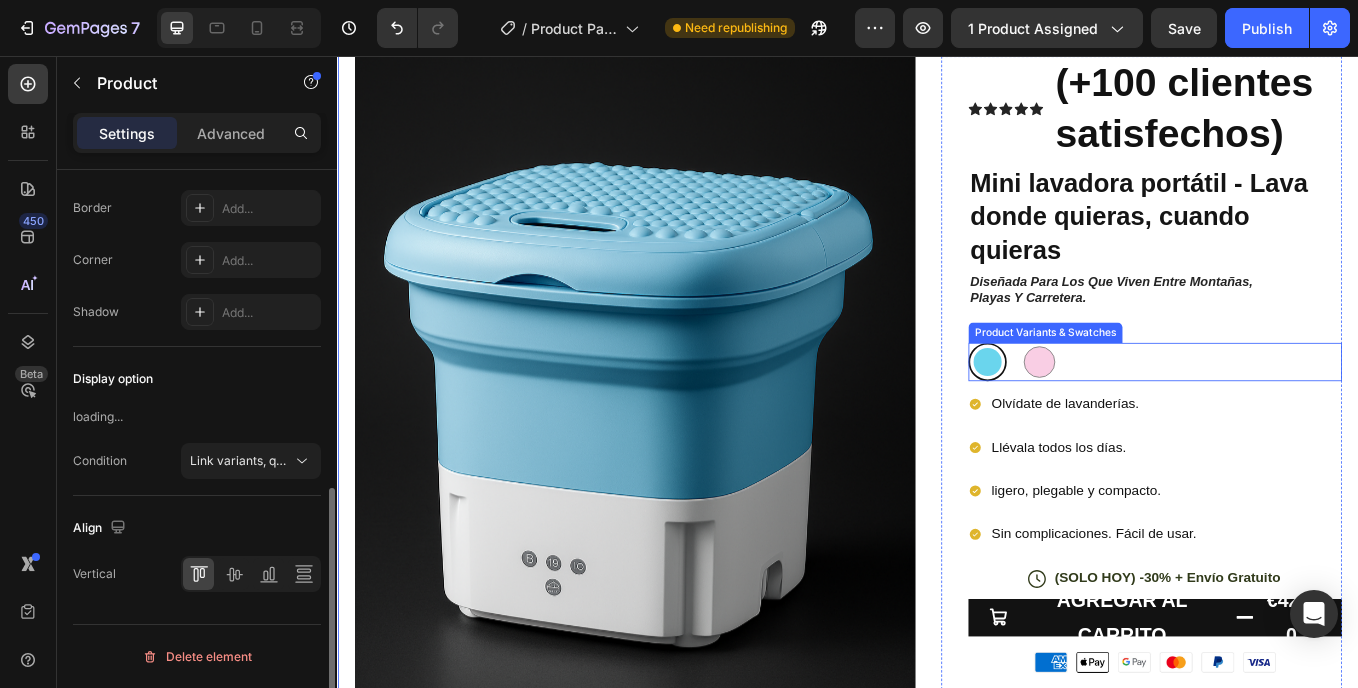 scroll, scrollTop: 0, scrollLeft: 0, axis: both 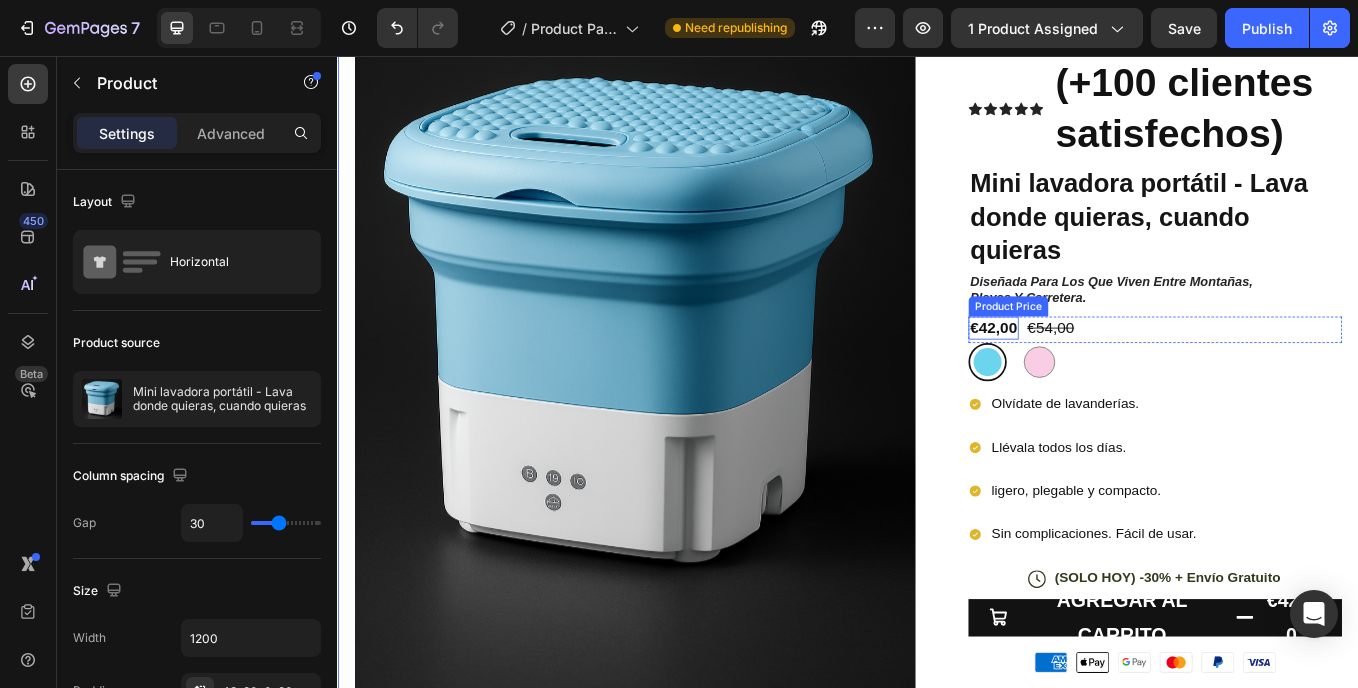 click on "€42,00" at bounding box center (1107, 375) 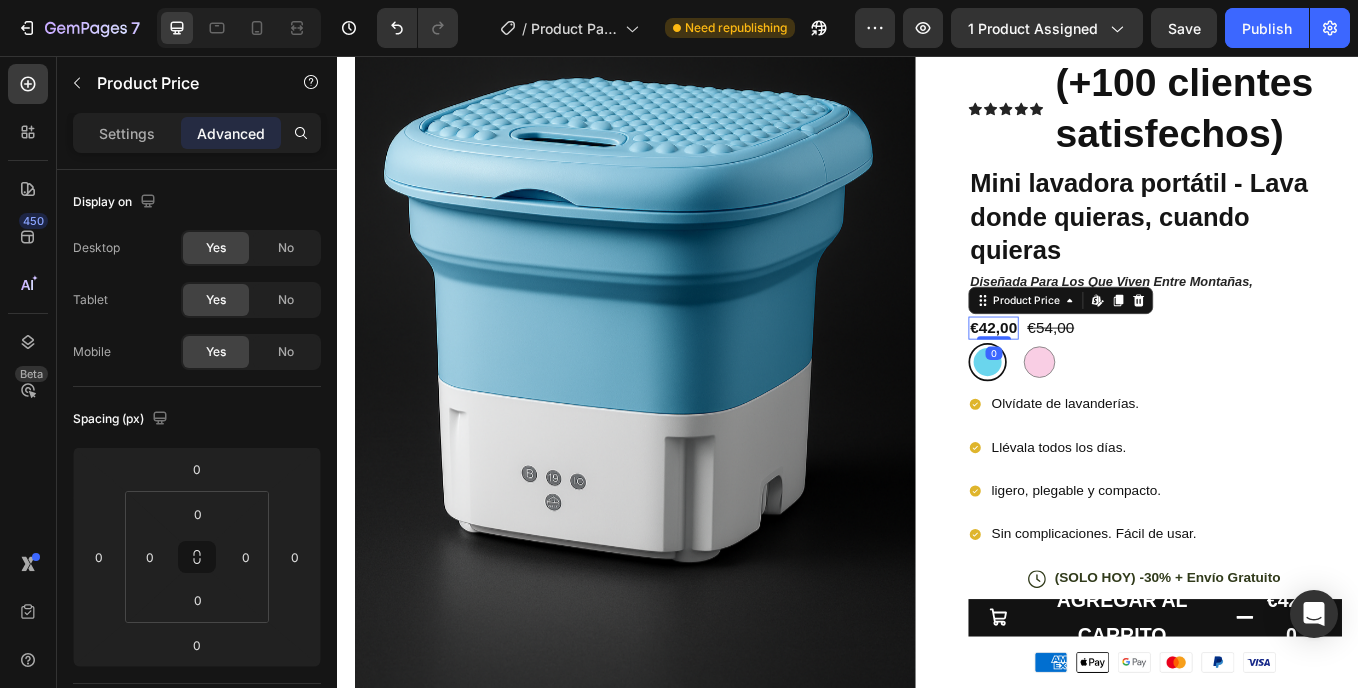 click on "Icon Icon Icon Icon Icon Icon List (+100 clientes satisfechos) Heading Row Mini lavadora portátil - Lava donde quieras, cuando quieras Product Title diseñada para los que viven entre montañas,  playas y carretera. Text Block €42,00 Product Price   Edit content in Shopify 0 Product Price   Edit content in Shopify 0 €54,00 Product Price Product Price Row Row Azul Azul Rosa Rosa Product Variants & Swatches Olvídate de lavanderías.  Llévala todos los días.  ligero, plegable y compacto.  Sin complicaciones. Fácil de usar. Item List Row
Icon (SOLO HOY) -30% + Envío Gratuito  Text Block Row
AGREGAR AL CARRITO
€42,00 Add to Cart Image
Icon Envio gratis Text Block
Icon Row Devolucion del dinero Text Block
Icon Envio 48h Text Block Row Row" at bounding box center [1281, 521] 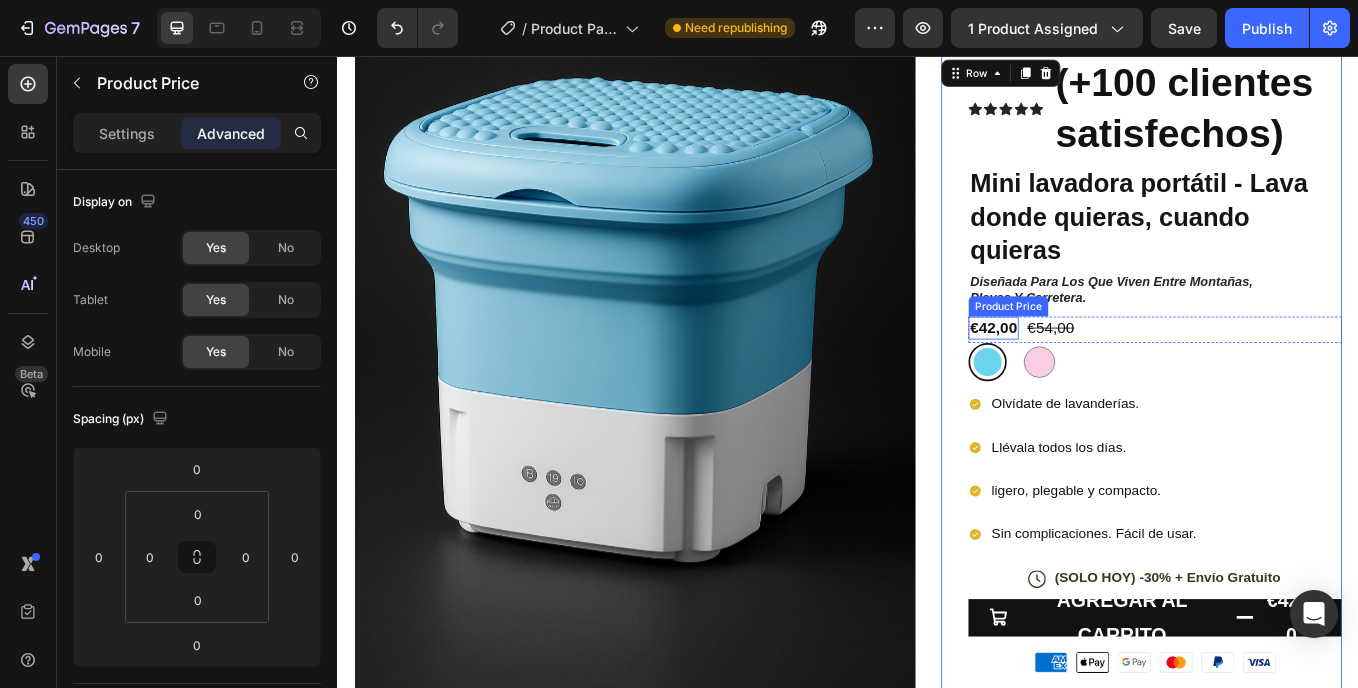 click on "€42,00" at bounding box center (1107, 375) 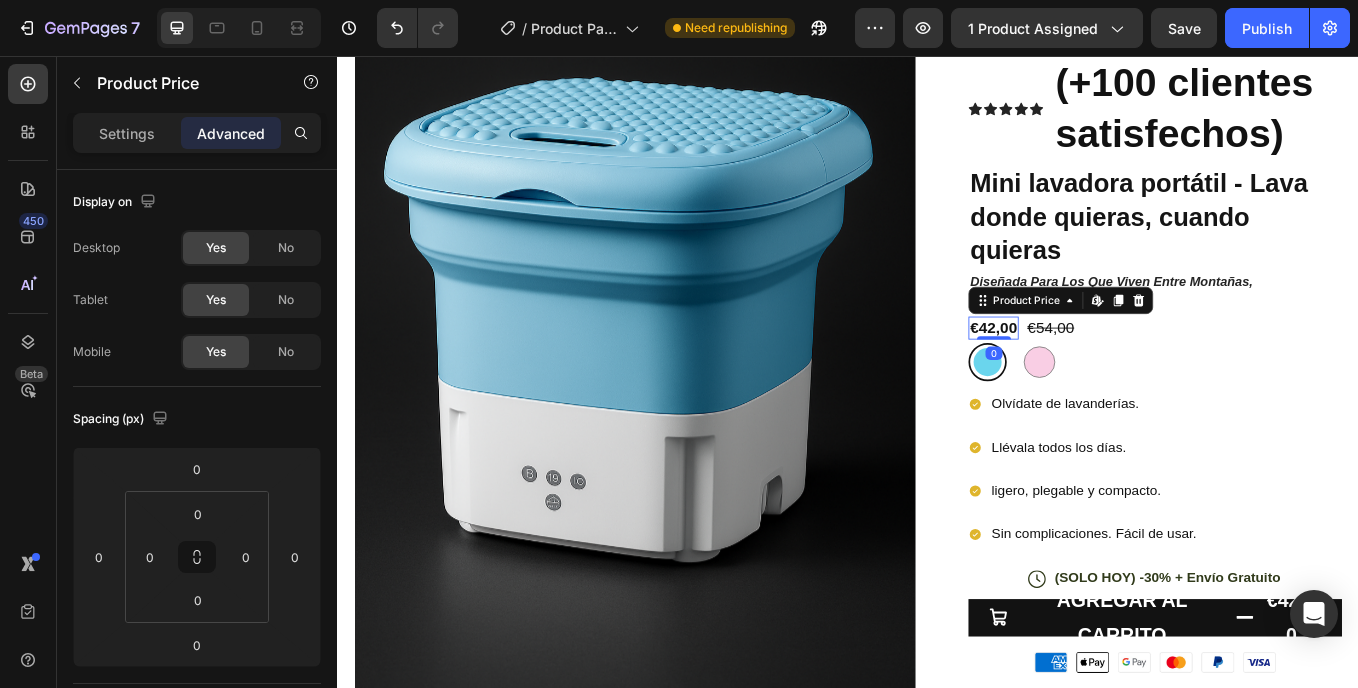 click on "€42,00" at bounding box center (1107, 375) 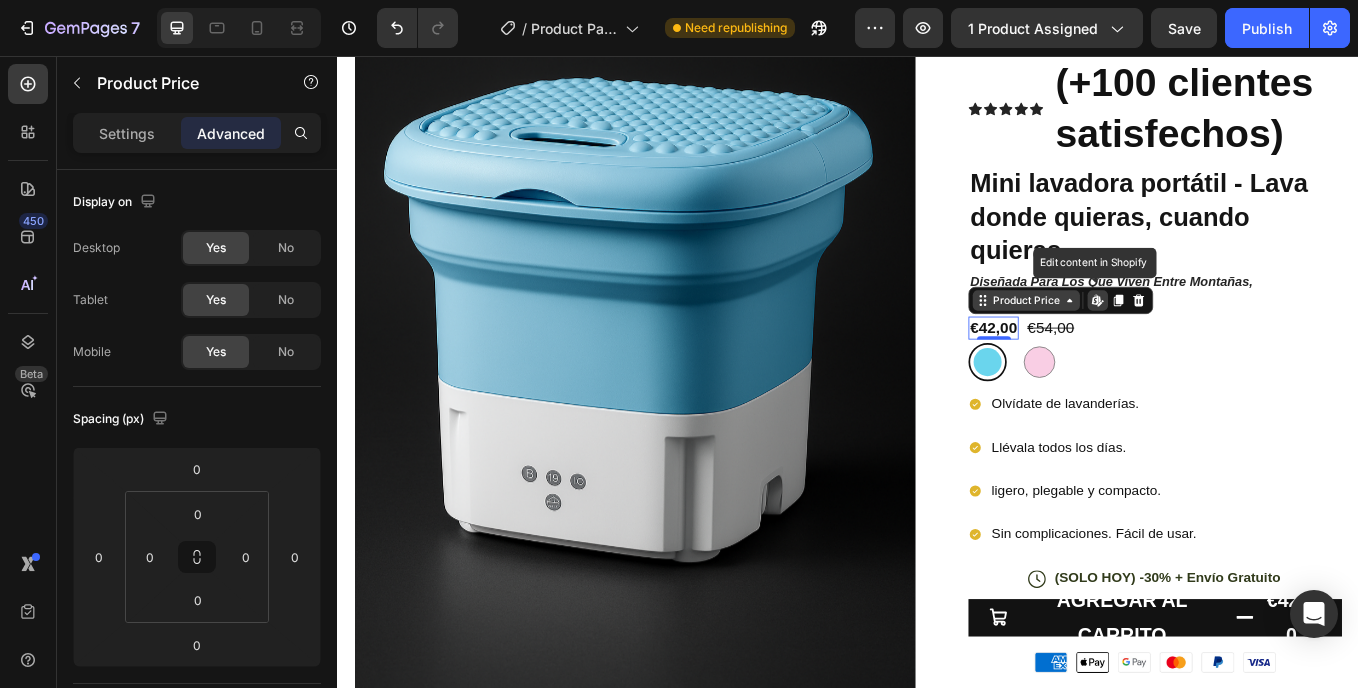 click 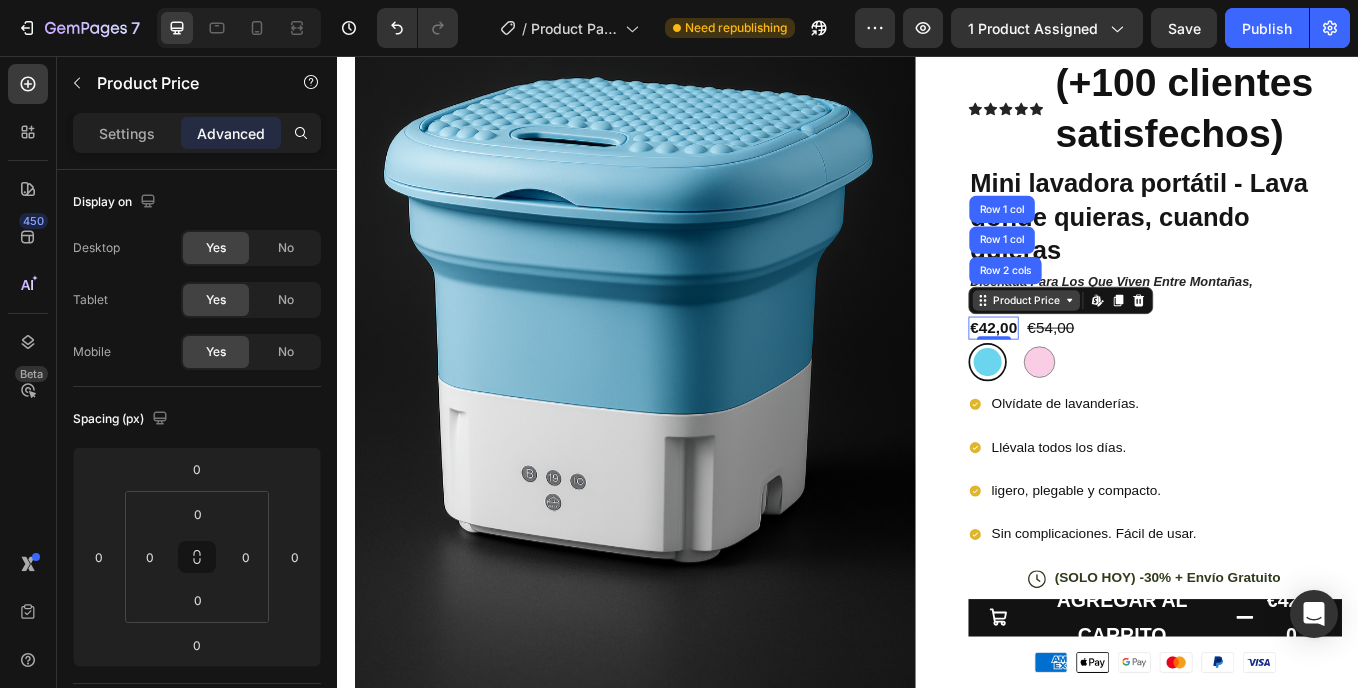 click on "Product Price" at bounding box center (1146, 343) 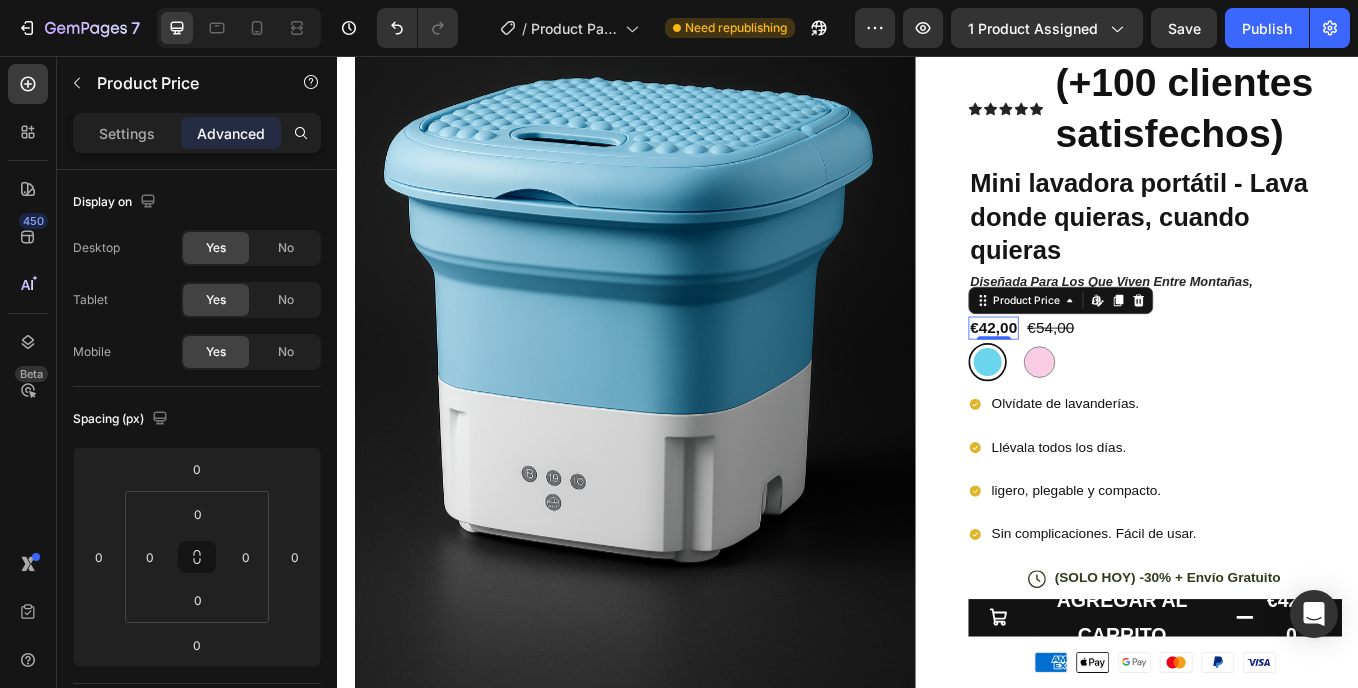 click on "€42,00" at bounding box center (1107, 375) 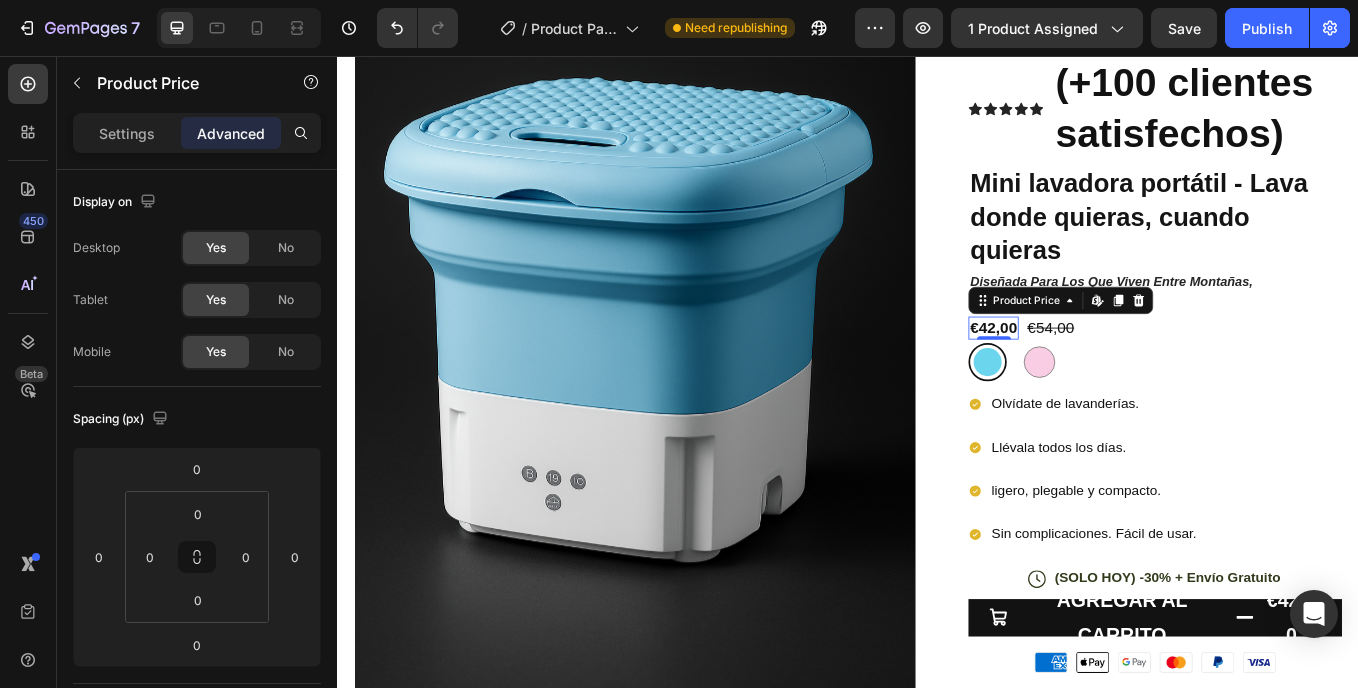 click on "€42,00" at bounding box center (1107, 375) 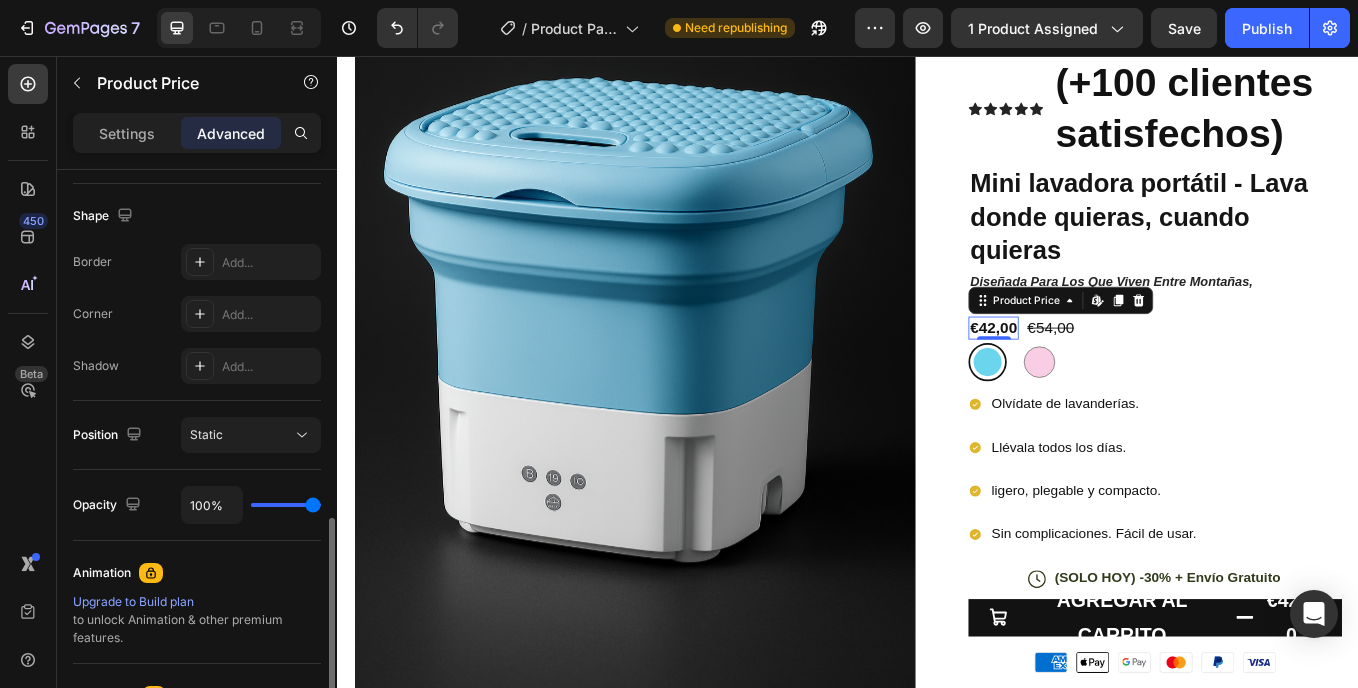 scroll, scrollTop: 700, scrollLeft: 0, axis: vertical 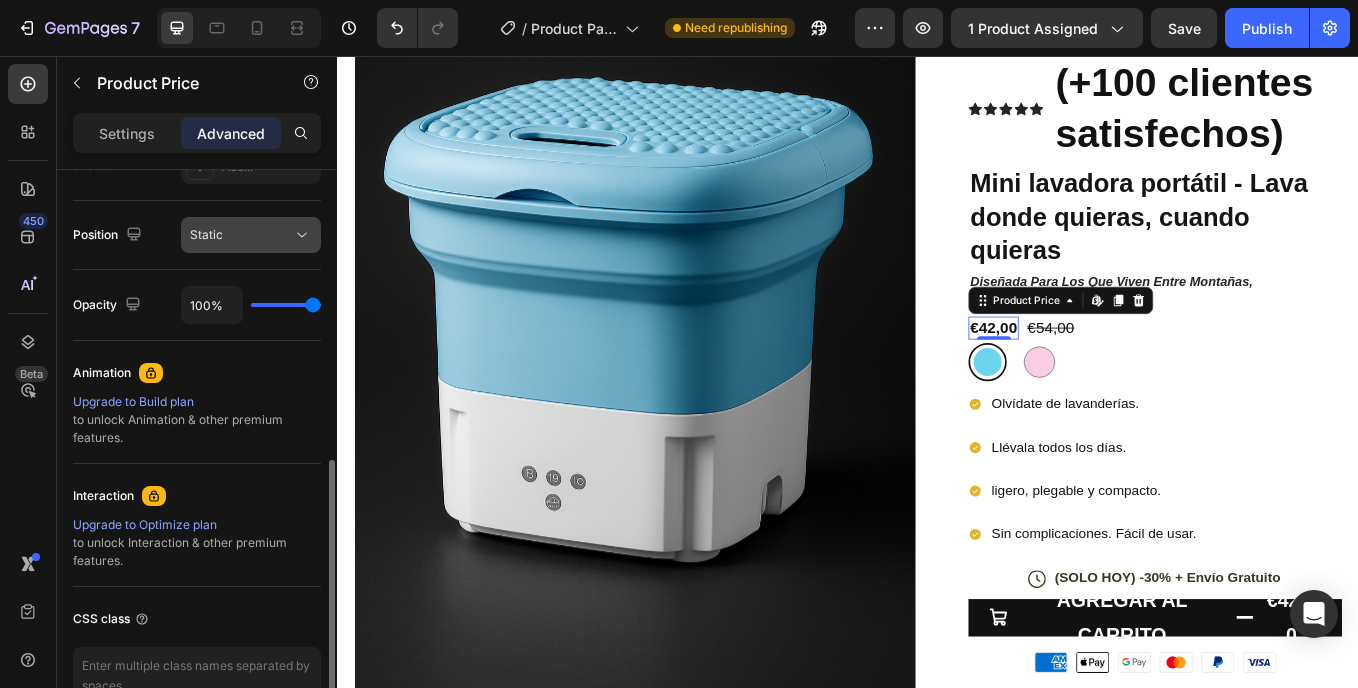 click on "Static" 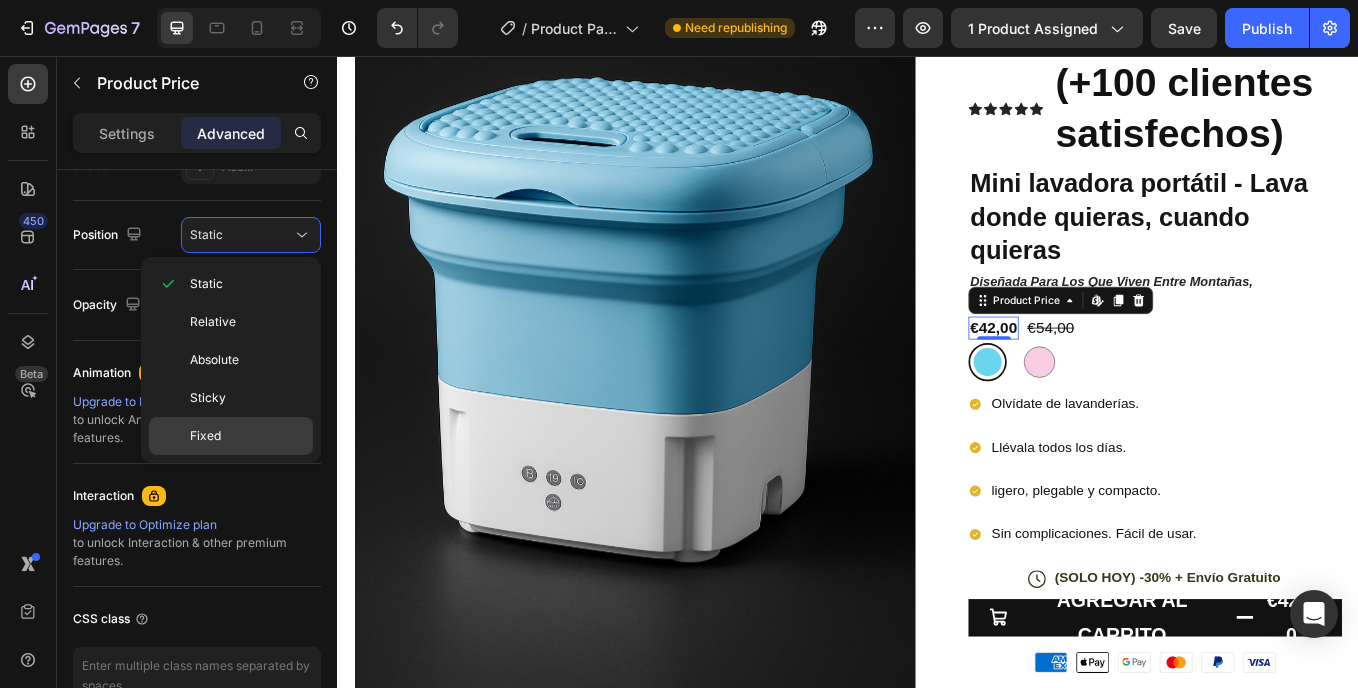 click on "Fixed" 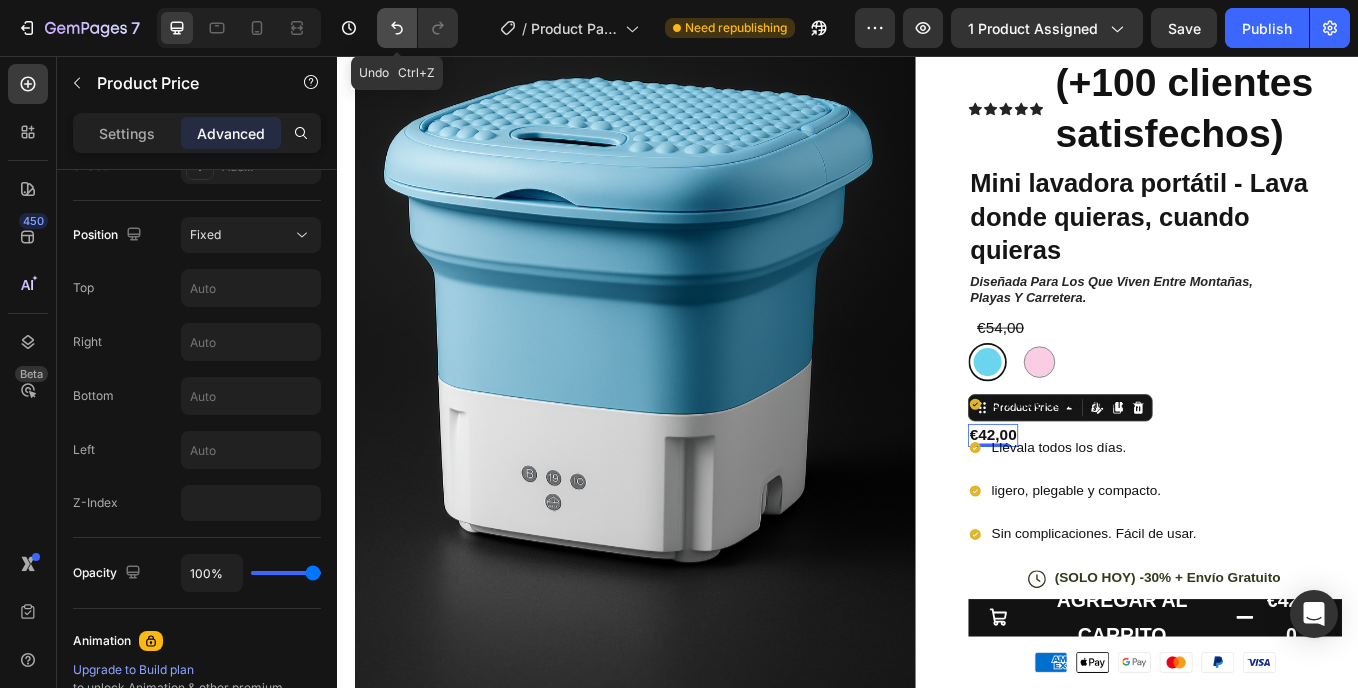 click 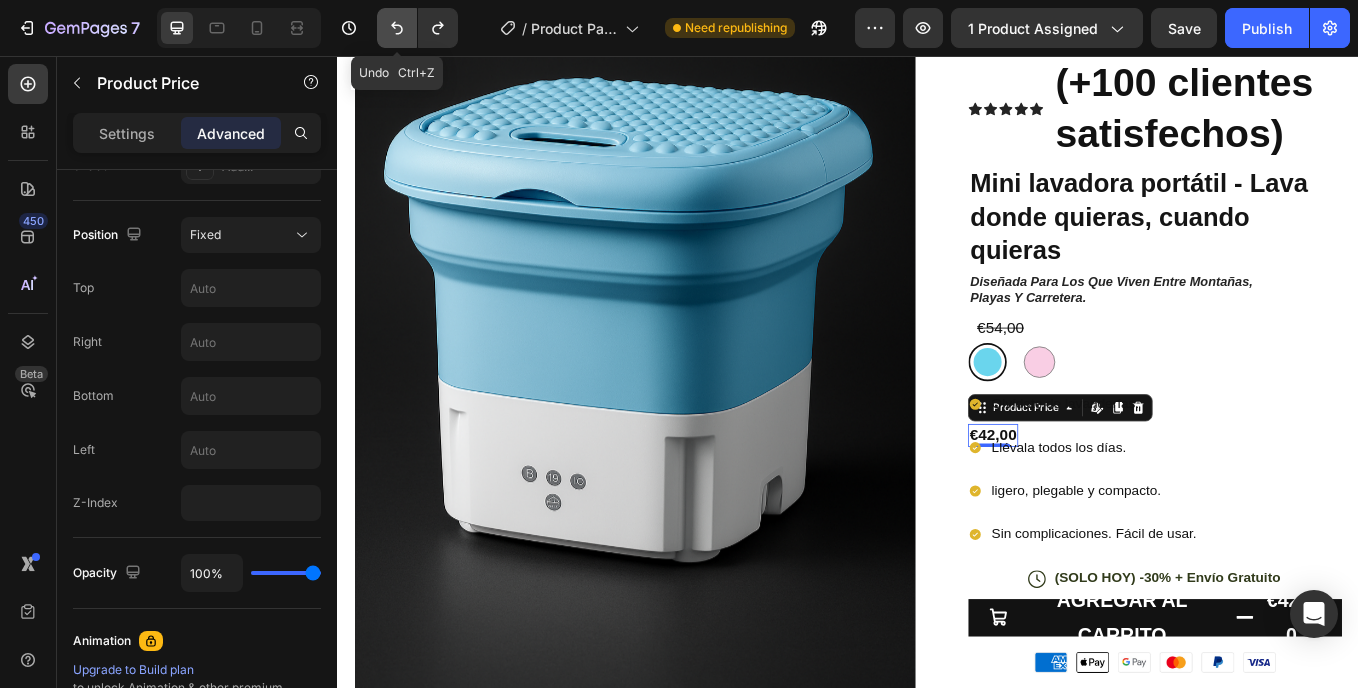 click 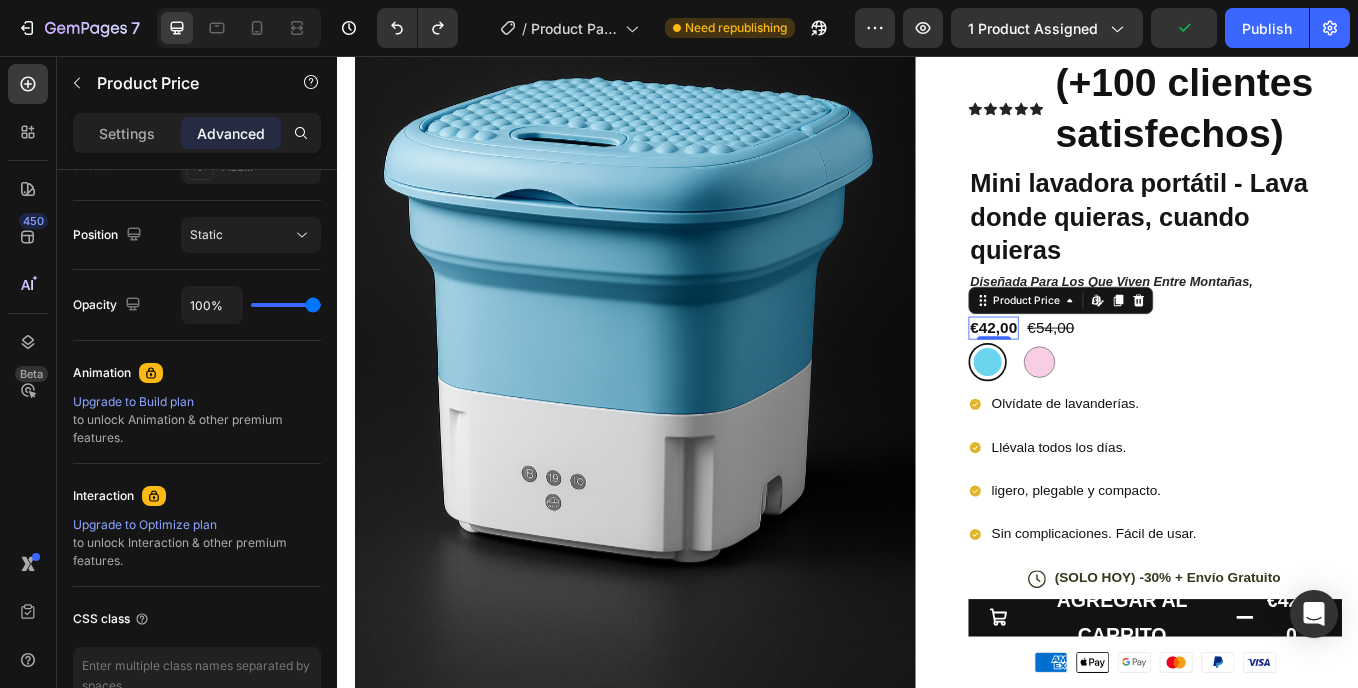 click on "€42,00" at bounding box center (1107, 375) 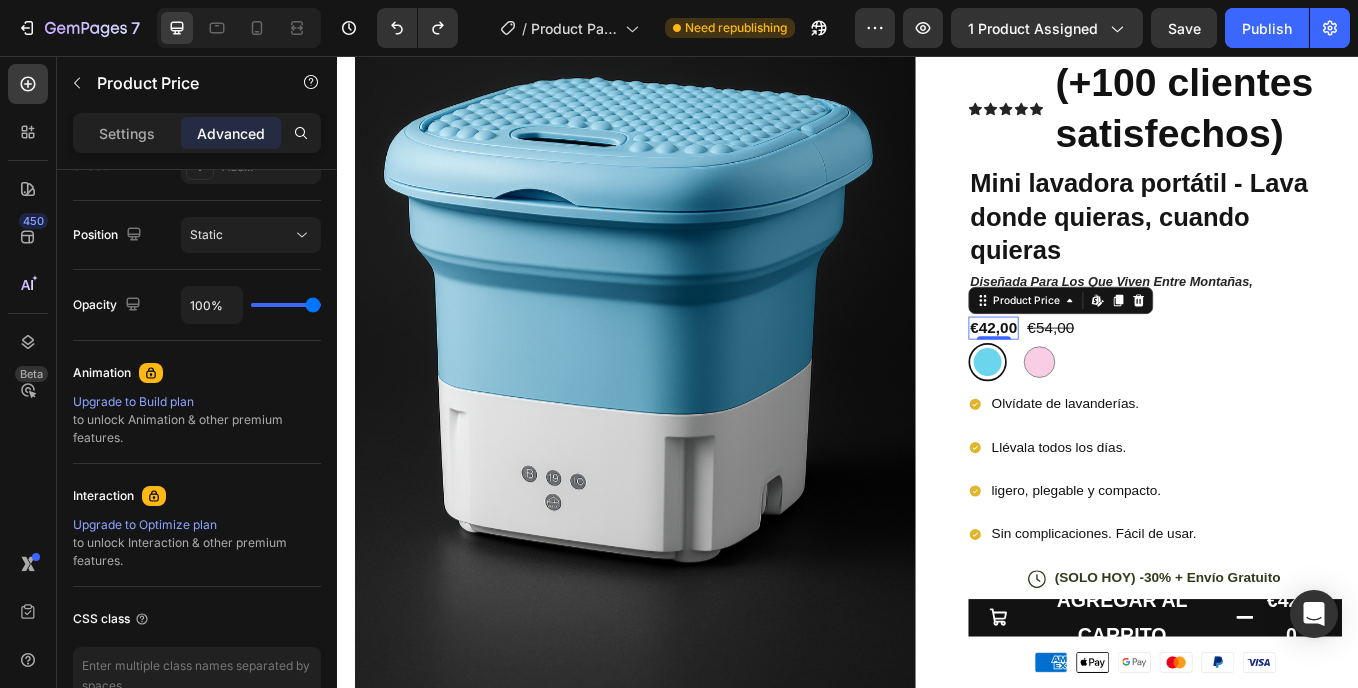 click on "€42,00" at bounding box center [1107, 375] 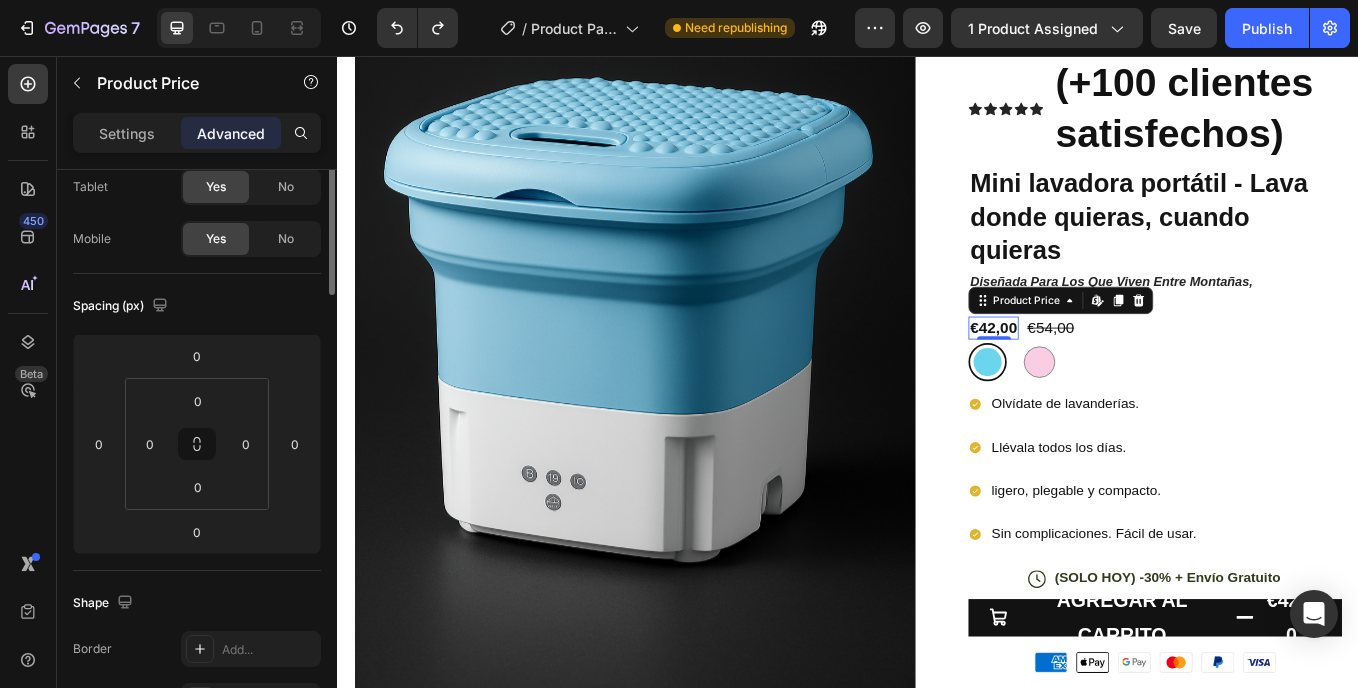 scroll, scrollTop: 0, scrollLeft: 0, axis: both 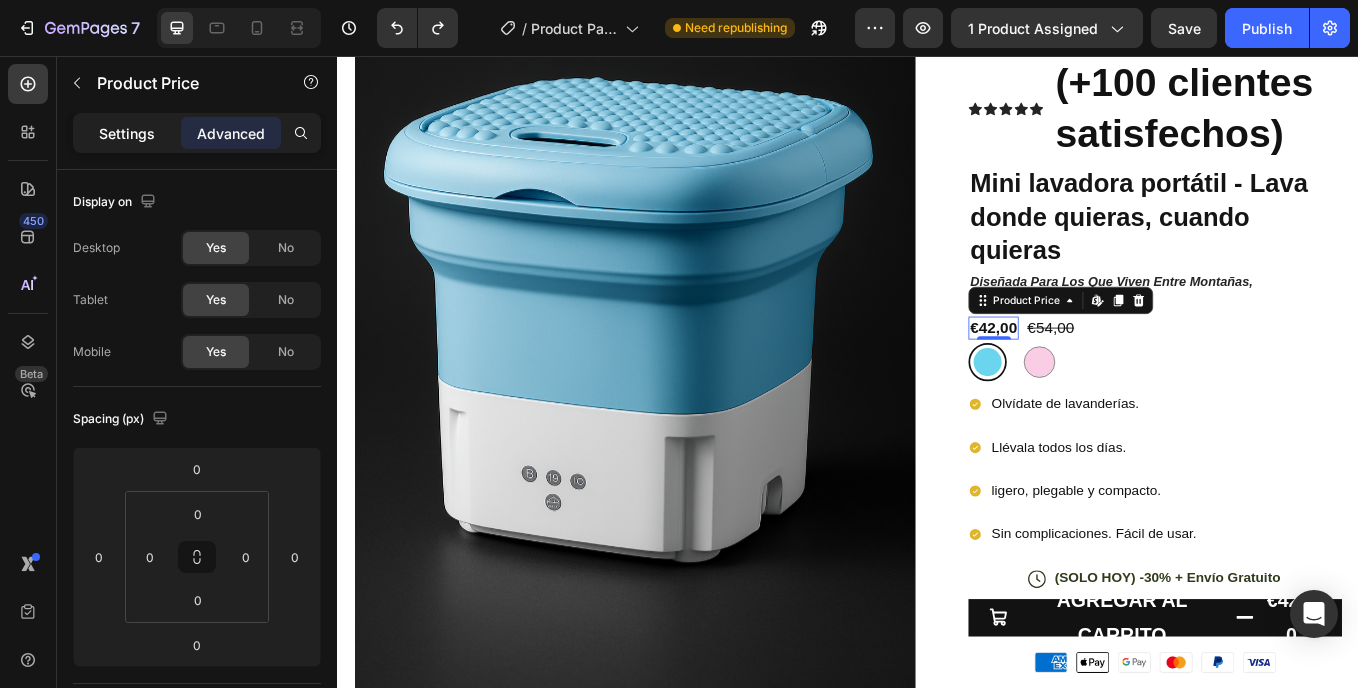 click on "Settings" at bounding box center (127, 133) 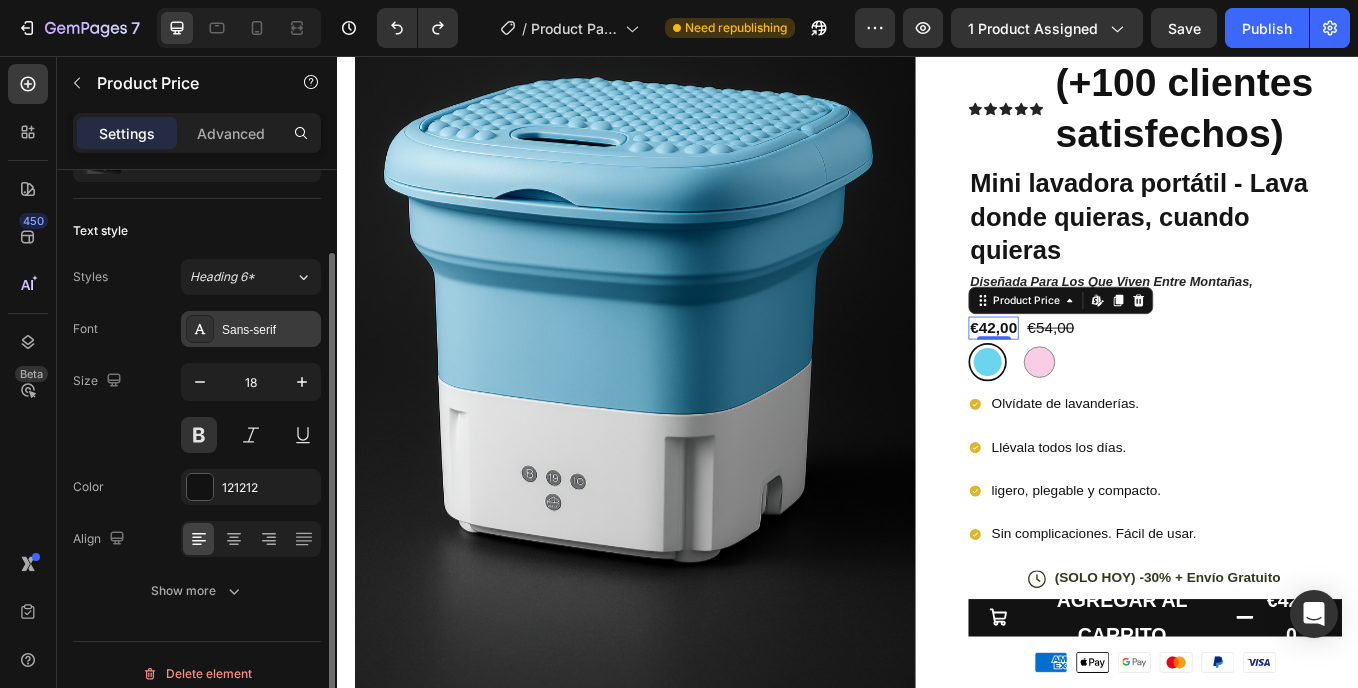 scroll, scrollTop: 117, scrollLeft: 0, axis: vertical 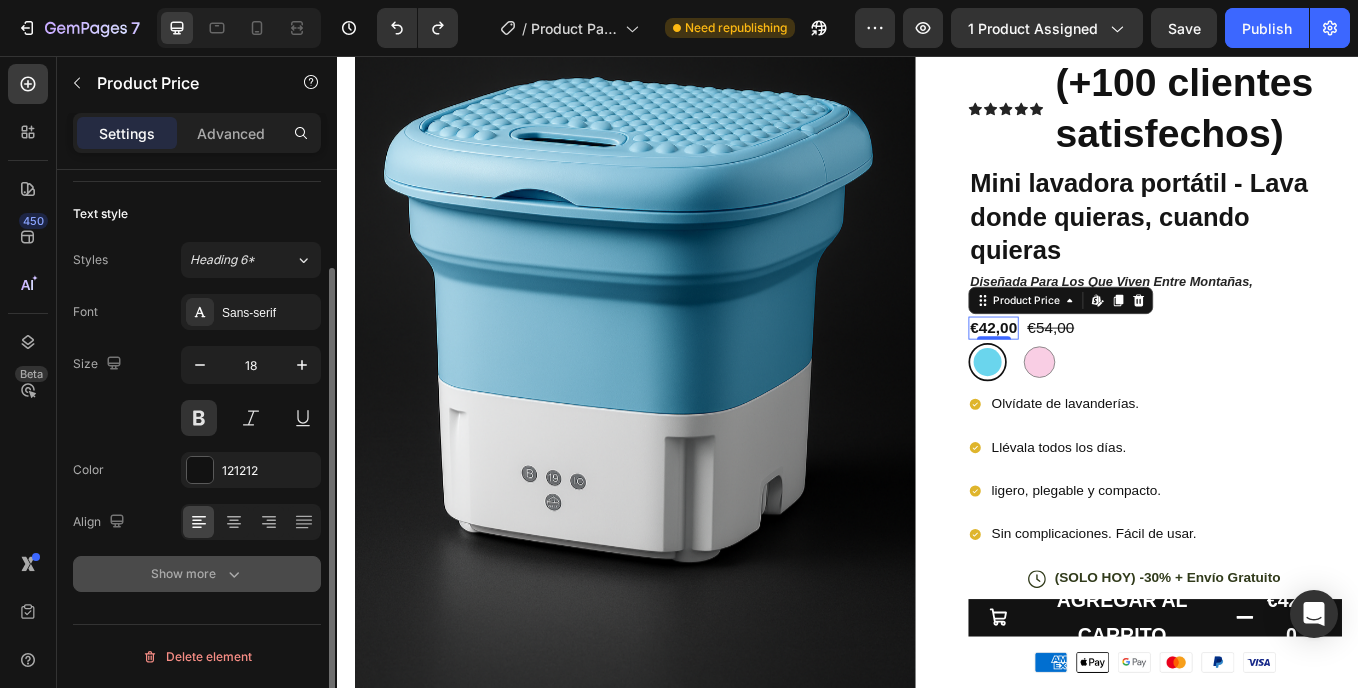 click 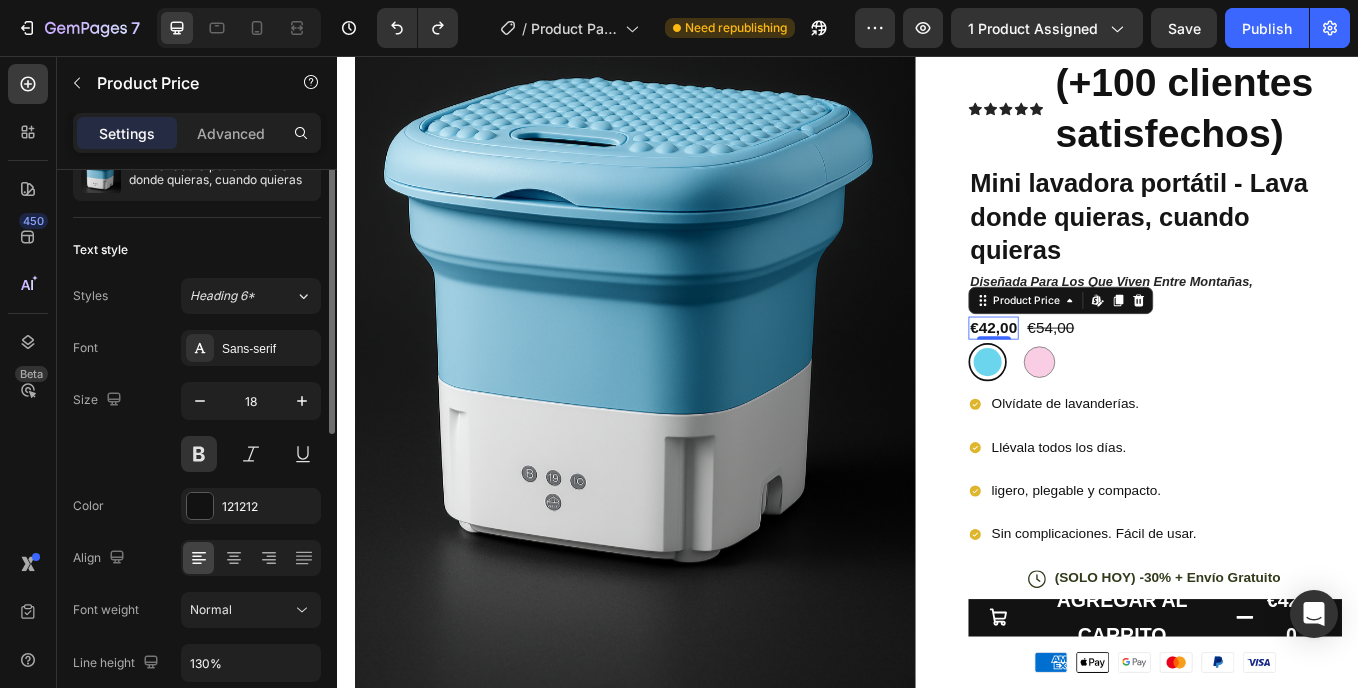 scroll, scrollTop: 0, scrollLeft: 0, axis: both 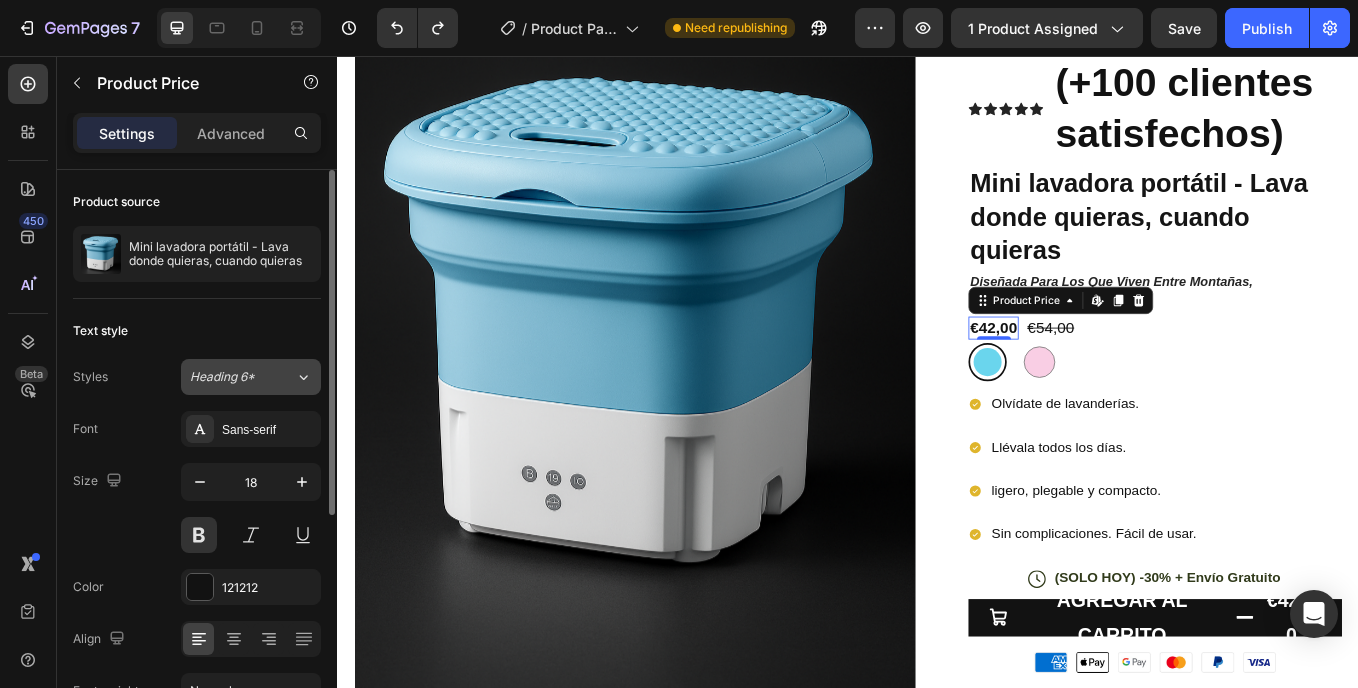 click 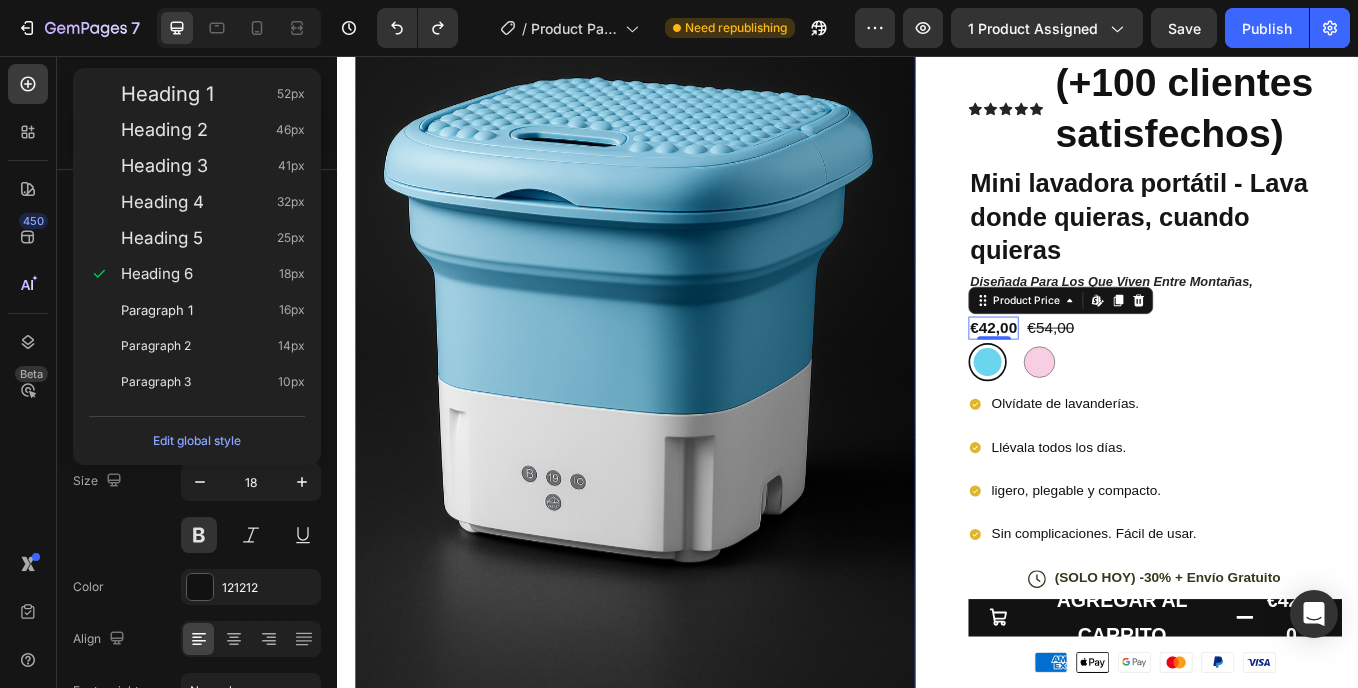 click at bounding box center [686, 376] 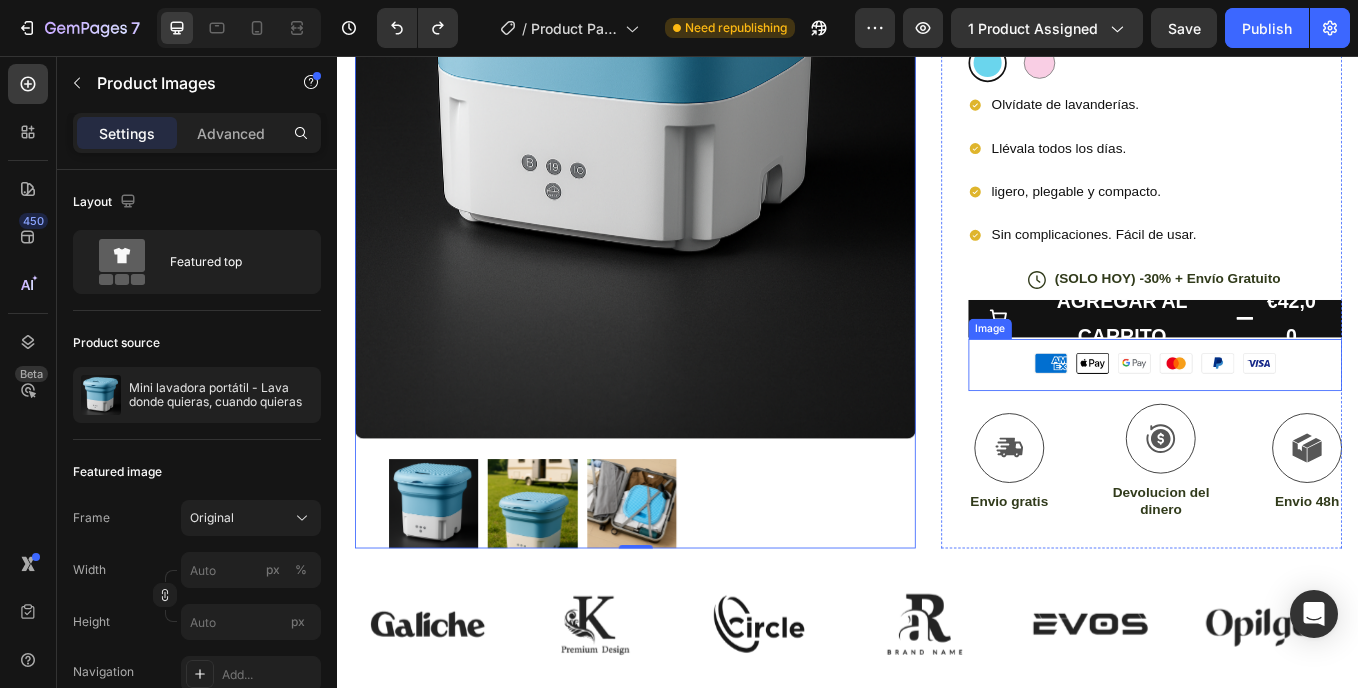 scroll, scrollTop: 700, scrollLeft: 0, axis: vertical 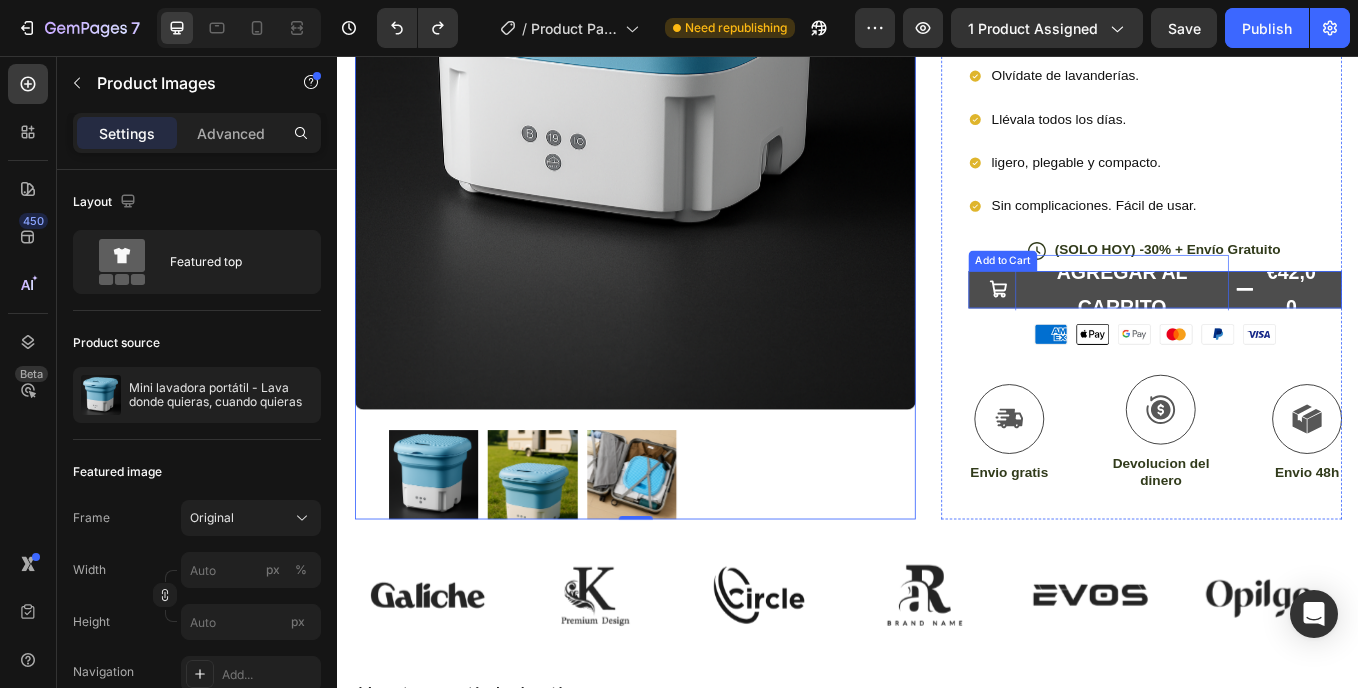 click on "AGREGAR AL CARRITO" at bounding box center (1258, 330) 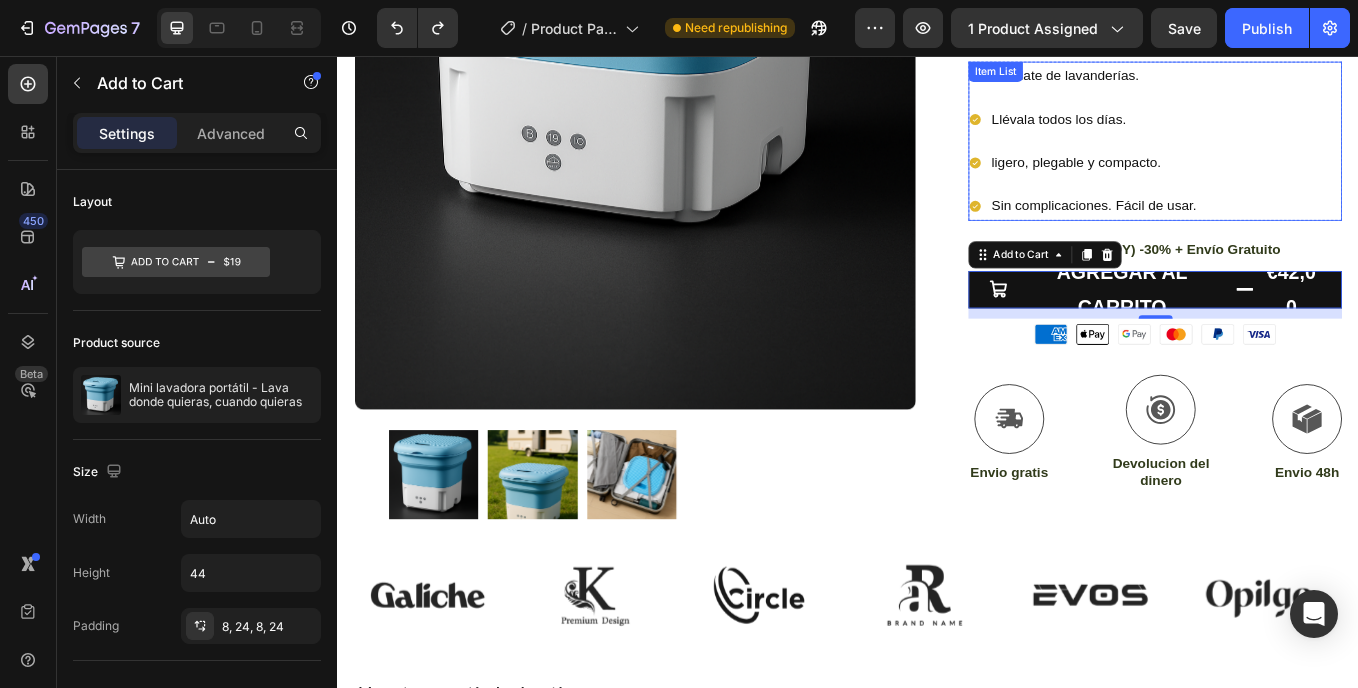click on "Olvídate de lavanderías.  Llévala todos los días.  ligero, plegable y compacto.  Sin complicaciones. Fácil de usar." at bounding box center [1297, 155] 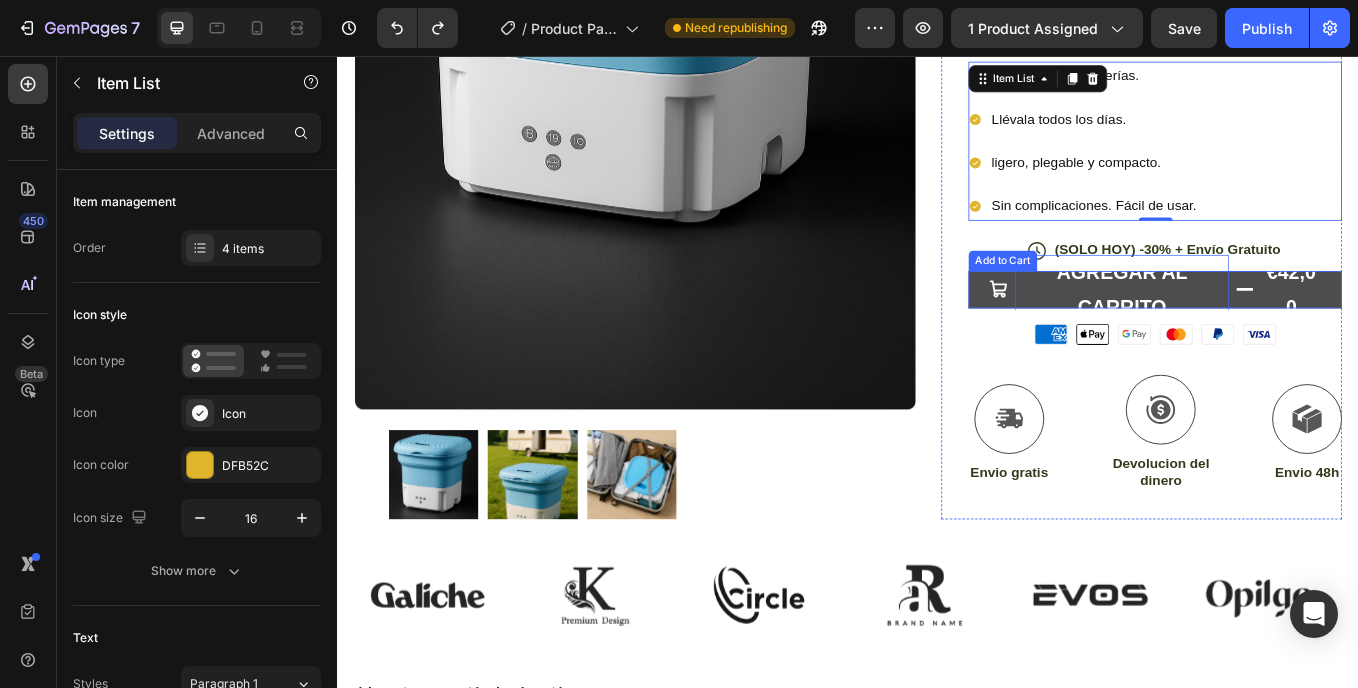 click on "AGREGAR AL CARRITO" at bounding box center (1258, 330) 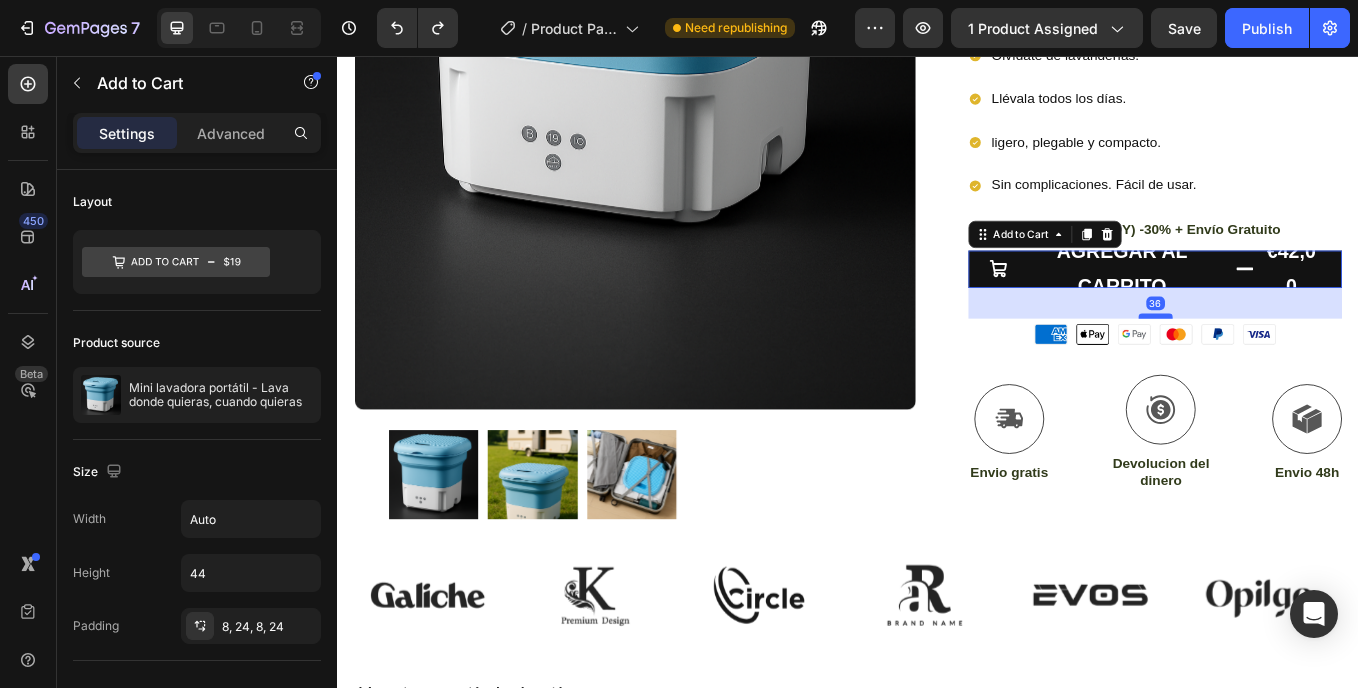 click on "Icon Icon Icon Icon Icon Icon List (+100 clientes satisfechos) Heading Row Mini lavadora portátil - Lava donde quieras, cuando quieras Product Title diseñada para los que viven entre montañas,  playas y carretera. Text Block €42,00 Product Price Product Price €54,00 Product Price Product Price Row Row Azul Azul Rosa Rosa Product Variants & Swatches Olvídate de lavanderías.  Llévala todos los días.  ligero, plegable y compacto.  Sin complicaciones. Fácil de usar. Item List Row
Icon (SOLO HOY) -30% + Envío Gratuito  Text Block Row
AGREGAR AL CARRITO
€42,00 Add to Cart   36 Image
Icon Envio gratis Text Block
Icon Row Devolucion del dinero Text Block
Icon Envio 48h Text Block Row" at bounding box center (1297, 123) 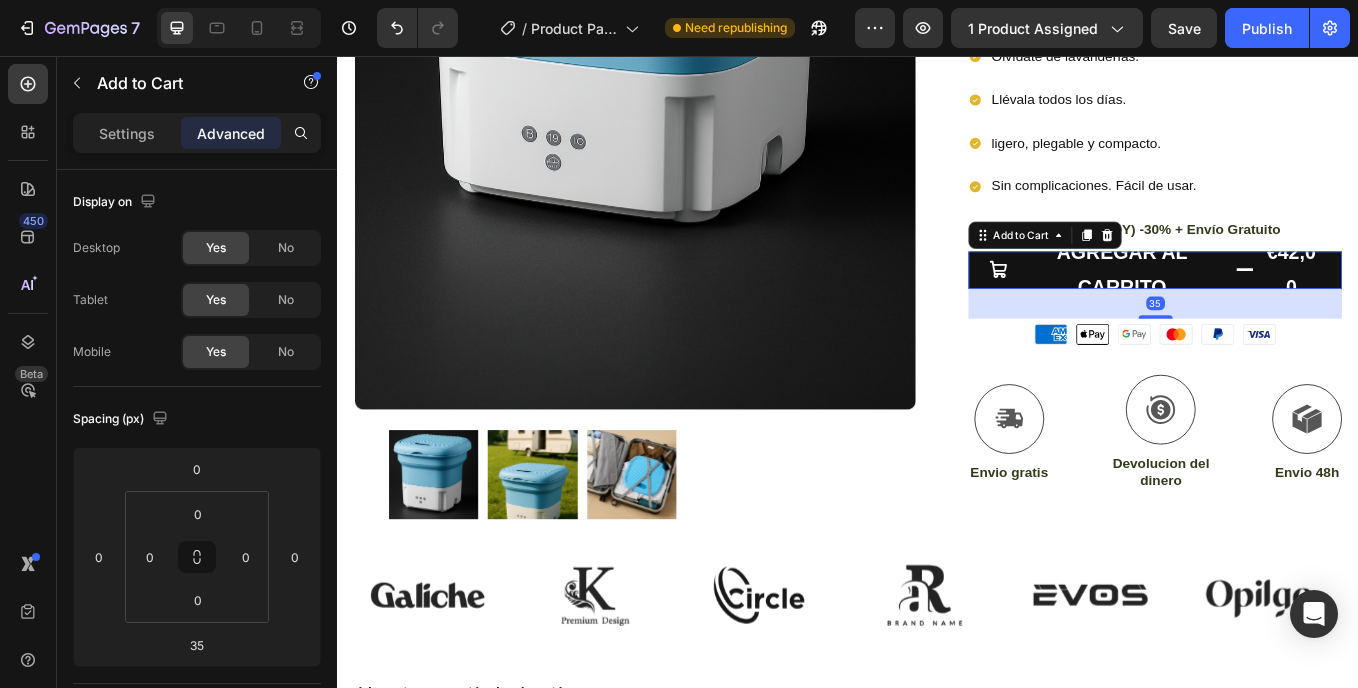 drag, startPoint x: 1289, startPoint y: 350, endPoint x: 1290, endPoint y: 329, distance: 21.023796 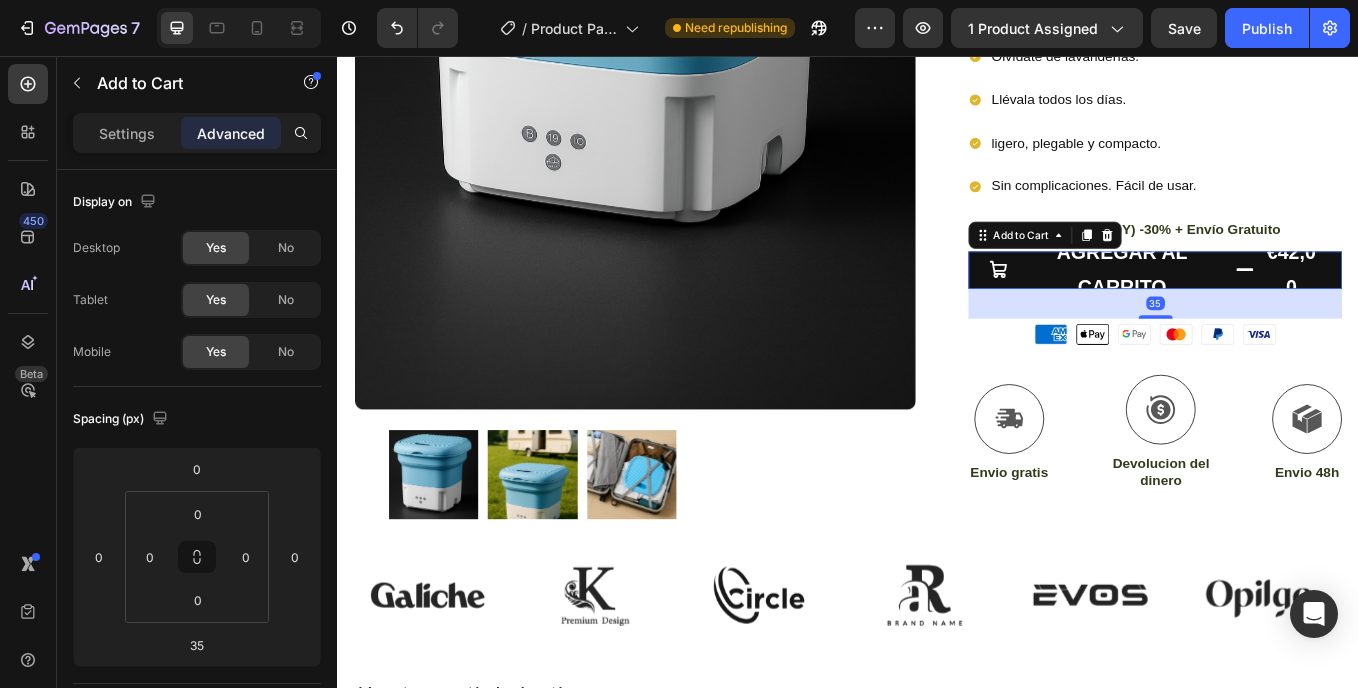 click on "35" at bounding box center (1297, 329) 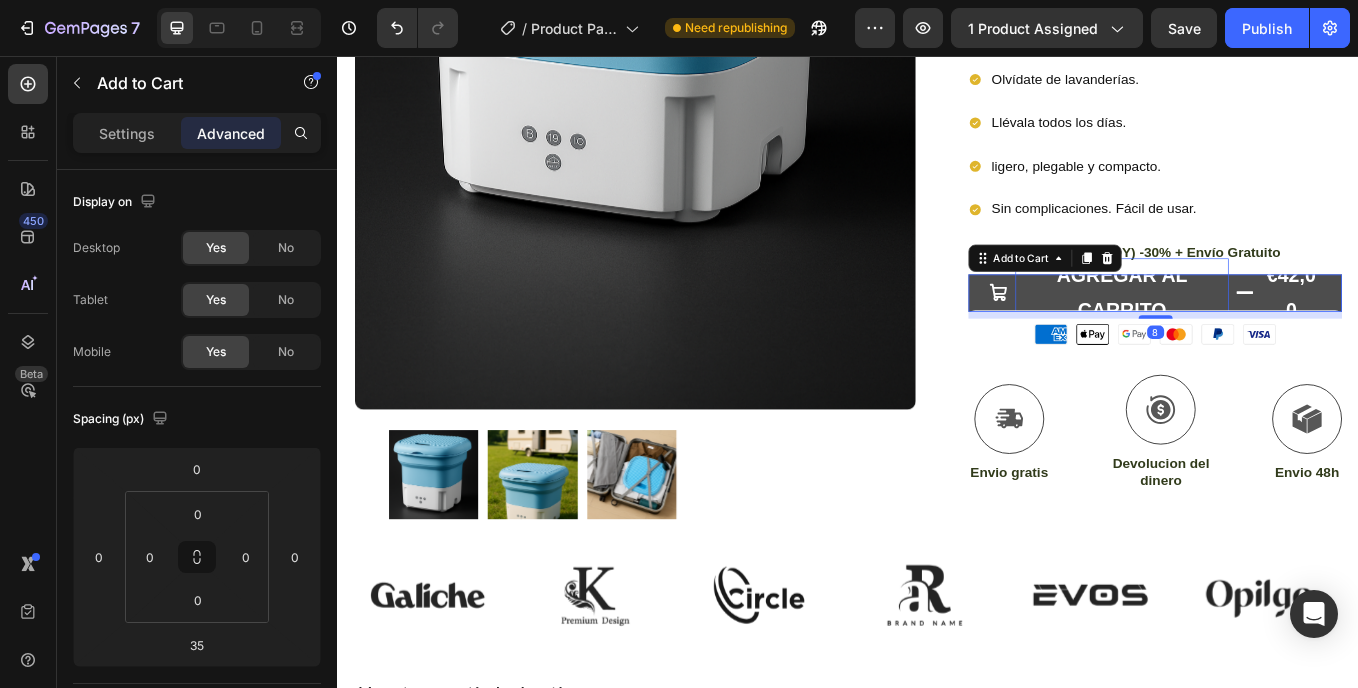 drag, startPoint x: 1289, startPoint y: 349, endPoint x: 1289, endPoint y: 322, distance: 27 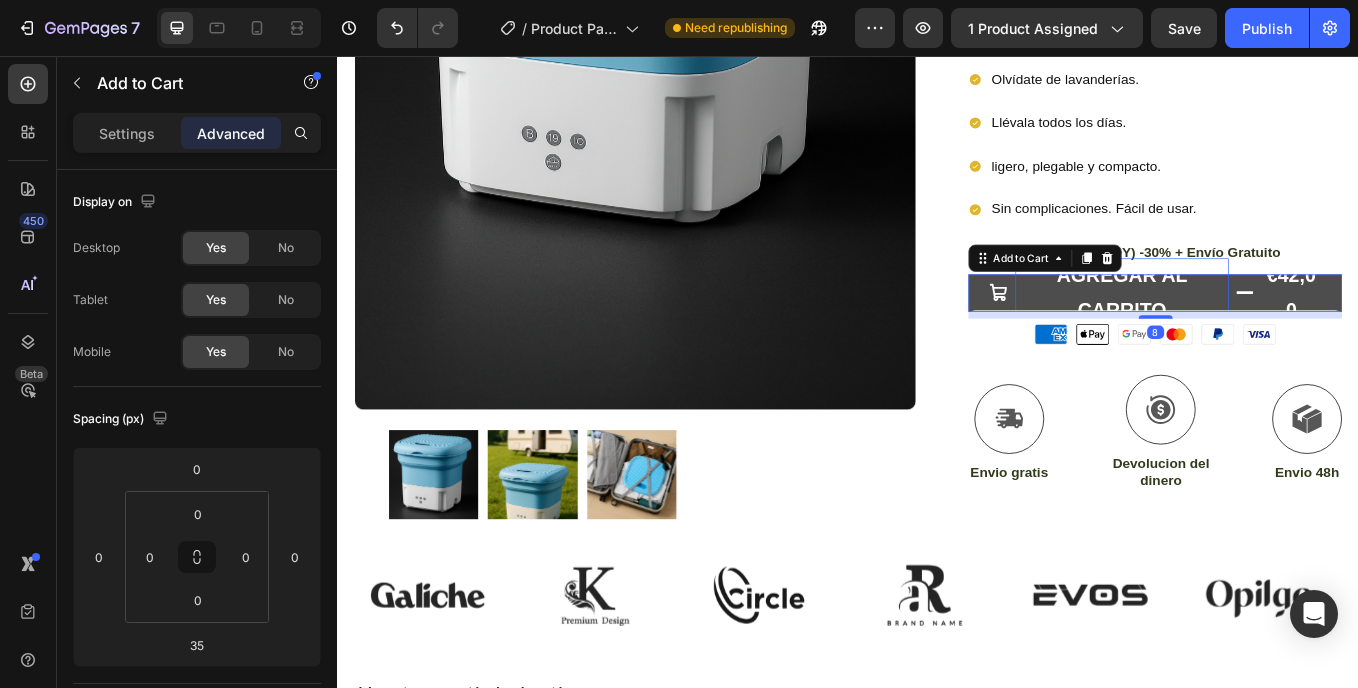 click on "AGREGAR AL CARRITO
€42,00 Add to Cart   8" at bounding box center (1297, 334) 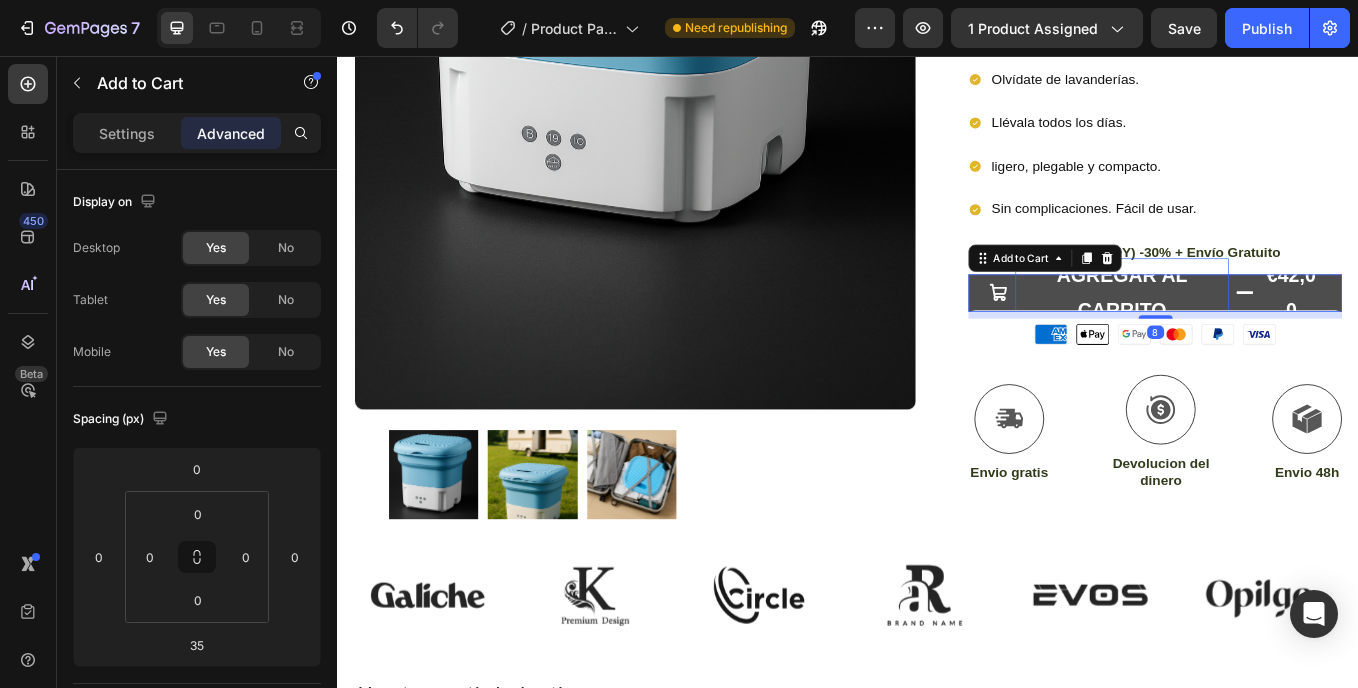 type on "8" 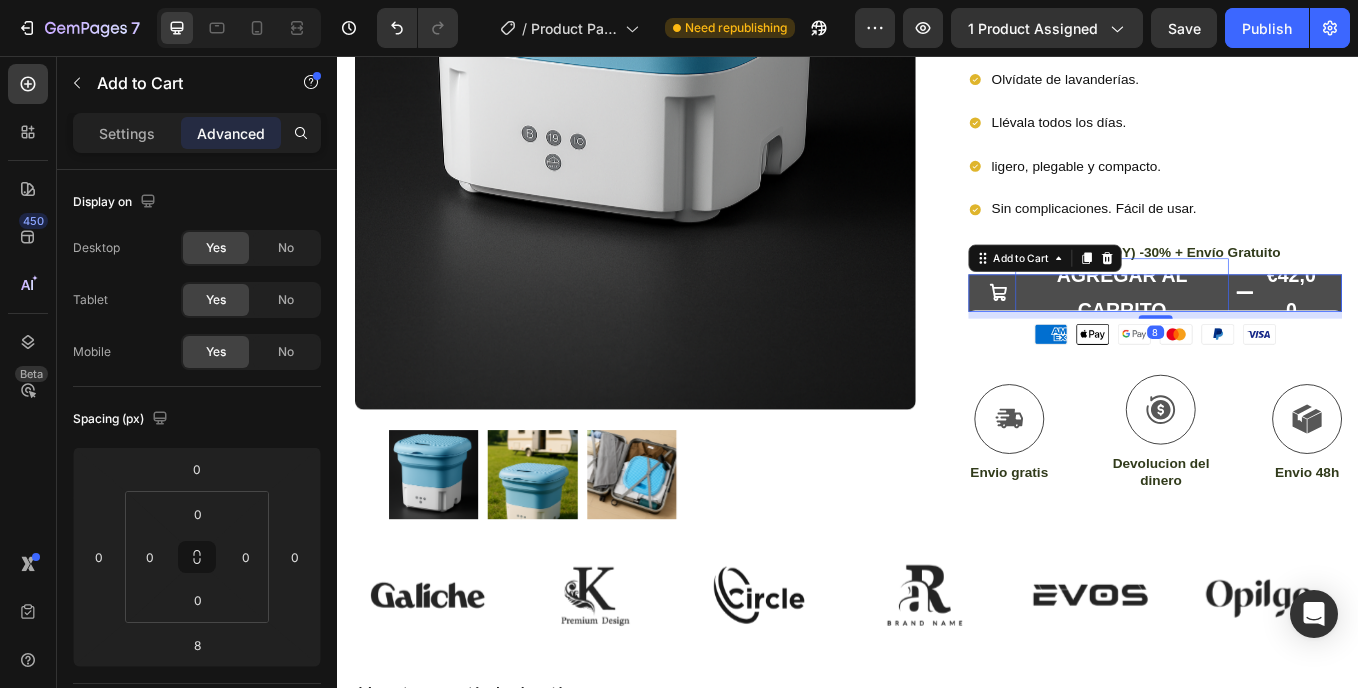 click on "AGREGAR AL CARRITO" at bounding box center [1258, 334] 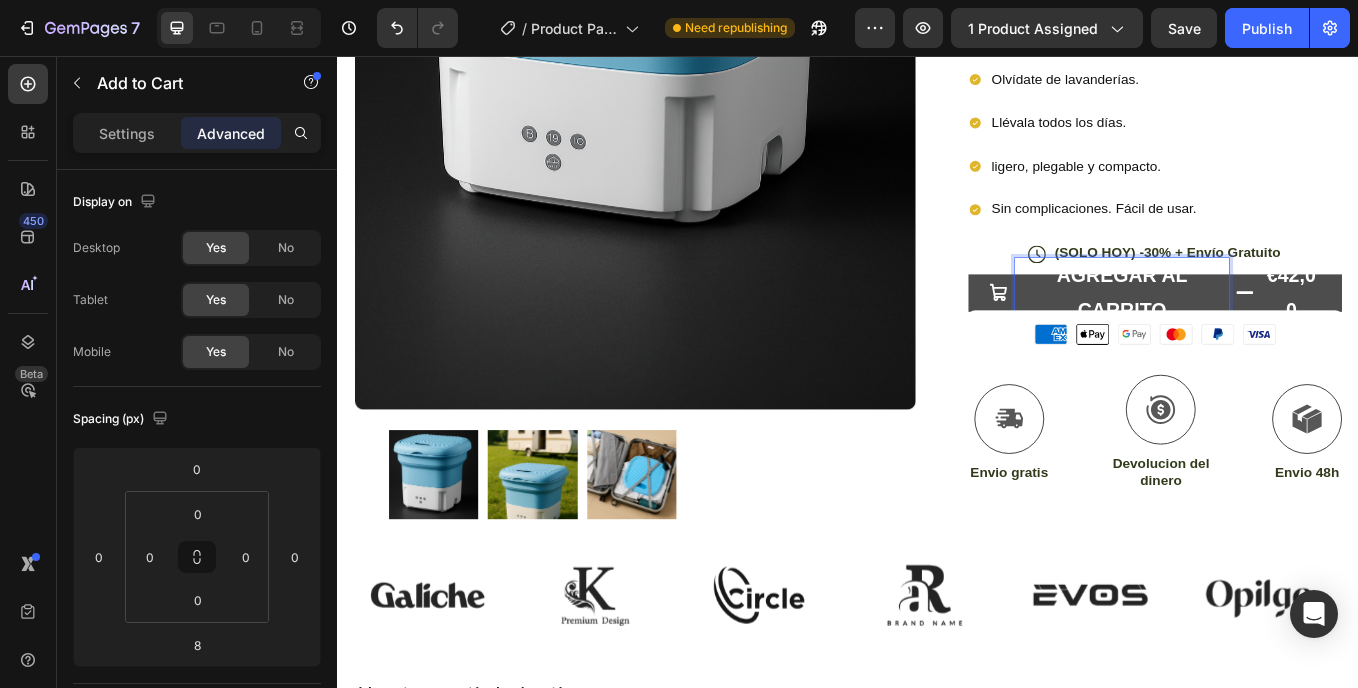 click on "AGREGAR AL CARRITO" at bounding box center (1258, 334) 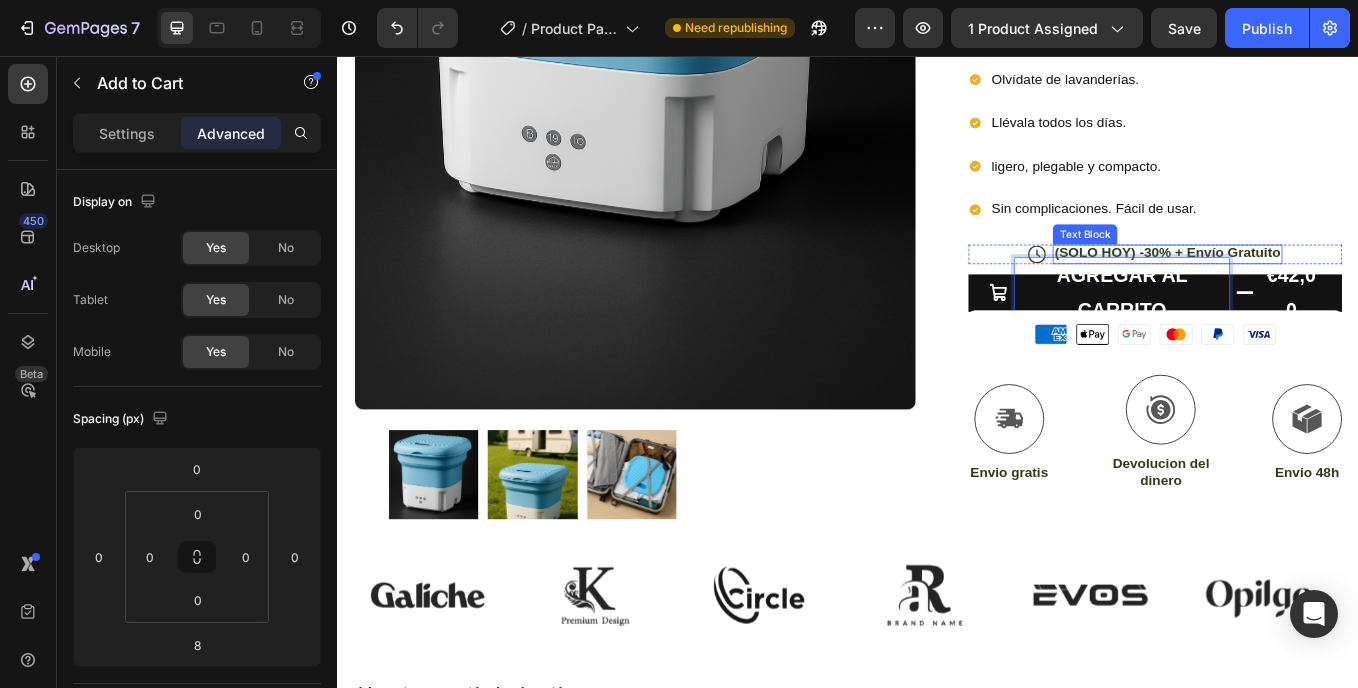 click on "Text Block" at bounding box center [1215, 265] 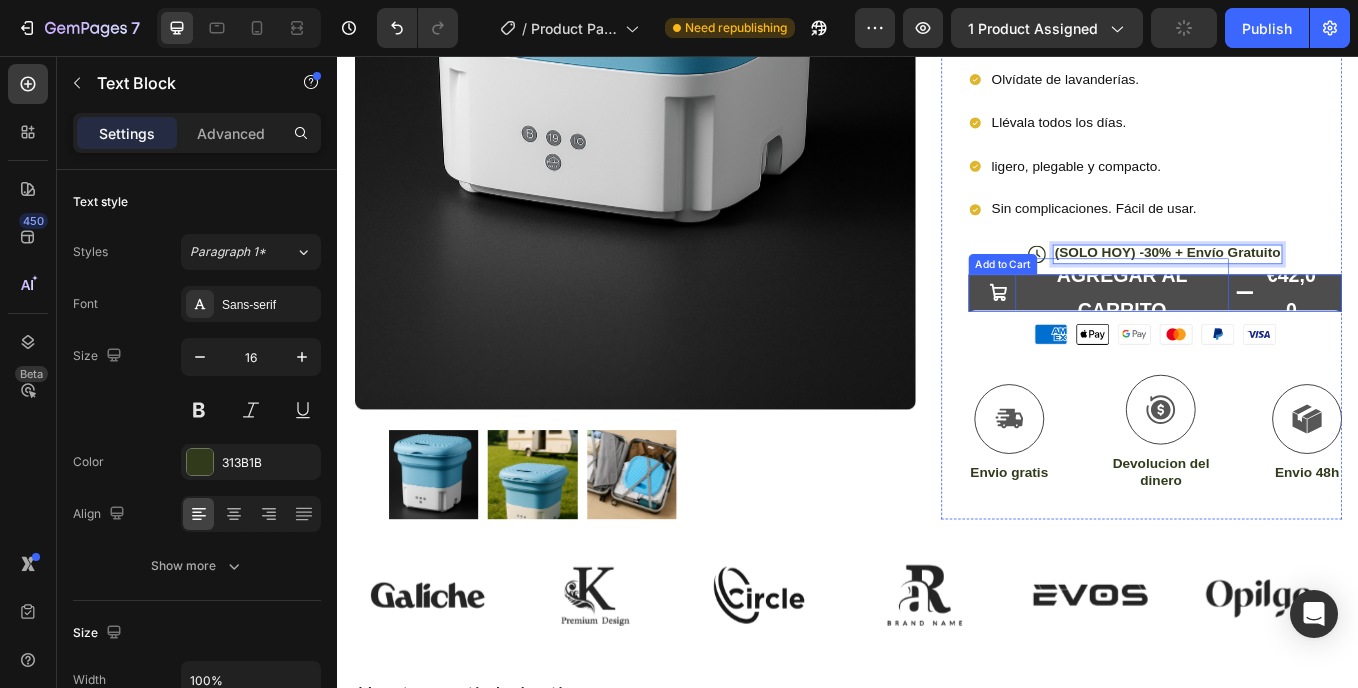 click on "AGREGAR AL CARRITO" at bounding box center [1258, 334] 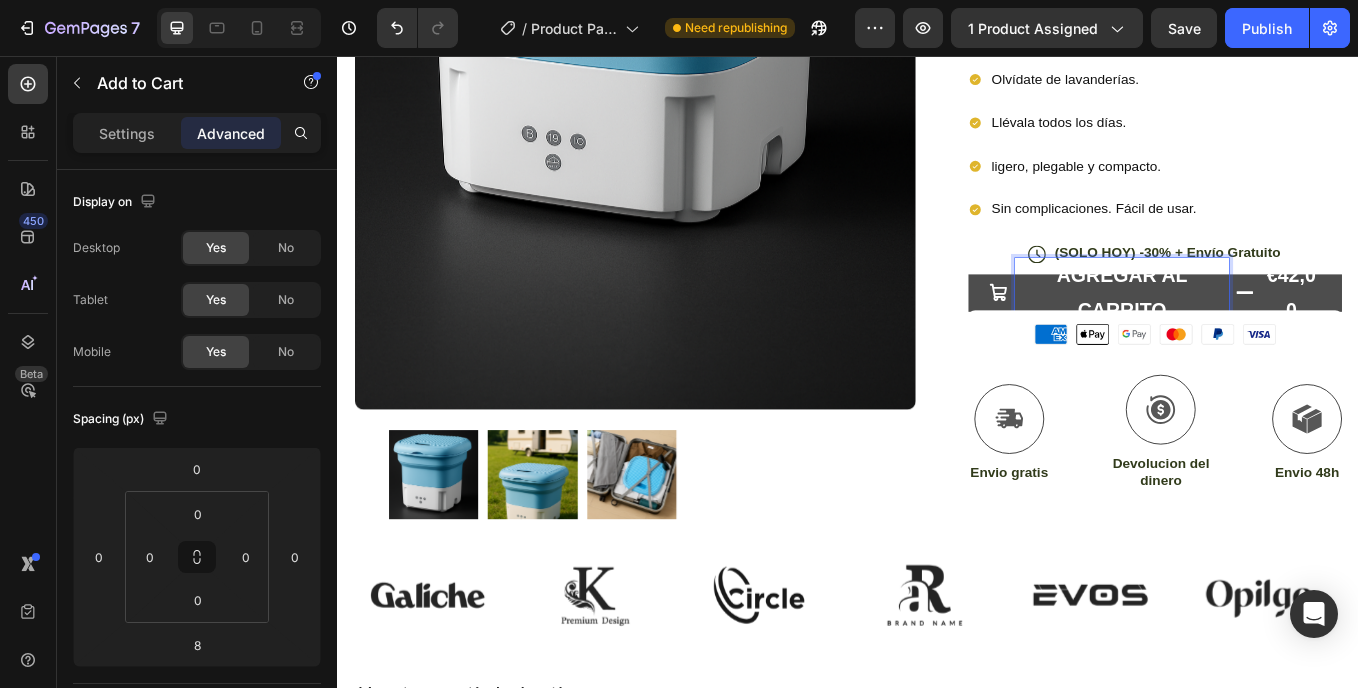 click on "AGREGAR AL CARRITO" at bounding box center (1258, 334) 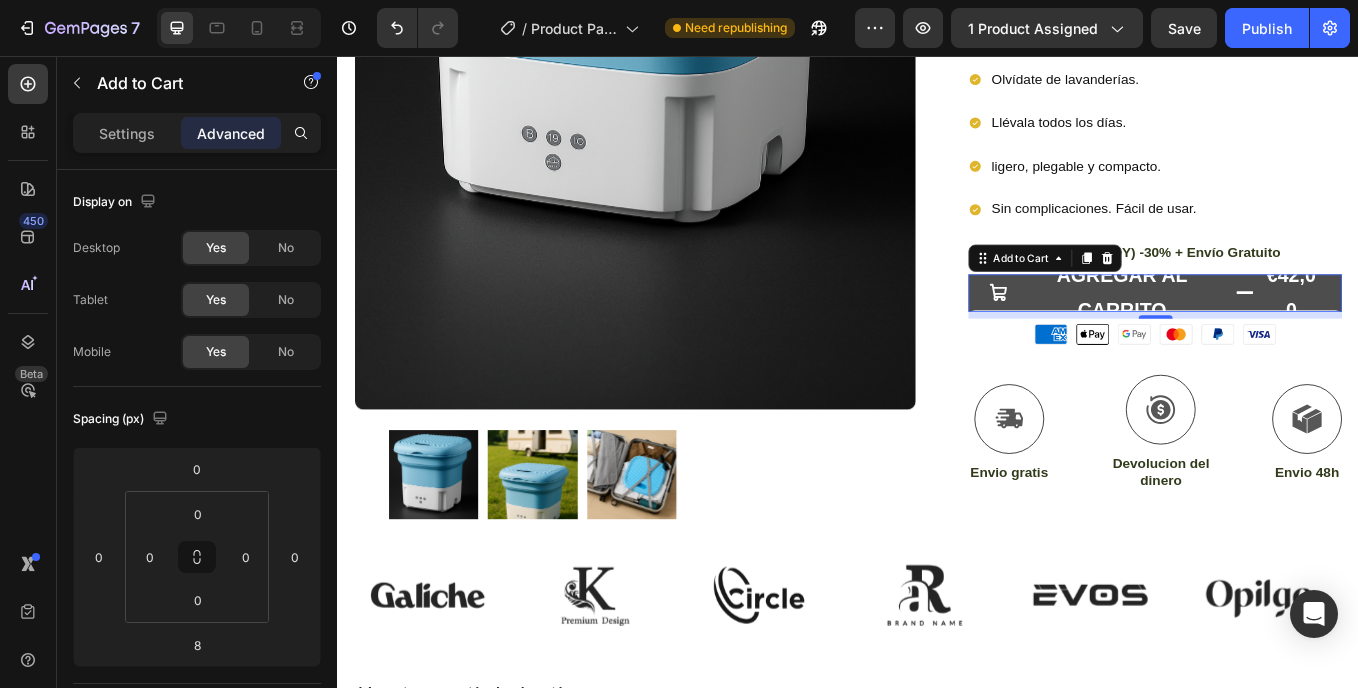 click on "€42,00" at bounding box center (1457, 334) 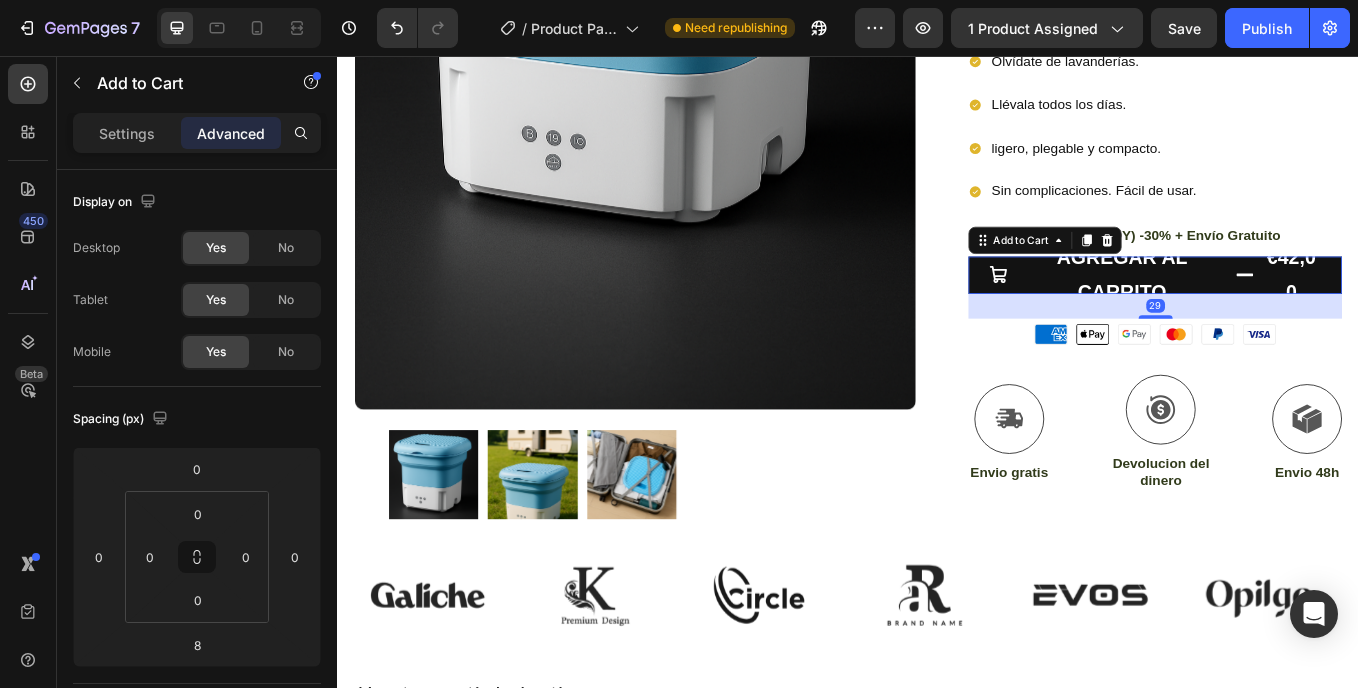 click on "29" at bounding box center [1297, 335] 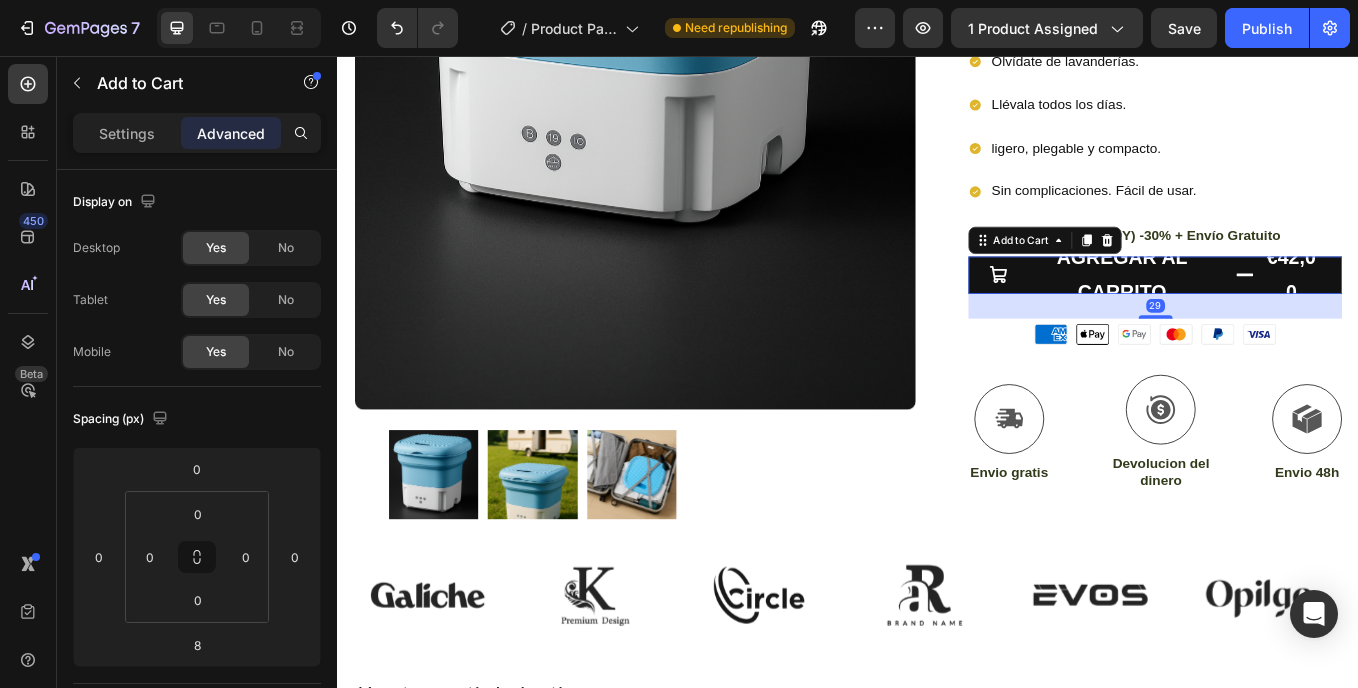 type on "27" 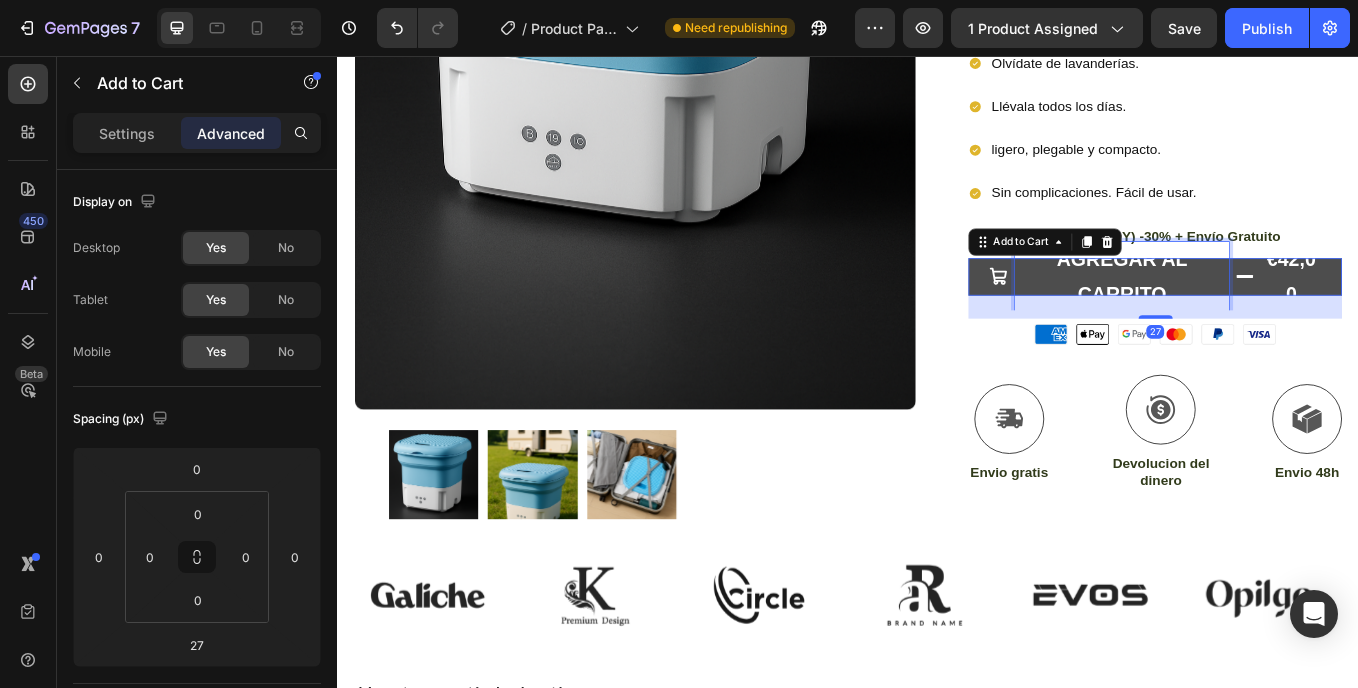 click on "AGREGAR AL CARRITO" at bounding box center (1258, 315) 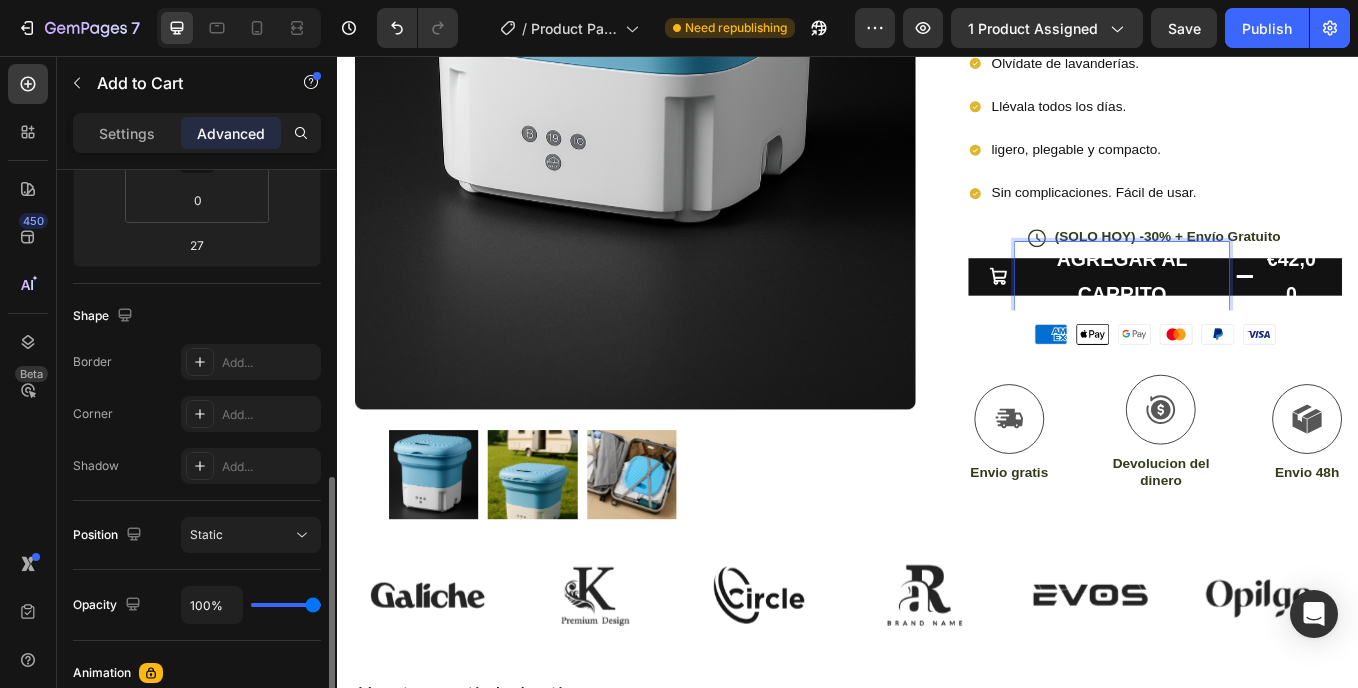 scroll, scrollTop: 500, scrollLeft: 0, axis: vertical 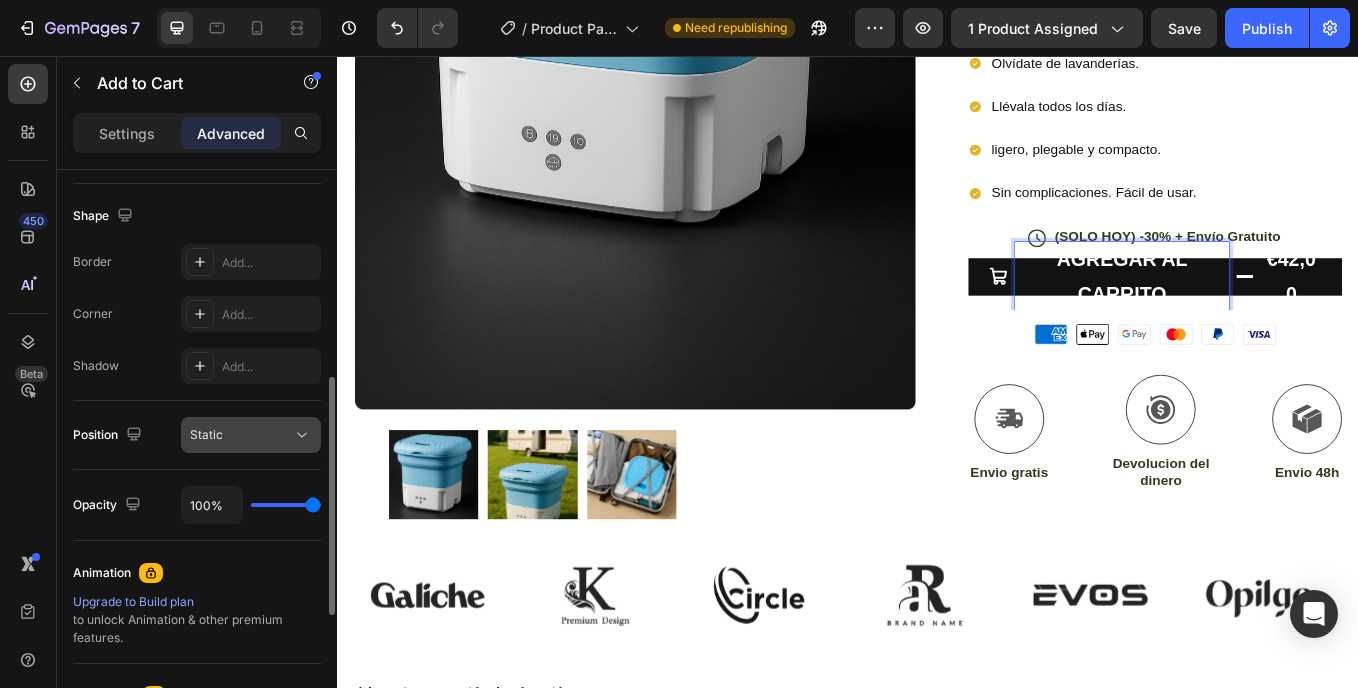 click on "Static" at bounding box center [241, 435] 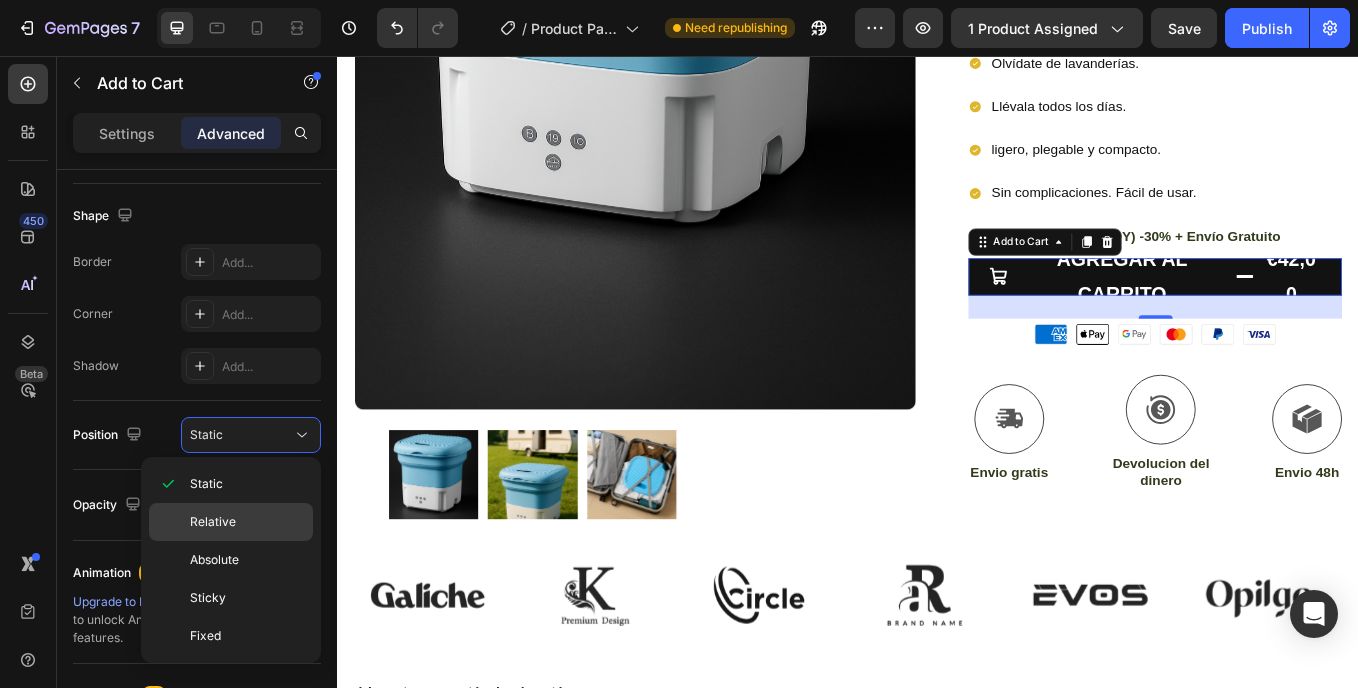 click on "Relative" at bounding box center (247, 522) 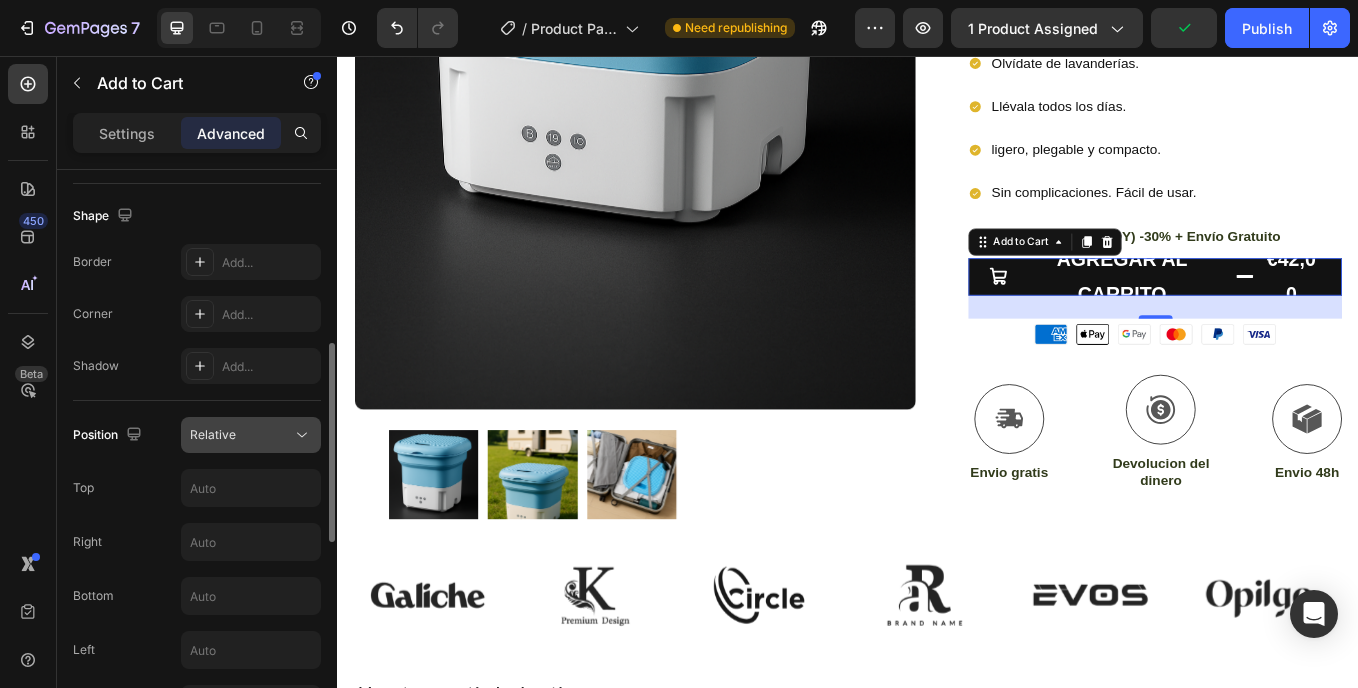 click on "Relative" at bounding box center (241, 435) 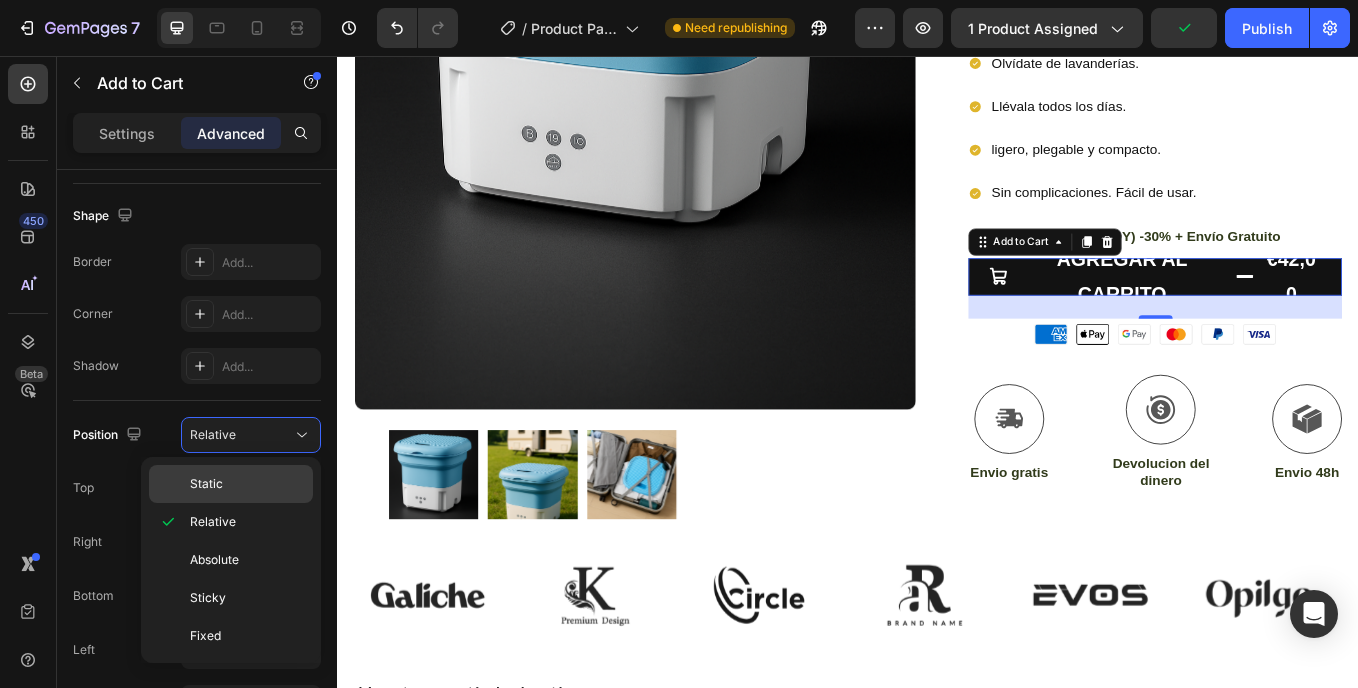 click on "Static" at bounding box center (247, 484) 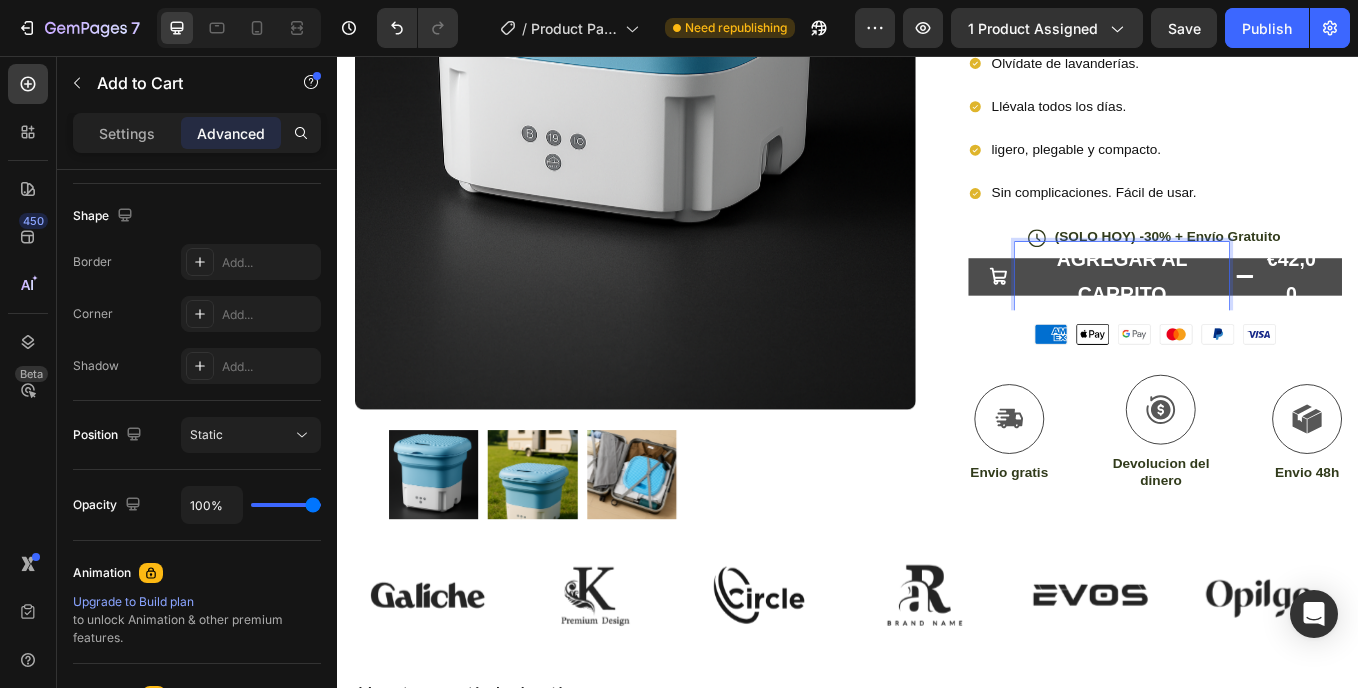 click on "AGREGAR AL CARRITO
€42,00" at bounding box center [1297, 315] 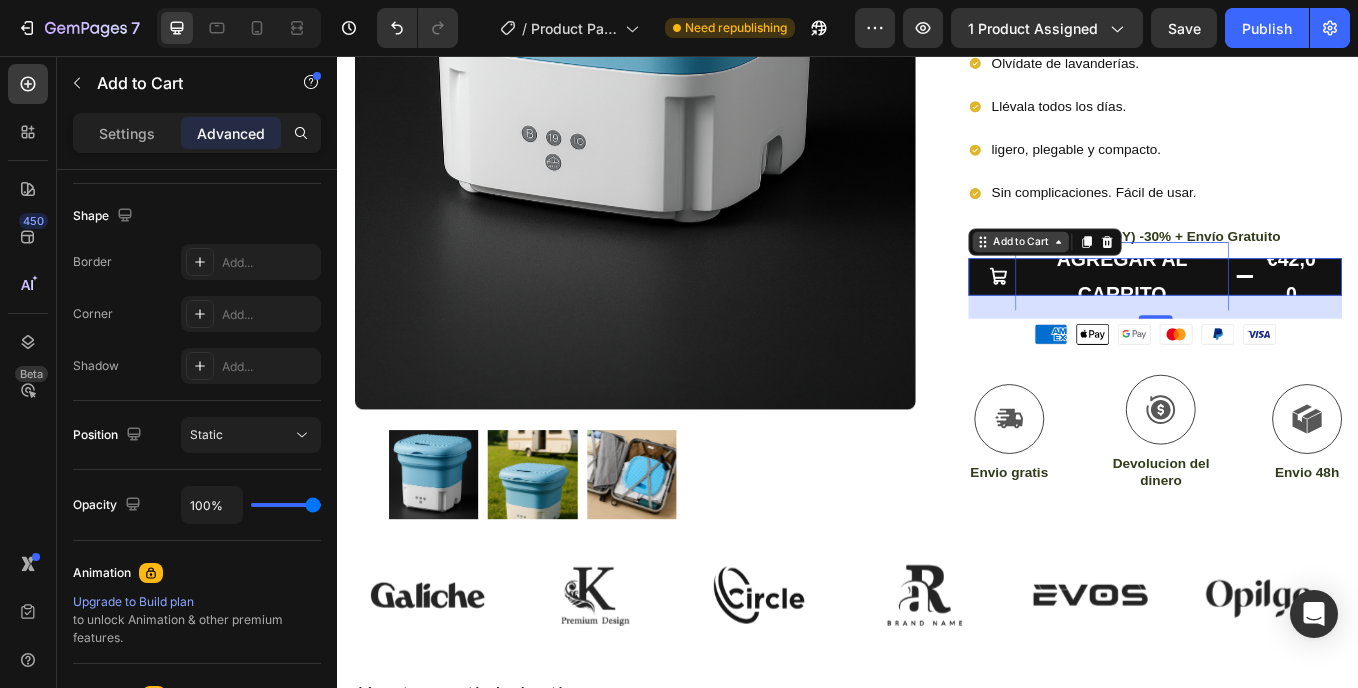 click 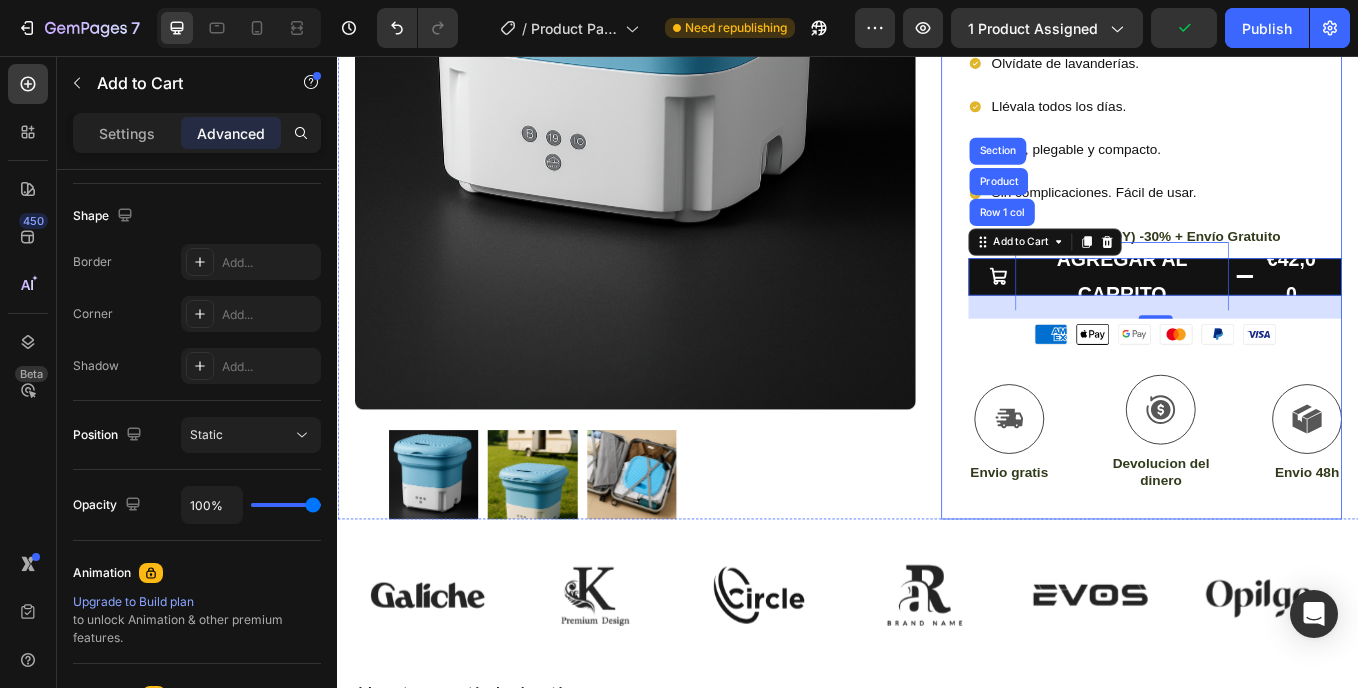 click on "Icon Icon Icon Icon Icon Icon List (+100 clientes satisfechos) Heading Row Mini lavadora portátil - Lava donde quieras, cuando quieras Product Title diseñada para los que viven entre montañas,  playas y carretera. Text Block €42,00 Product Price Product Price €54,00 Product Price Product Price Row Row Azul Azul Rosa Rosa Product Variants & Swatches Olvídate de lavanderías.  Llévala todos los días.  ligero, plegable y compacto.  Sin complicaciones. Fácil de usar. Item List Row
Icon (SOLO HOY) -30% + Envío Gratuito  Text Block Row
AGREGAR AL CARRITO
€42,00 Add to Cart Row 1 col Product Section   27 Image
Icon Envio gratis Text Block
Icon Row Devolucion del dinero Text Block
Icon Envio 48h Text Block Row Row" at bounding box center [1281, 127] 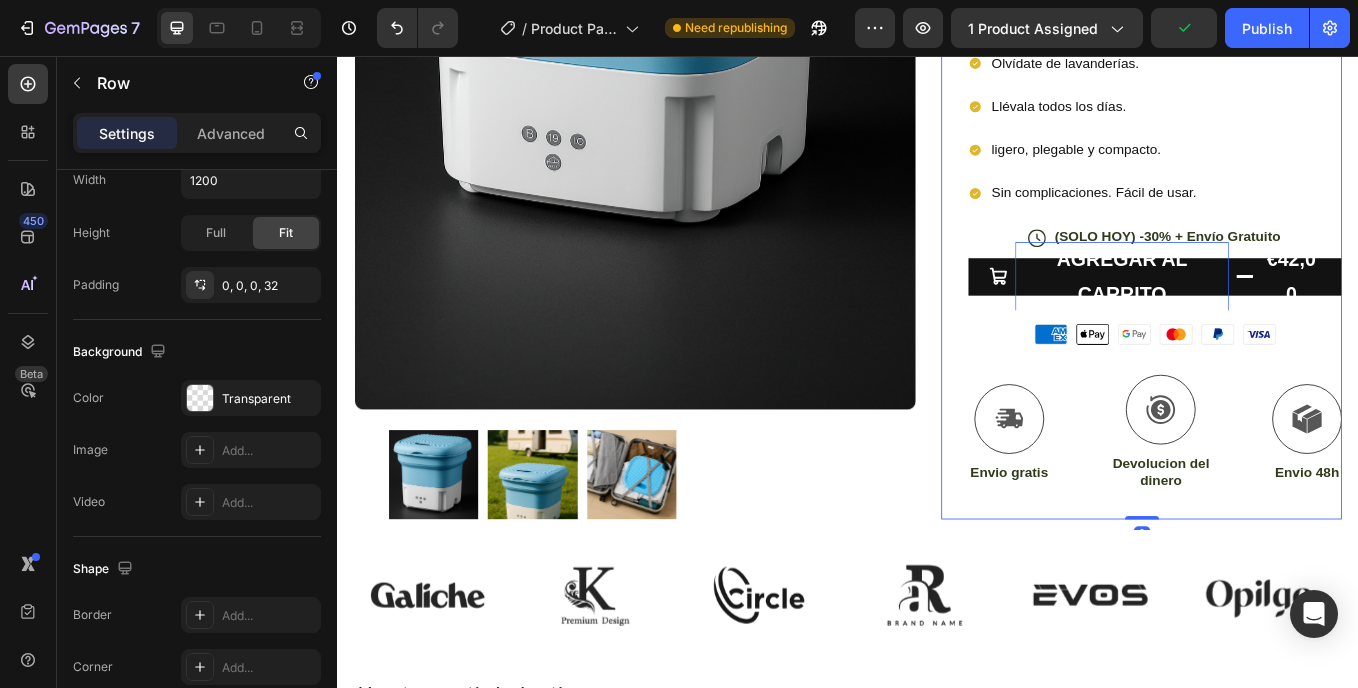 scroll, scrollTop: 0, scrollLeft: 0, axis: both 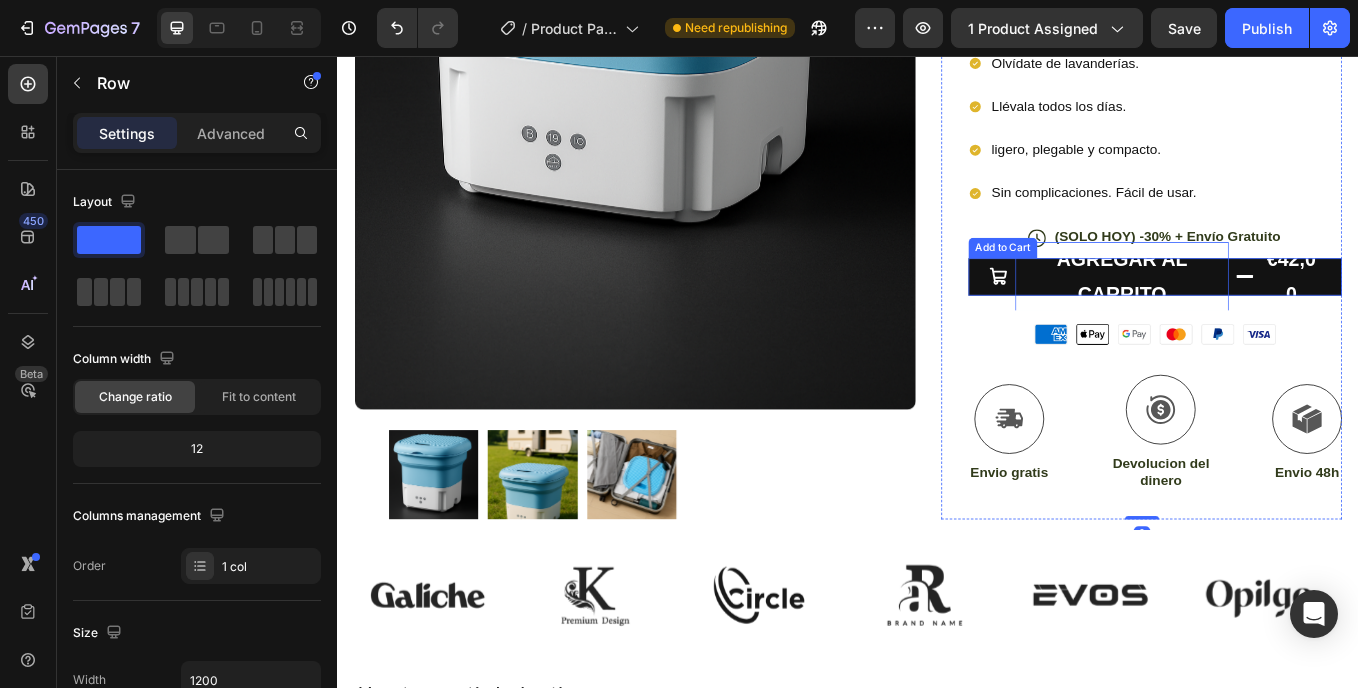 click on "AGREGAR AL CARRITO" at bounding box center [1258, 315] 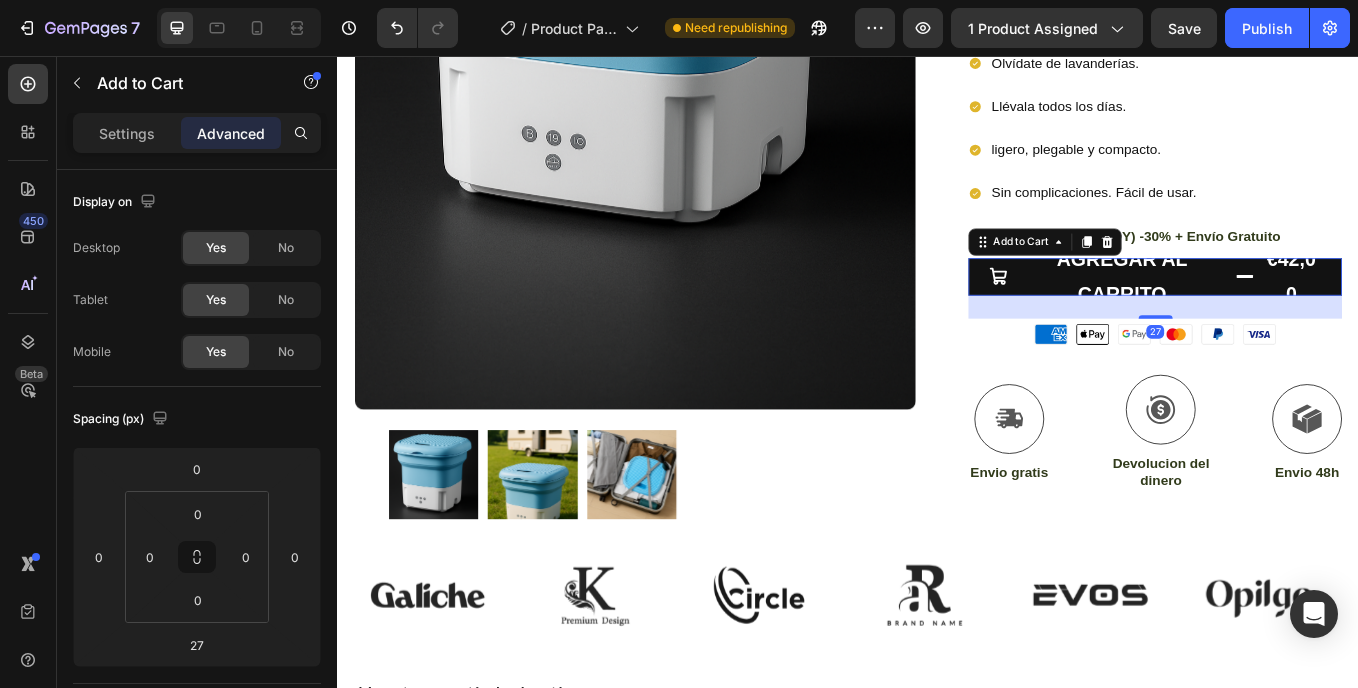 click 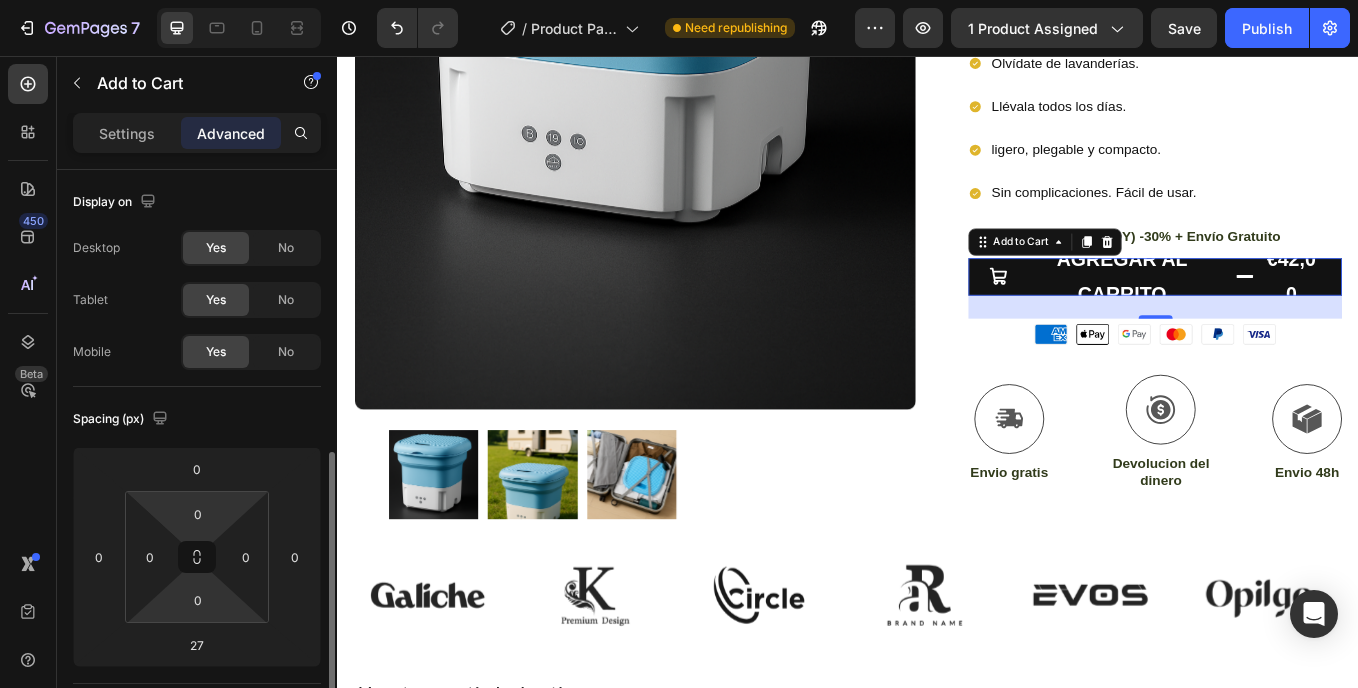 scroll, scrollTop: 200, scrollLeft: 0, axis: vertical 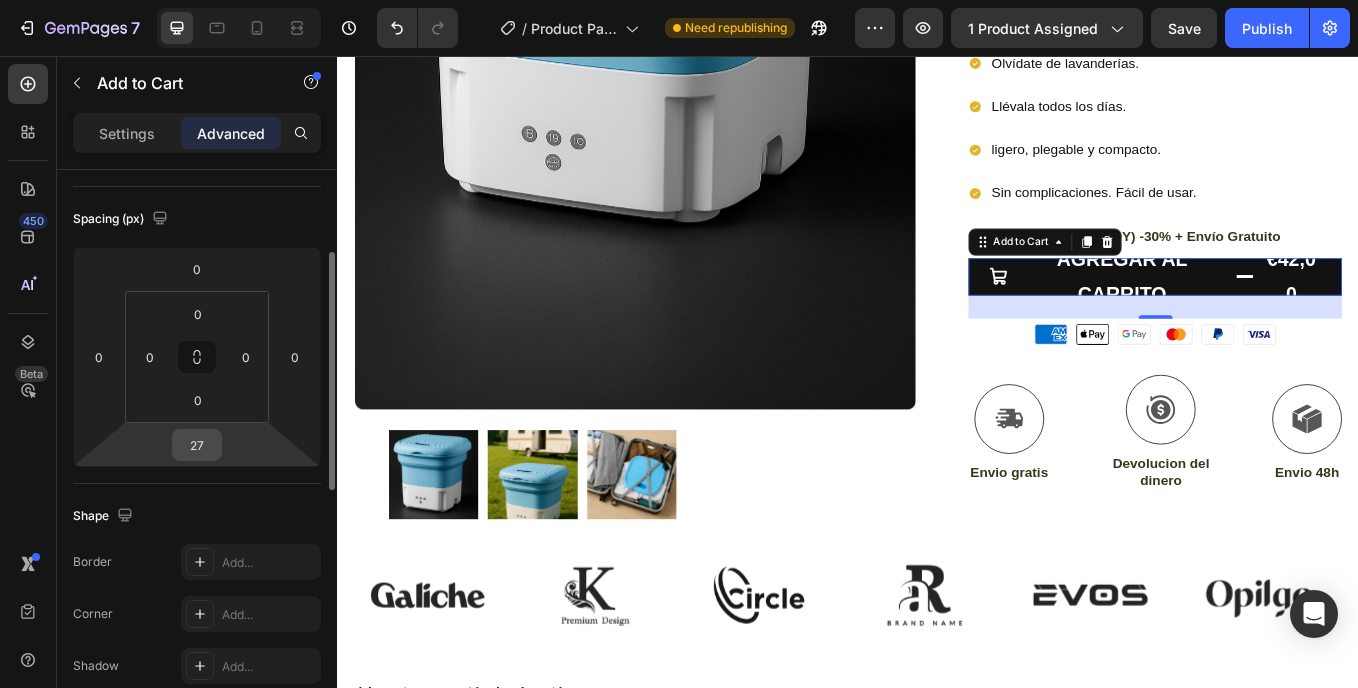 click on "27" at bounding box center [197, 445] 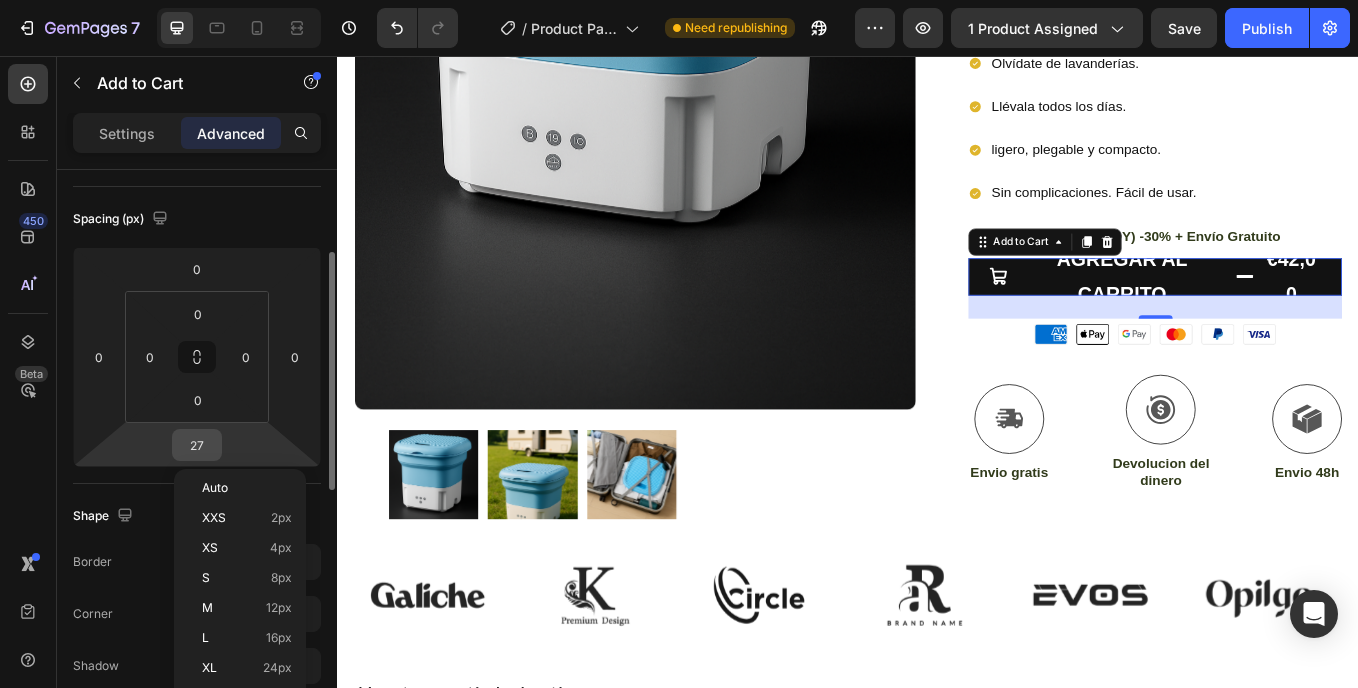 click on "27" at bounding box center [197, 445] 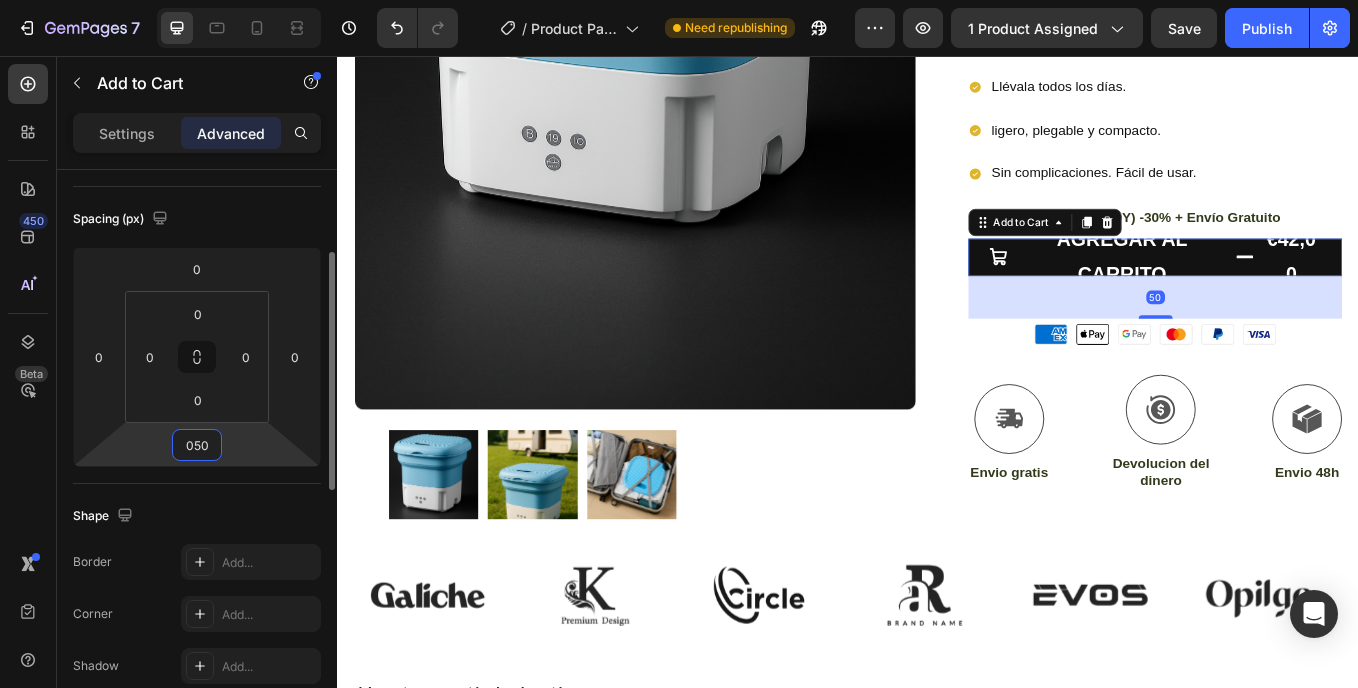 click on "050" at bounding box center (197, 445) 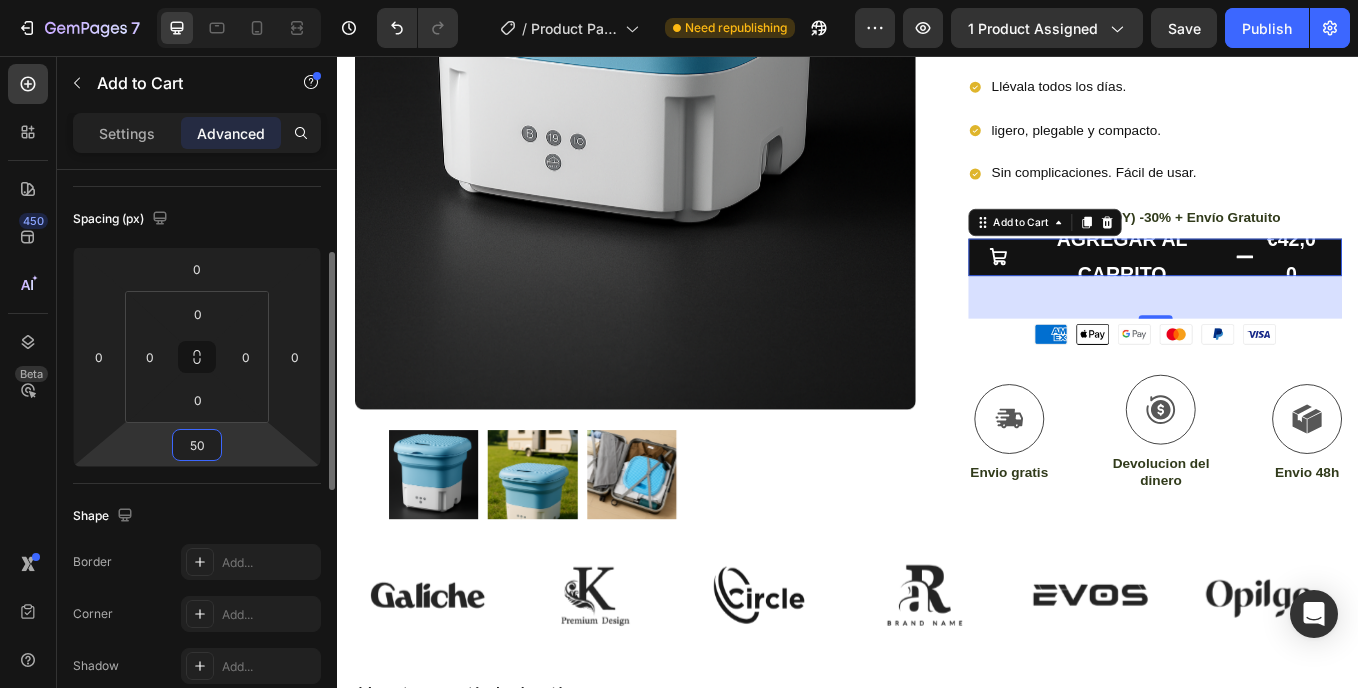type on "50" 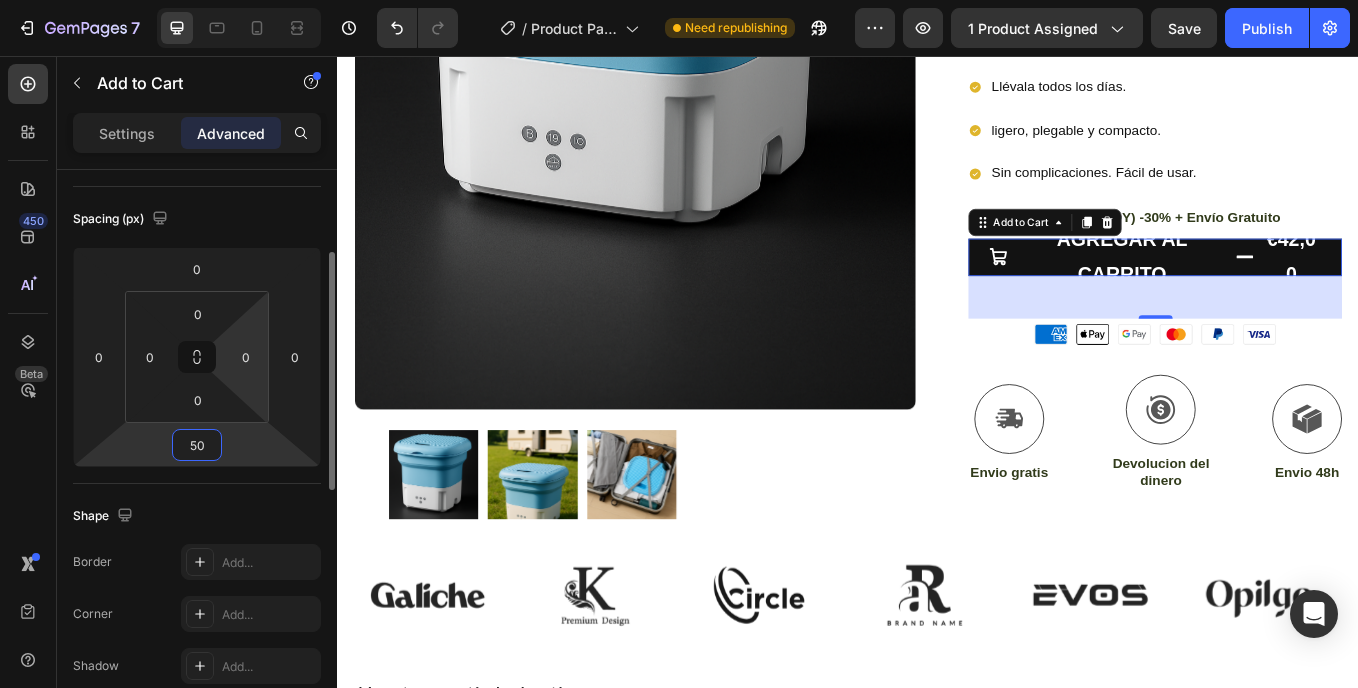 drag, startPoint x: 233, startPoint y: 436, endPoint x: 242, endPoint y: 389, distance: 47.853943 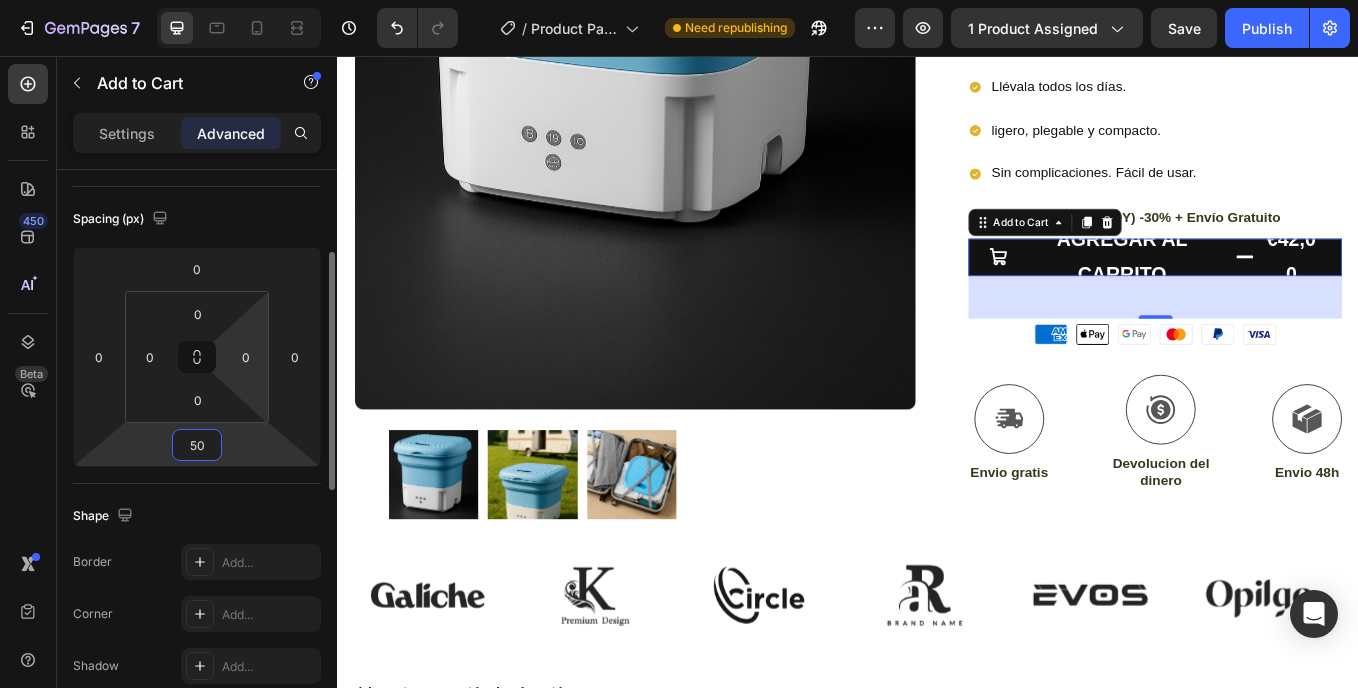 click on "7   /  Product Page - Jun 5, 10:17:27 Need republishing Preview 1 product assigned  Save   Publish  450 Beta Sections(18) Elements(84) Section Element Hero Section Product Detail Brands Trusted Badges Guarantee Product Breakdown How to use Testimonials Compare Bundle FAQs Social Proof Brand Story Product List Collection Blog List Contact Sticky Add to Cart Custom Footer Browse Library 450 Layout
Row
Row
Row
Row Text
Heading
Text Block Button
Button
Button Media
Image
Image
Video" at bounding box center [679, 0] 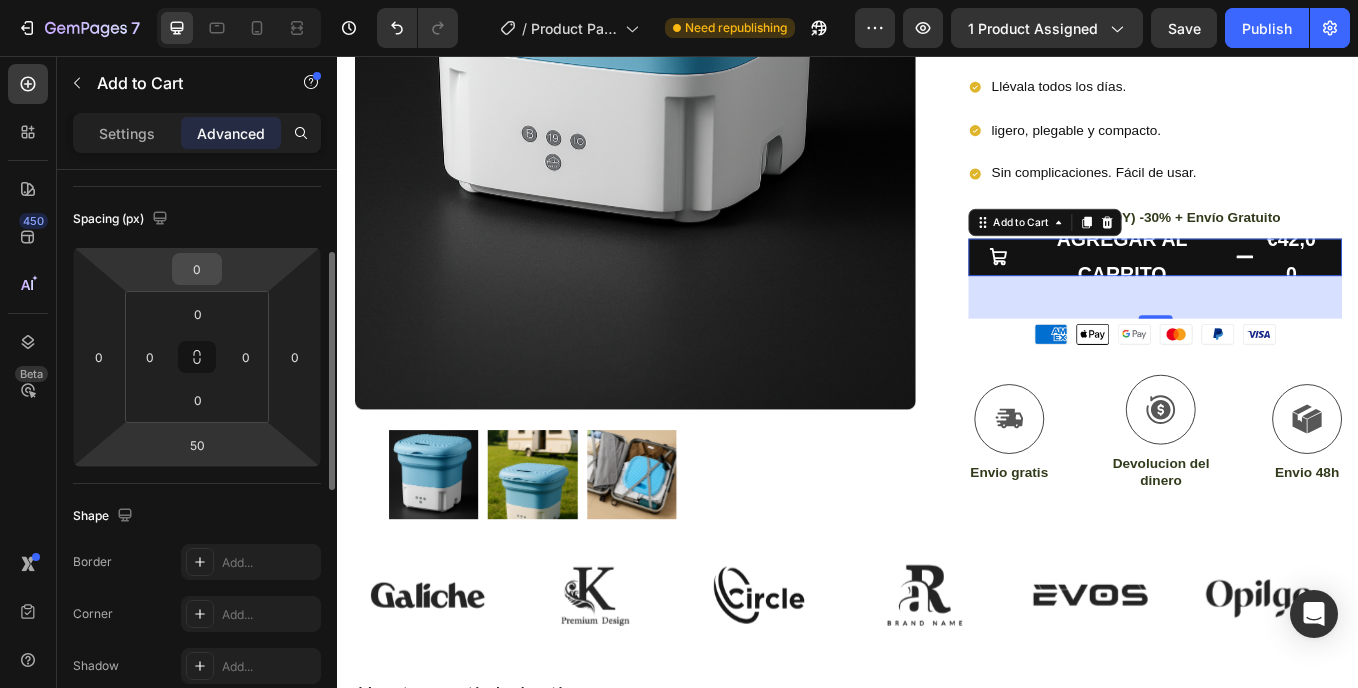 click on "0" at bounding box center (197, 269) 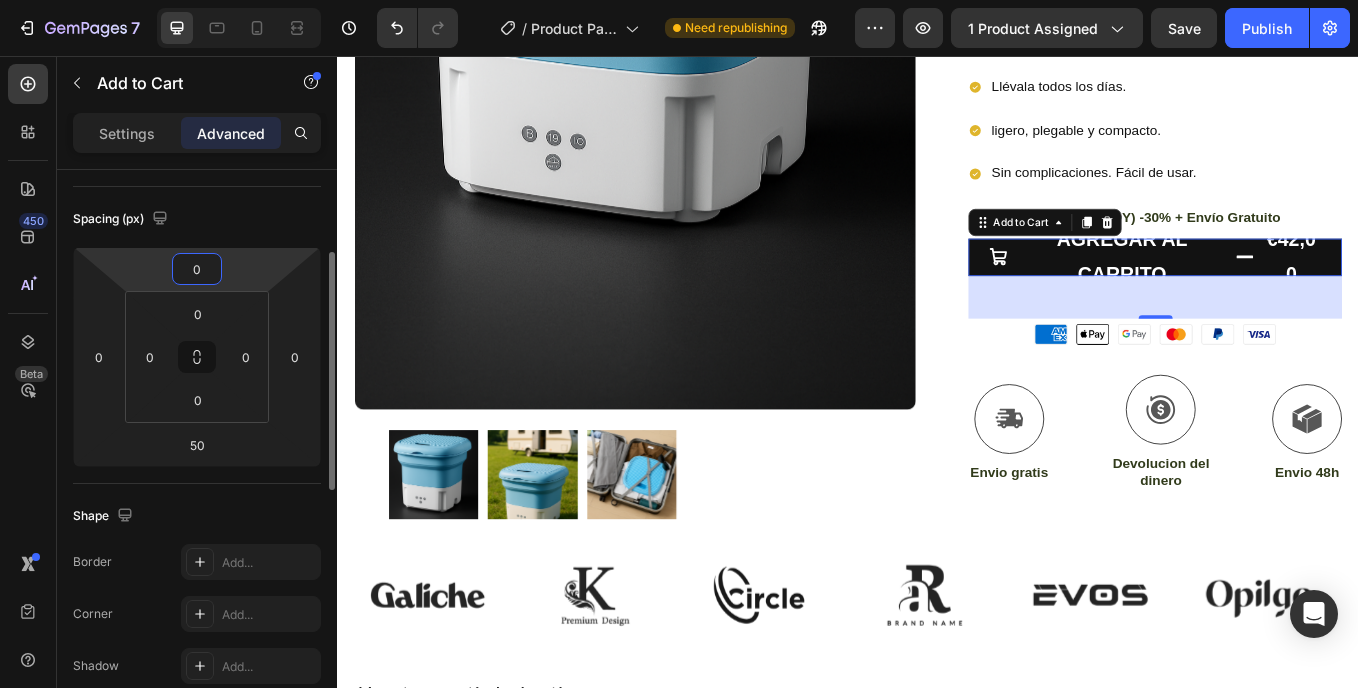 click on "0" at bounding box center [197, 269] 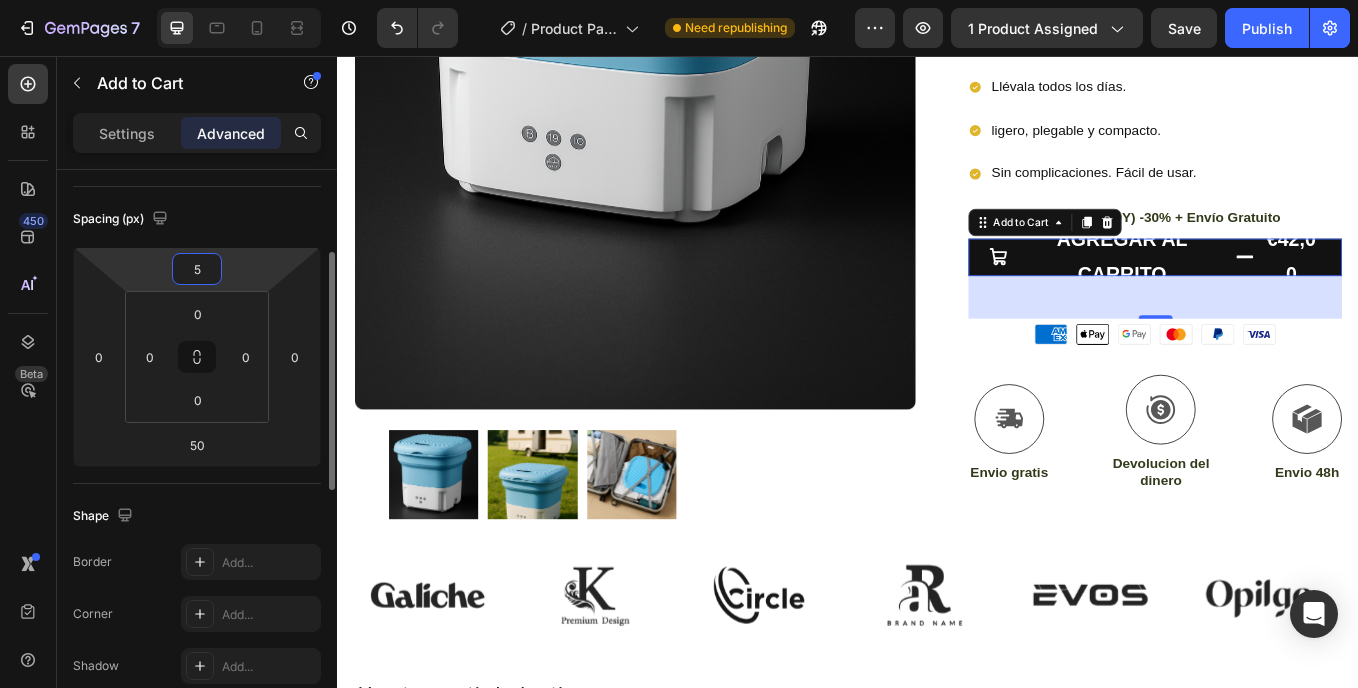 type on "50" 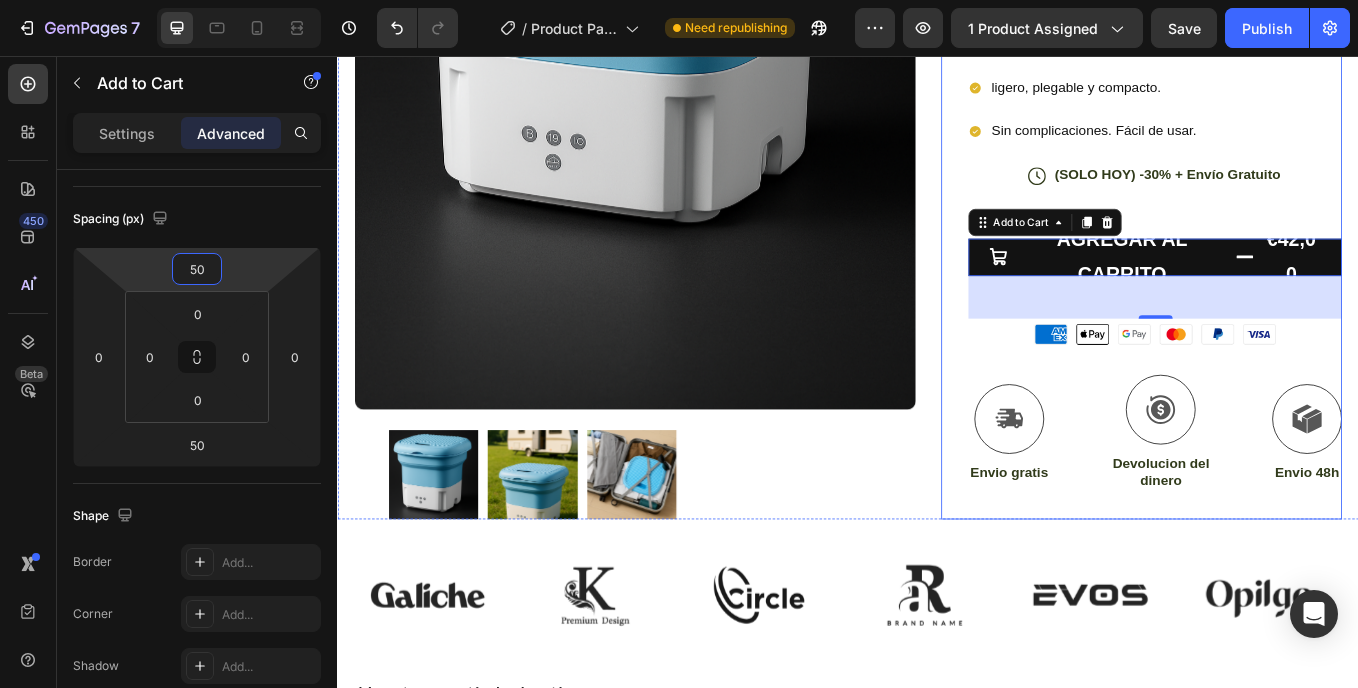 click on "Icon Icon Icon Icon Icon Icon List (+100 clientes satisfechos) Heading Row Mini lavadora portátil - Lava donde quieras, cuando quieras Product Title diseñada para los que viven entre montañas,  playas y carretera. Text Block €42,00 Product Price Product Price €54,00 Product Price Product Price Row Row Azul Azul Rosa Rosa Product Variants & Swatches Olvídate de lavanderías.  Llévala todos los días.  ligero, plegable y compacto.  Sin complicaciones. Fácil de usar. Item List Row
Icon (SOLO HOY) -30% + Envío Gratuito  Text Block Row
AGREGAR AL CARRITO
€42,00 Add to Cart   50 Image
Icon Envio gratis Text Block
Icon Row Devolucion del dinero Text Block
Icon Envio 48h Text Block Row Row" at bounding box center (1281, 91) 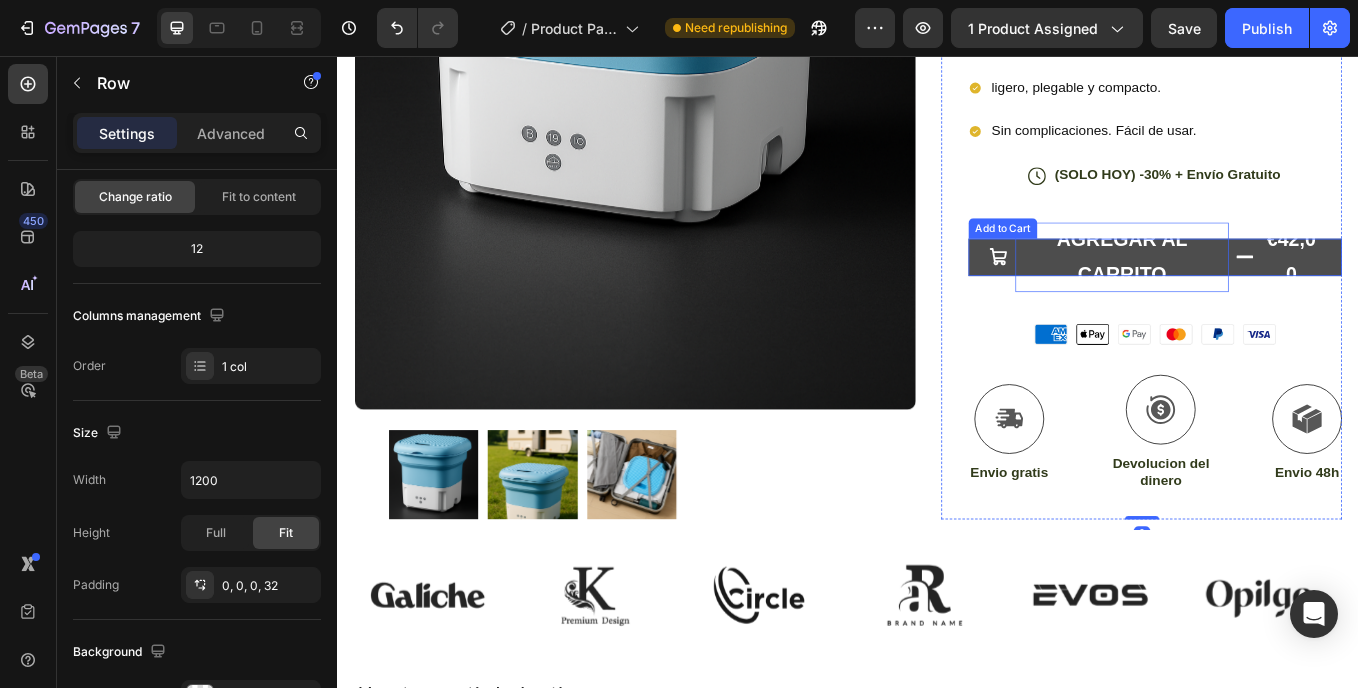 scroll, scrollTop: 0, scrollLeft: 0, axis: both 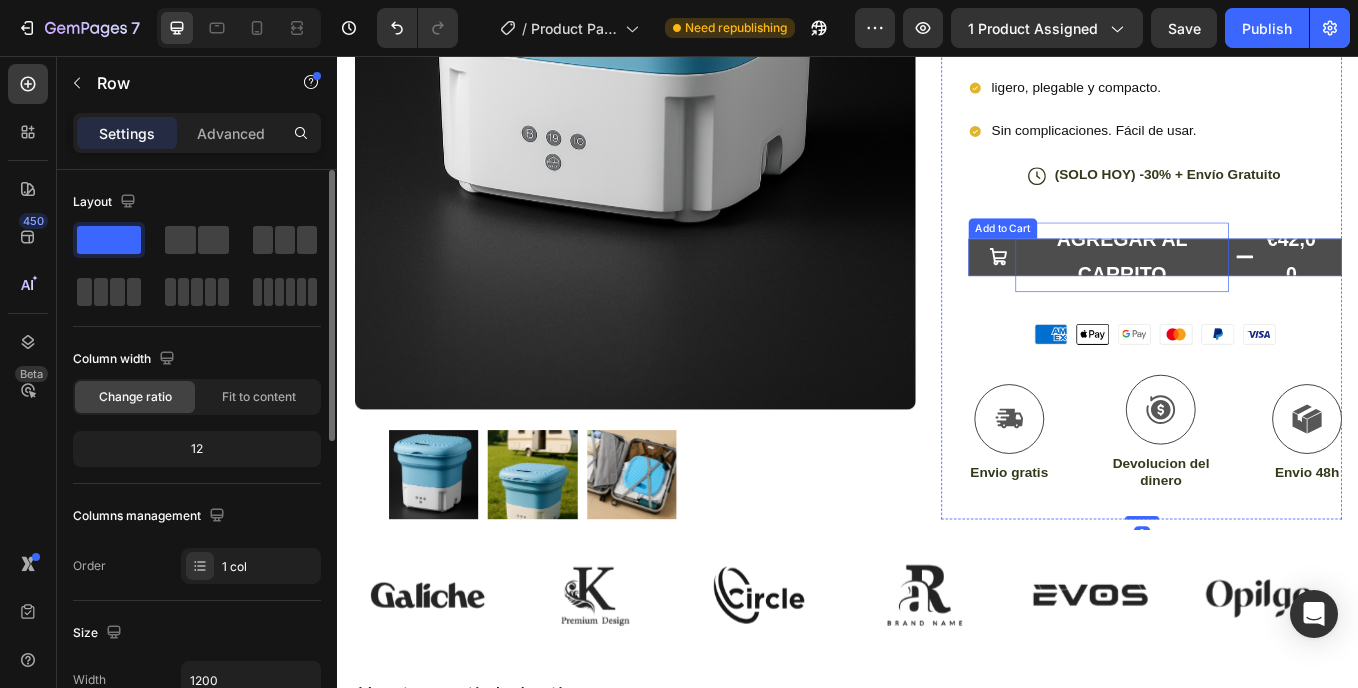 click on "AGREGAR AL CARRITO" at bounding box center (1258, 292) 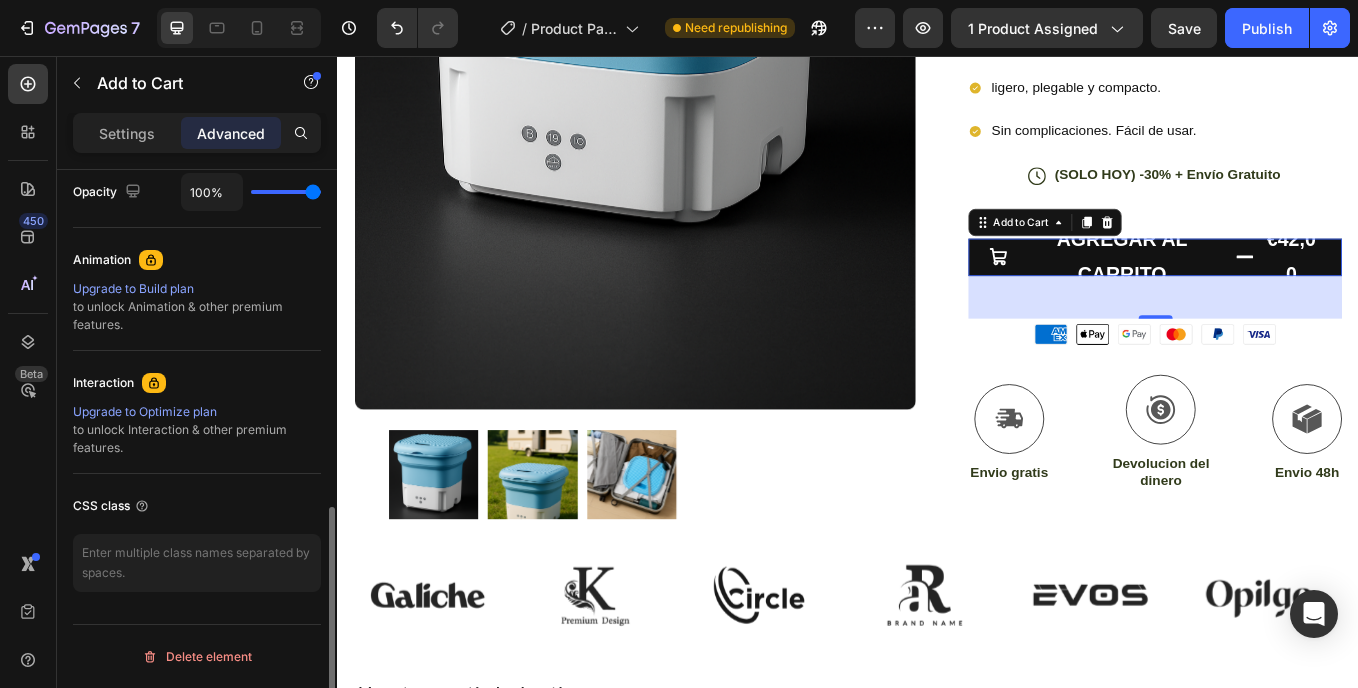 scroll, scrollTop: 213, scrollLeft: 0, axis: vertical 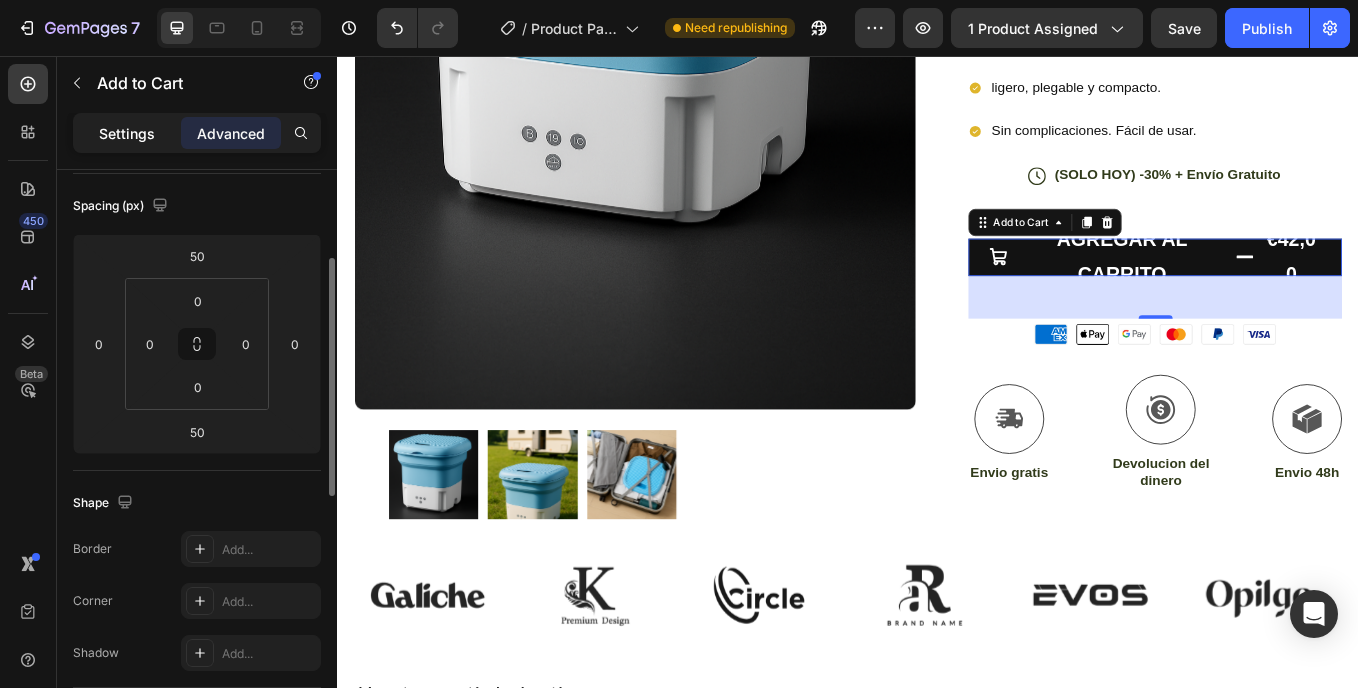 click on "Settings" at bounding box center (127, 133) 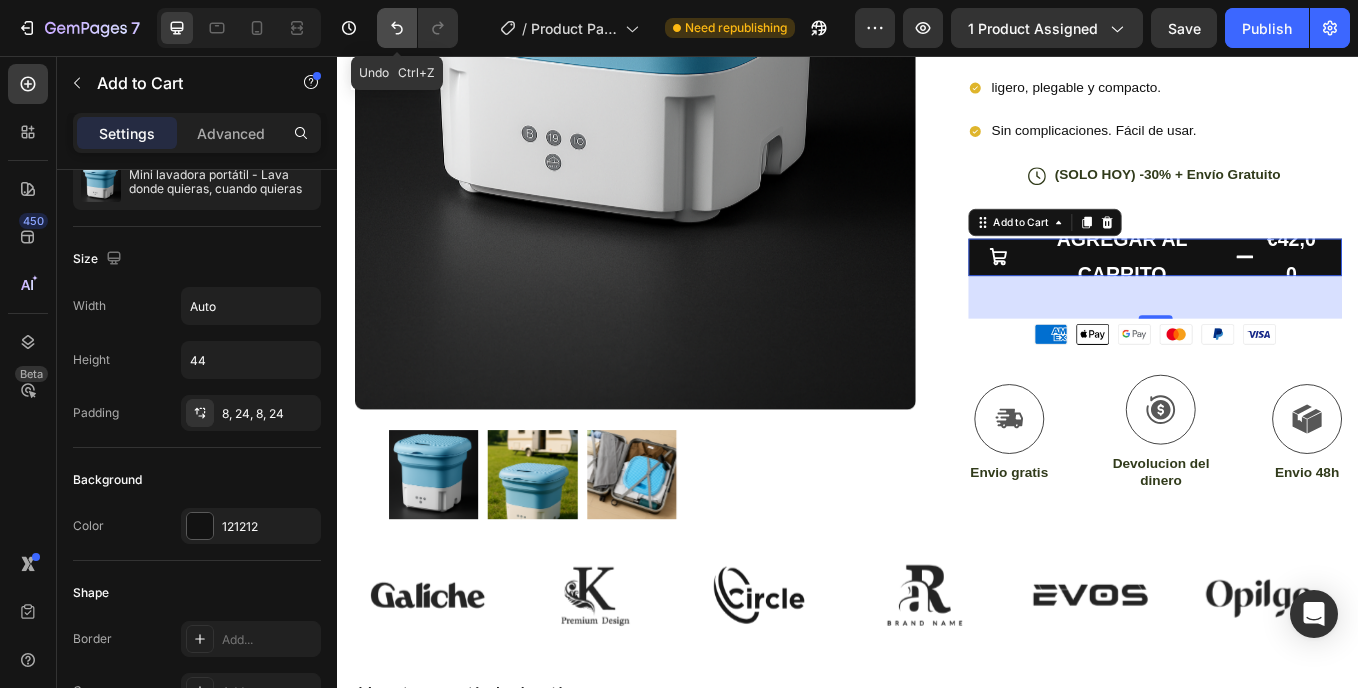 click 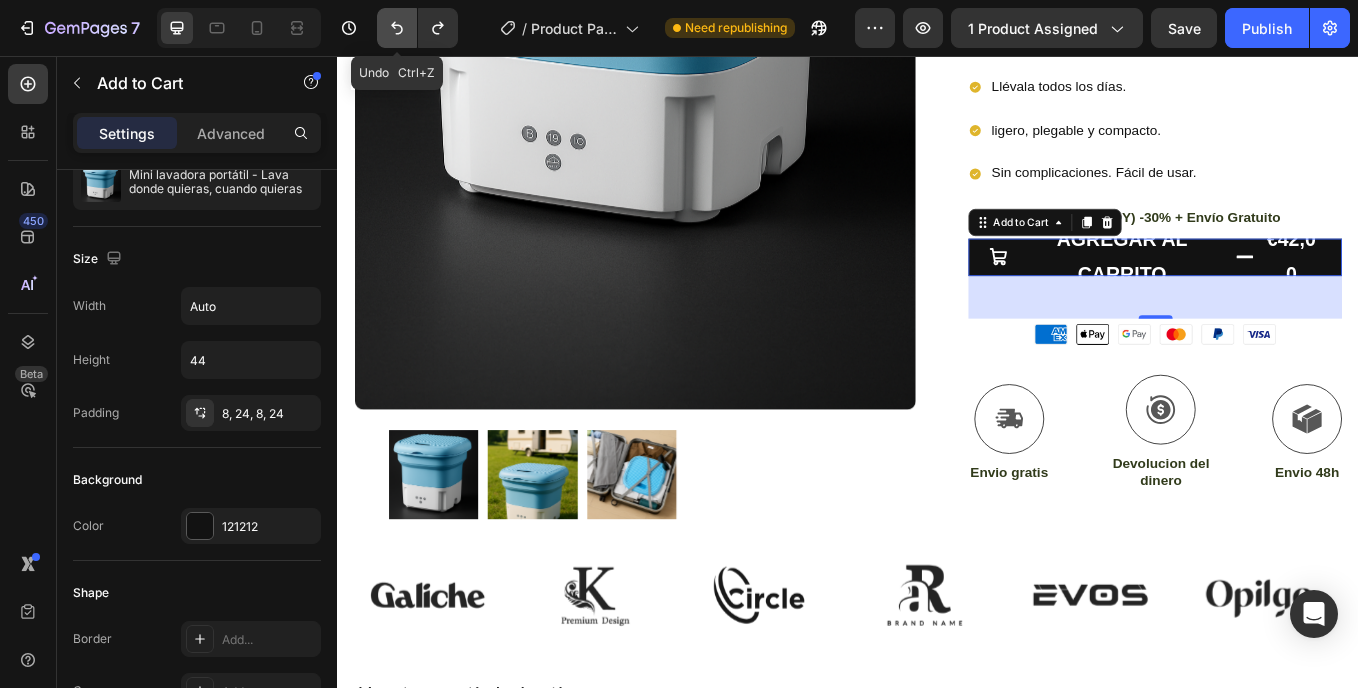 click 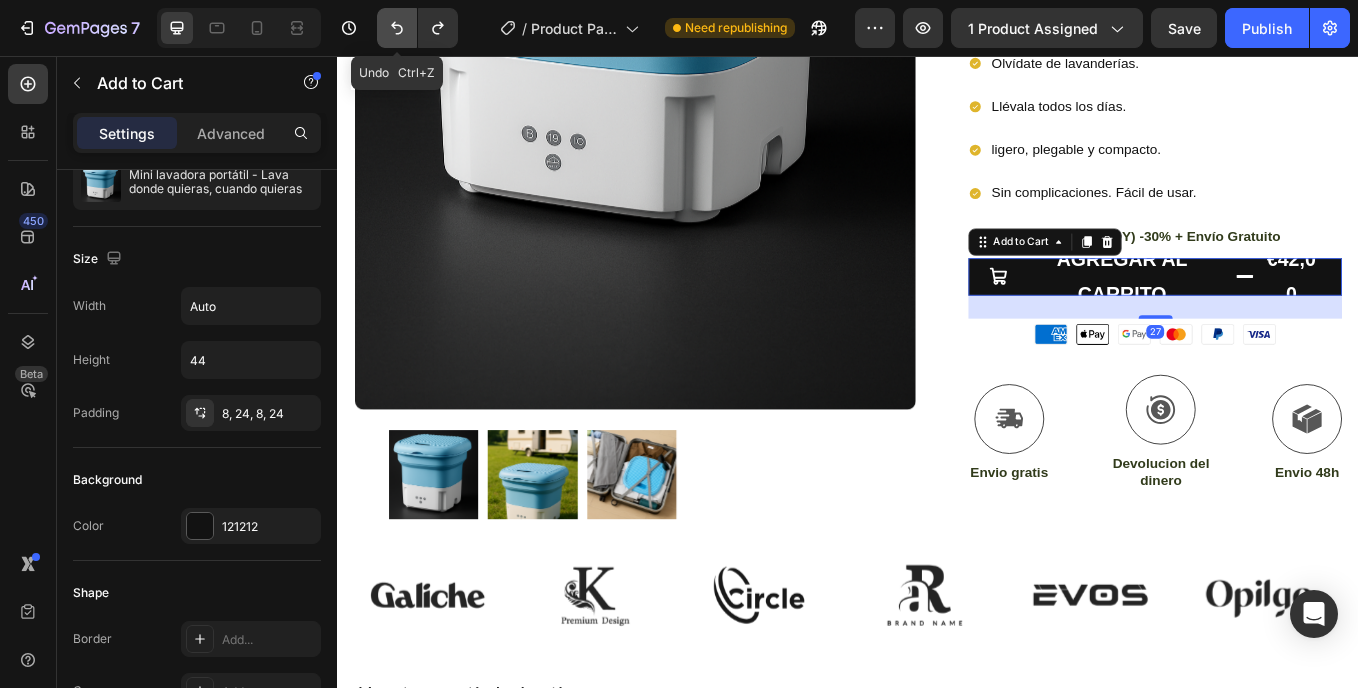 click 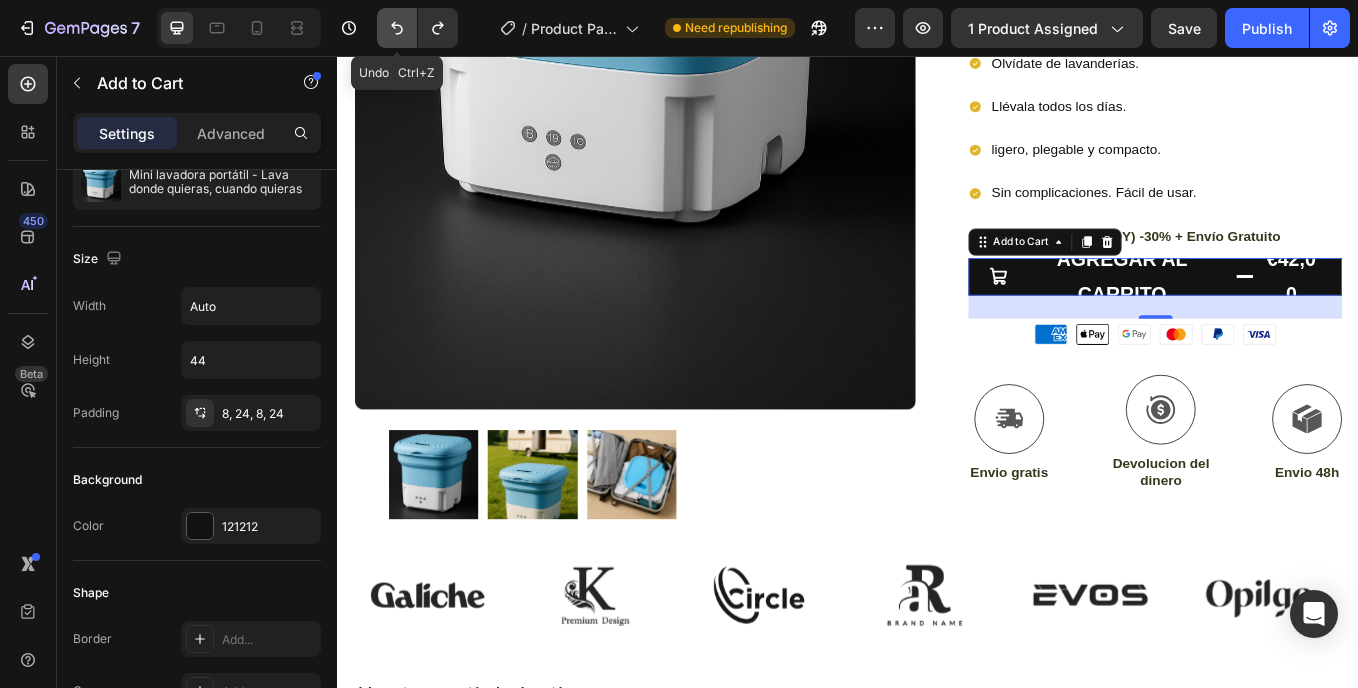 click 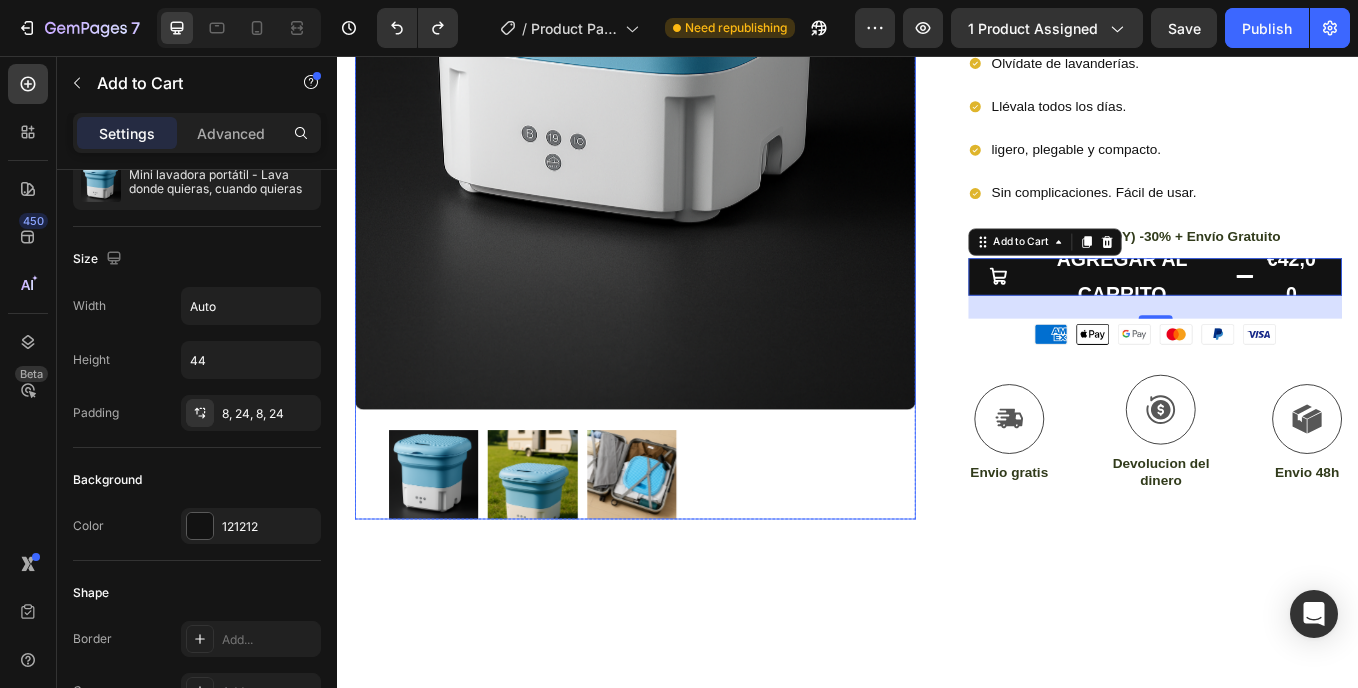 scroll, scrollTop: 200, scrollLeft: 0, axis: vertical 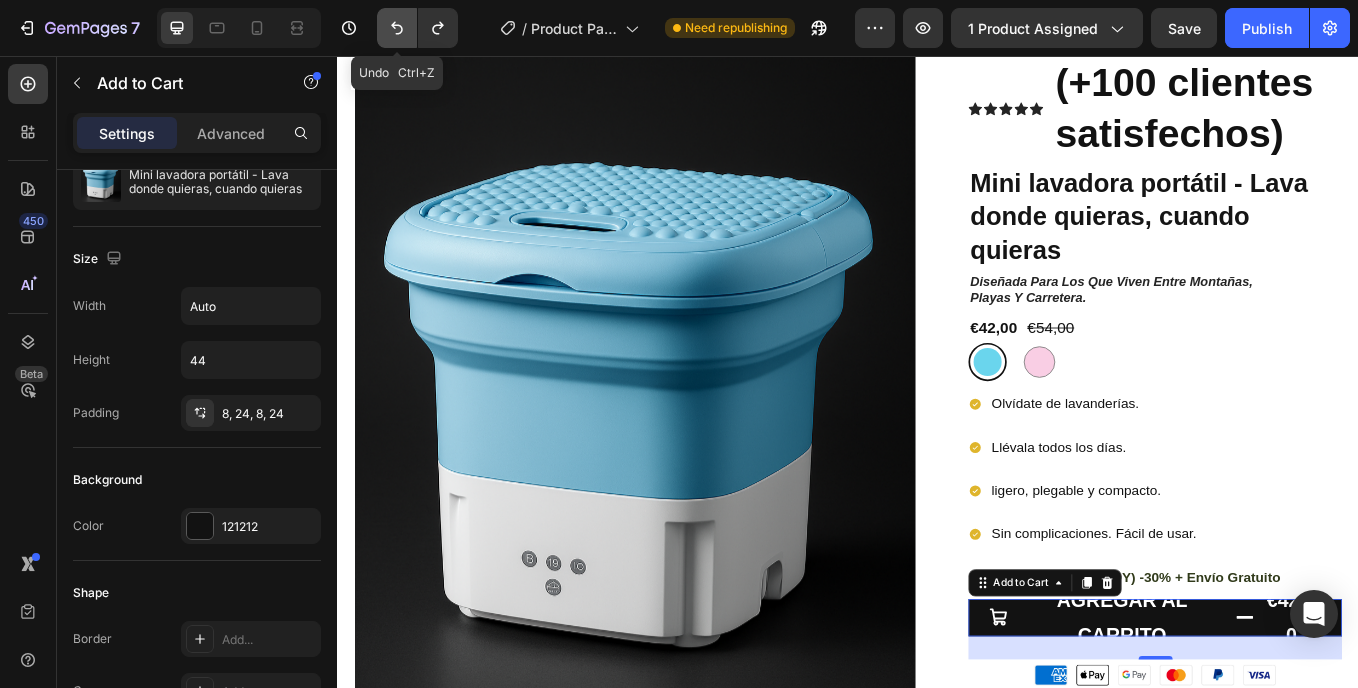 click 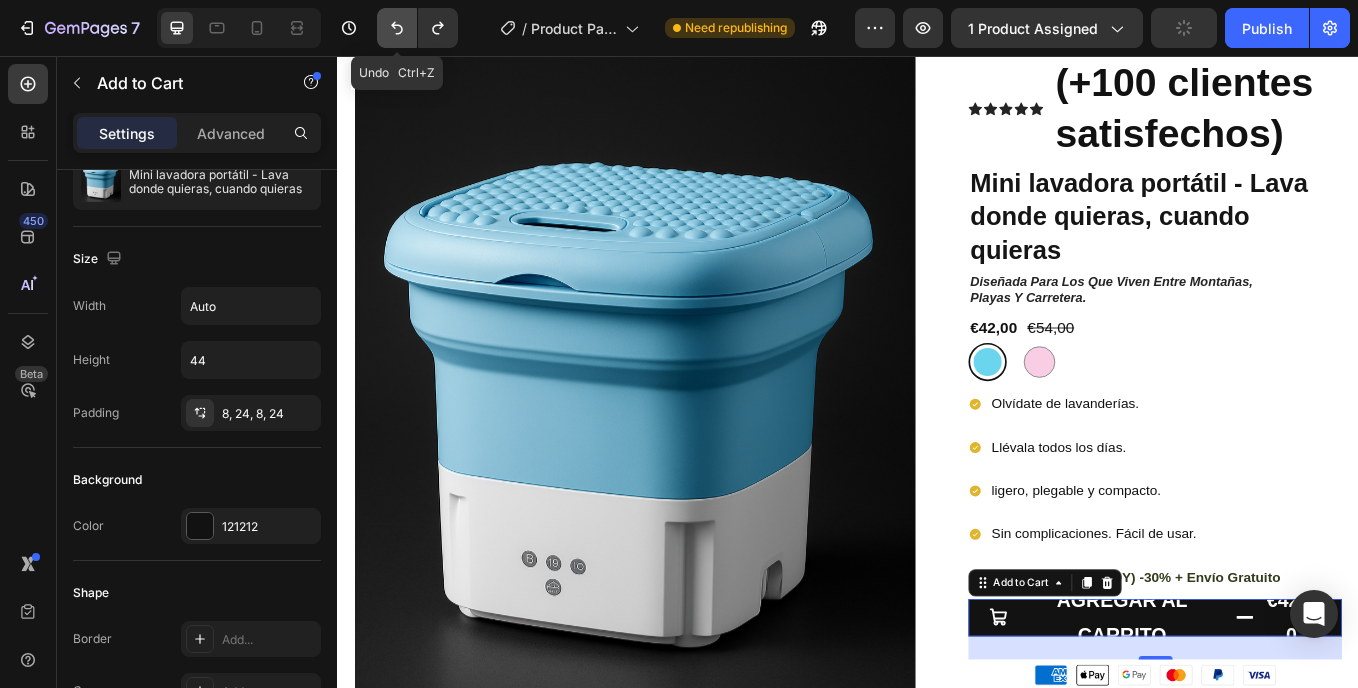 click 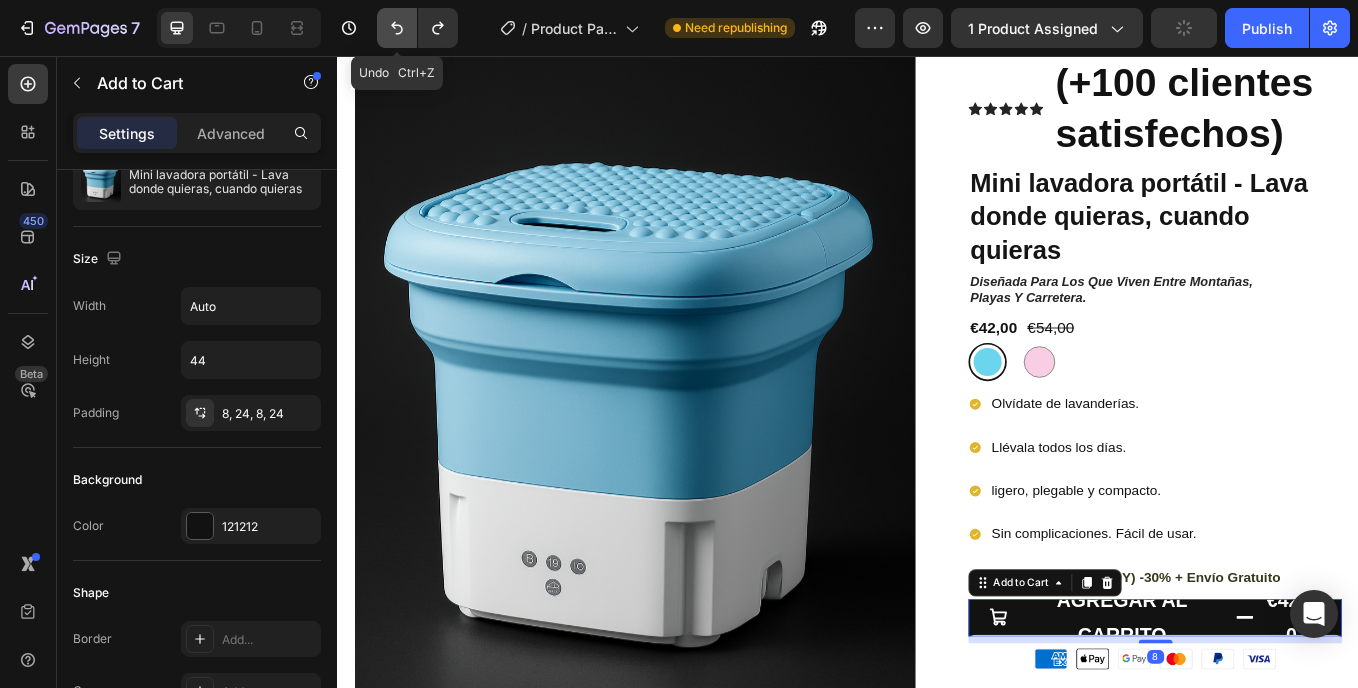 click 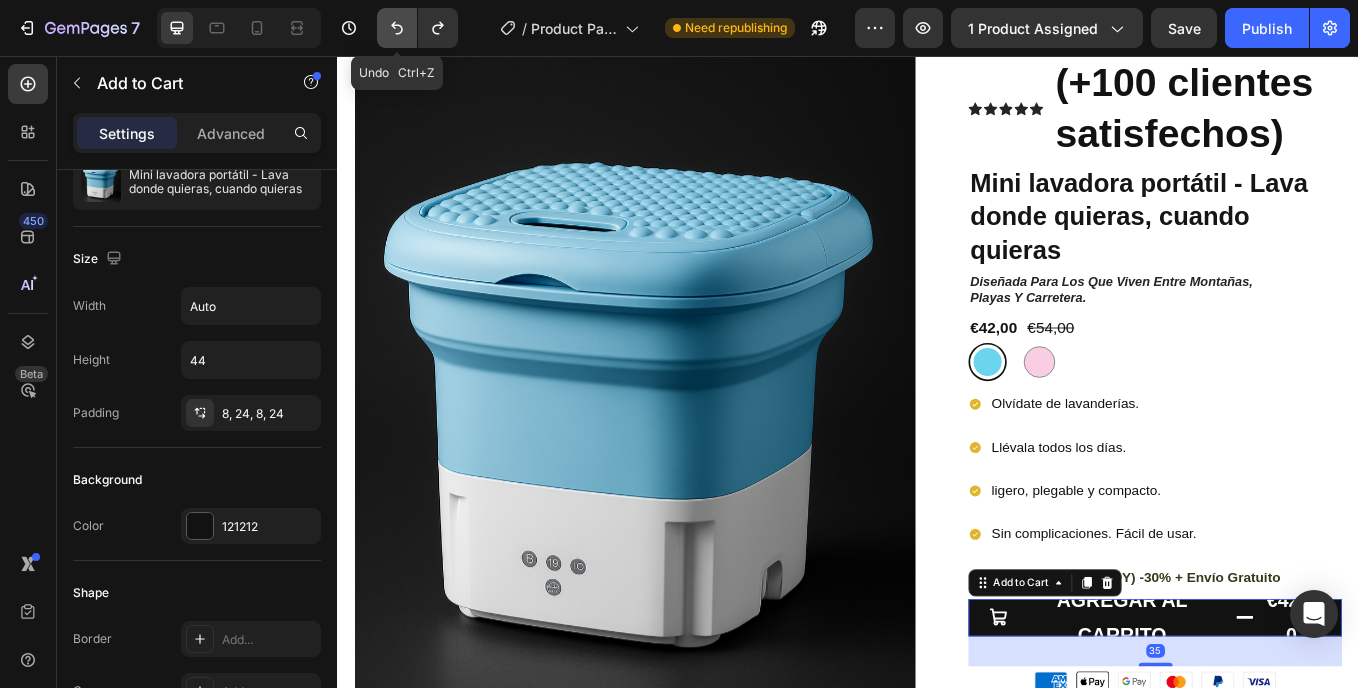click 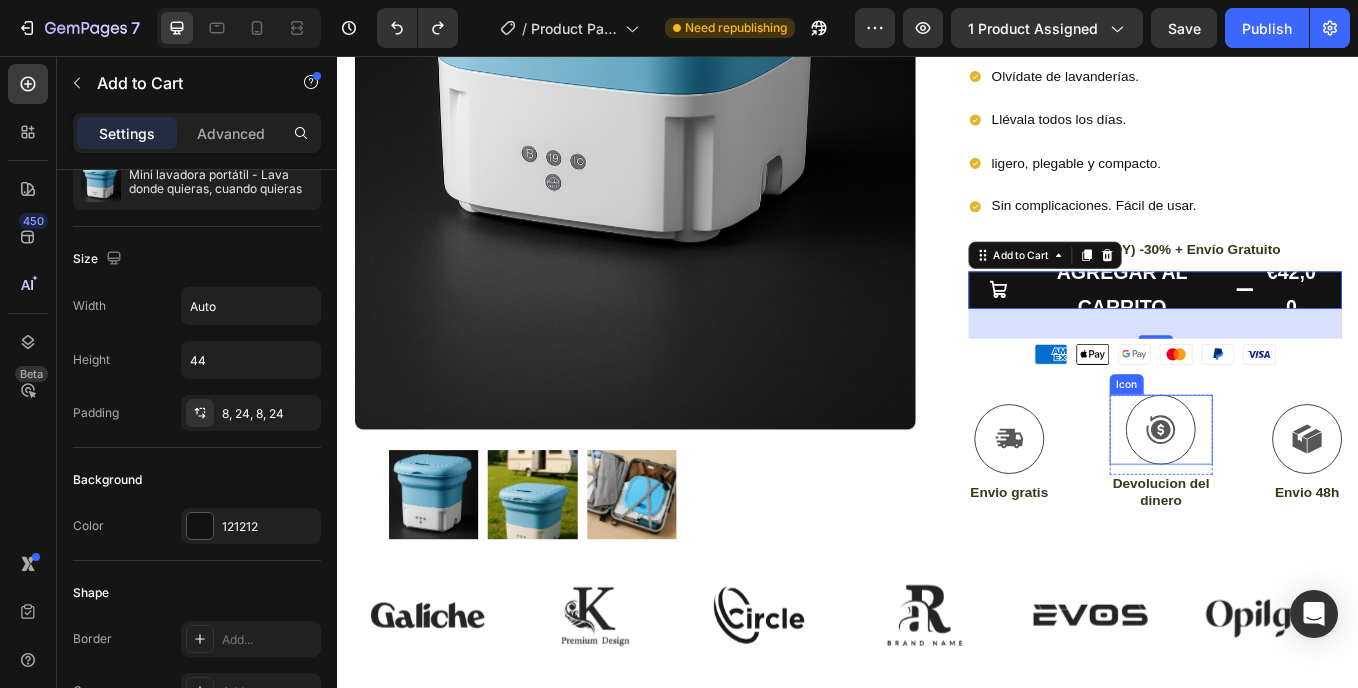 scroll, scrollTop: 800, scrollLeft: 0, axis: vertical 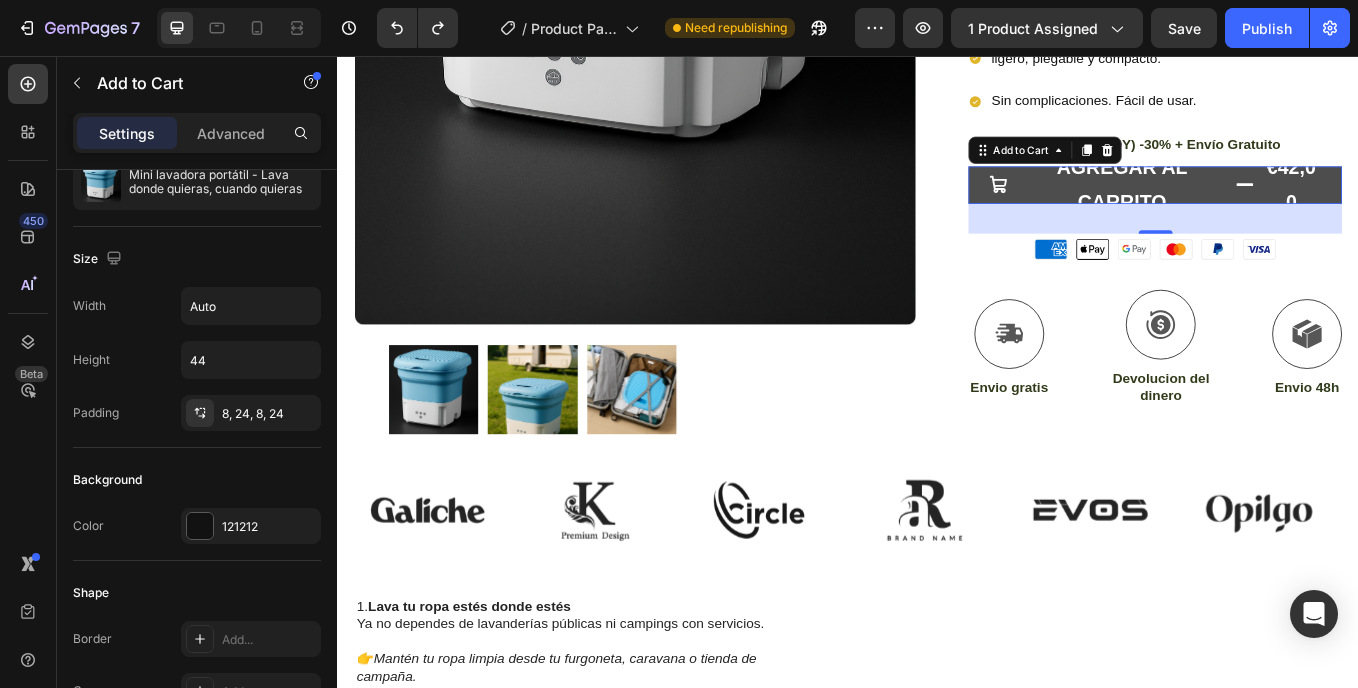 click on "AGREGAR AL CARRITO
€42,00" at bounding box center (1297, 207) 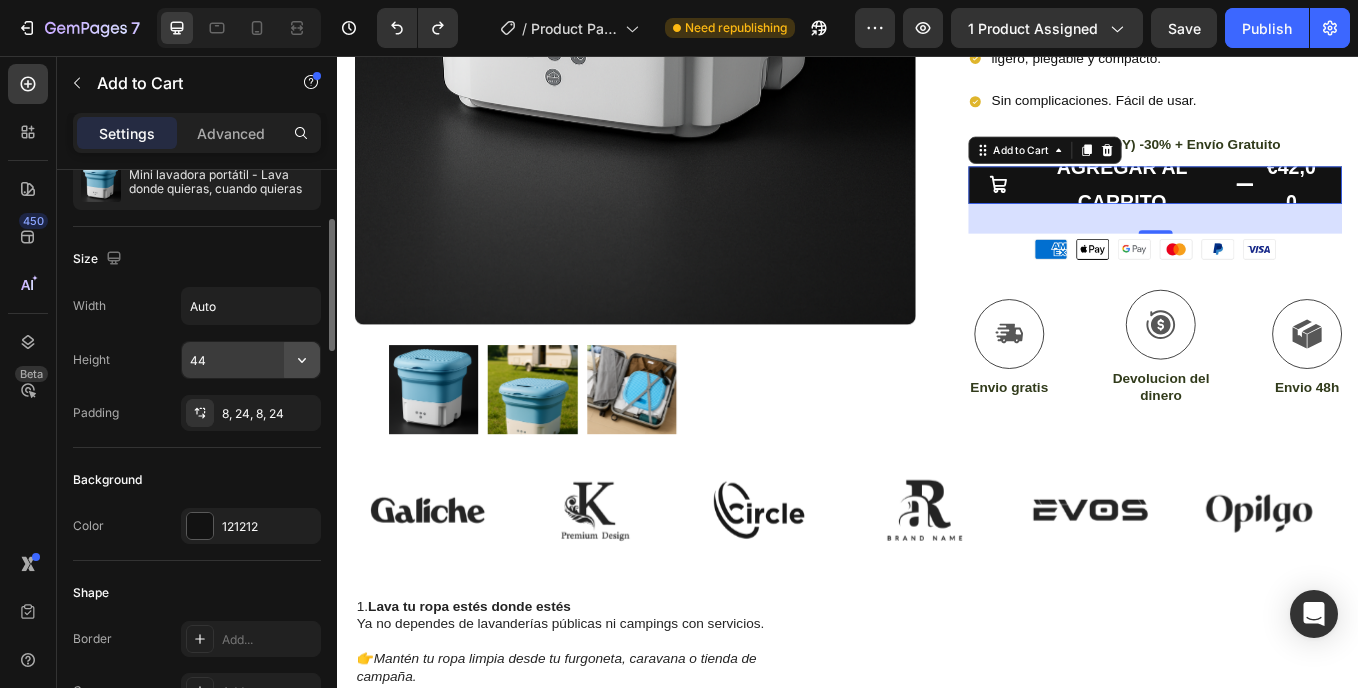 click 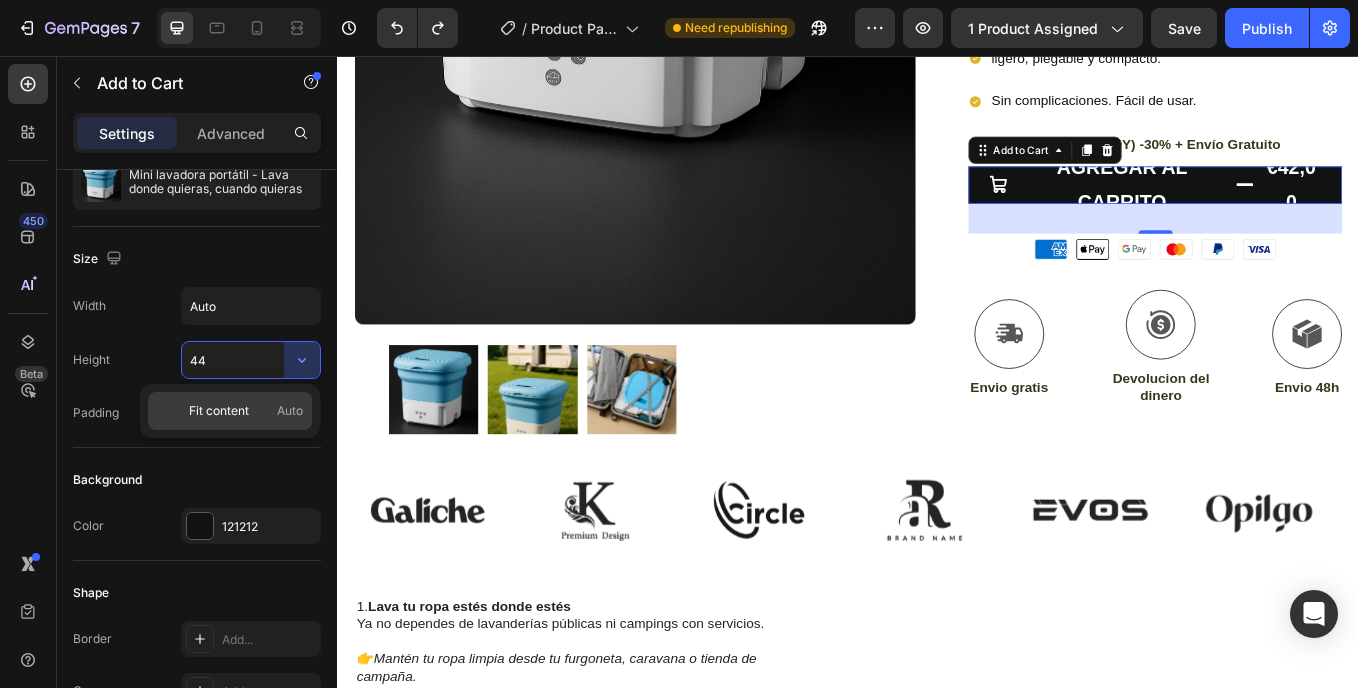 click on "Fit content" at bounding box center (219, 411) 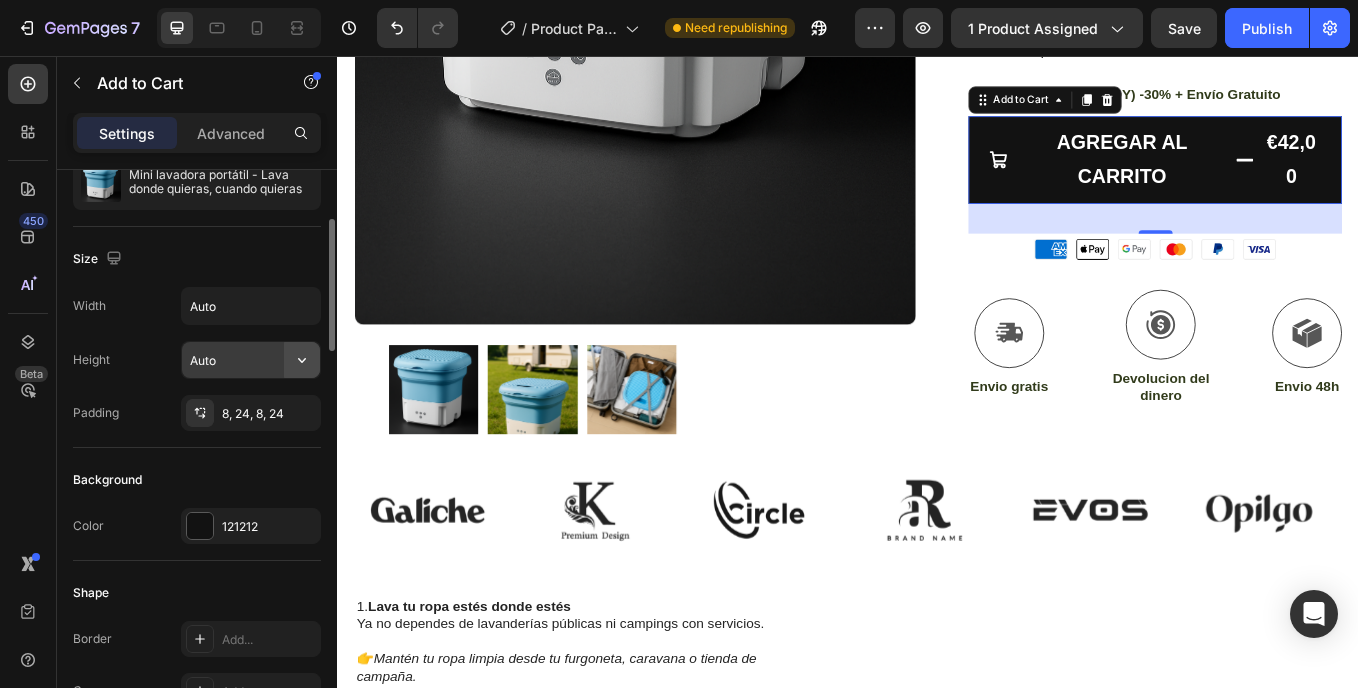 click 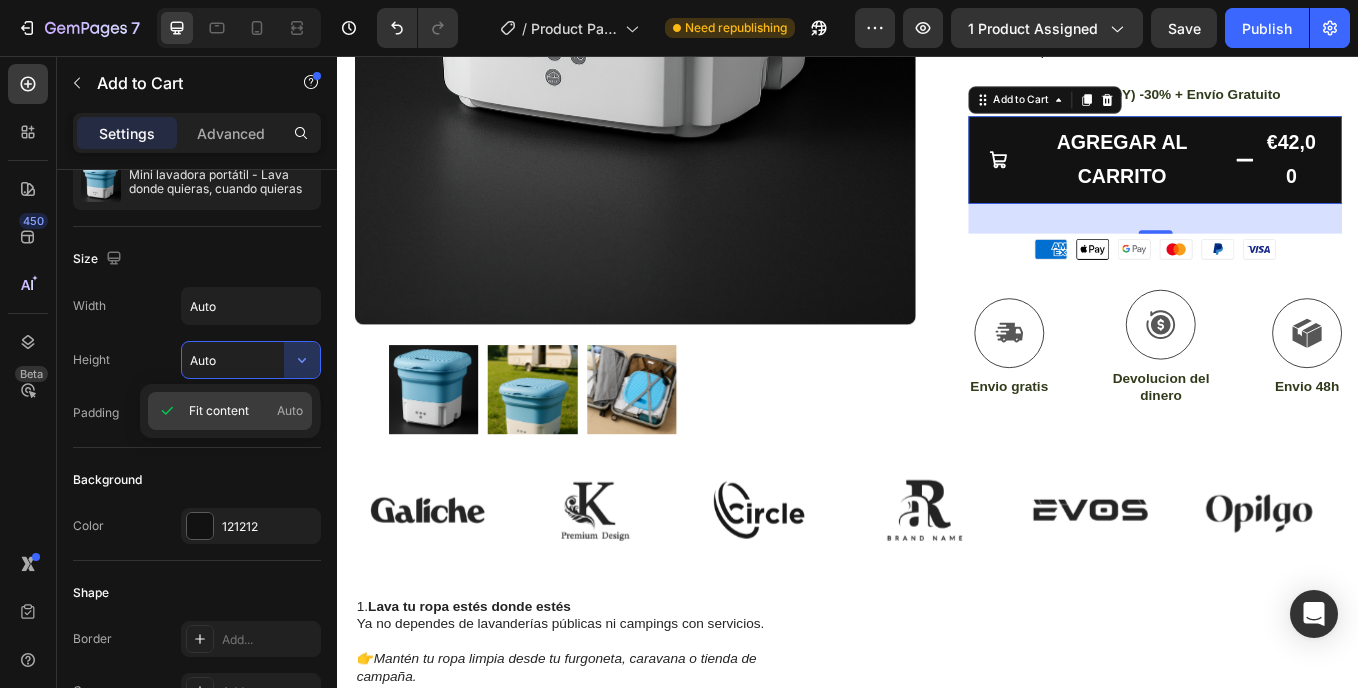 click on "Auto" at bounding box center [290, 411] 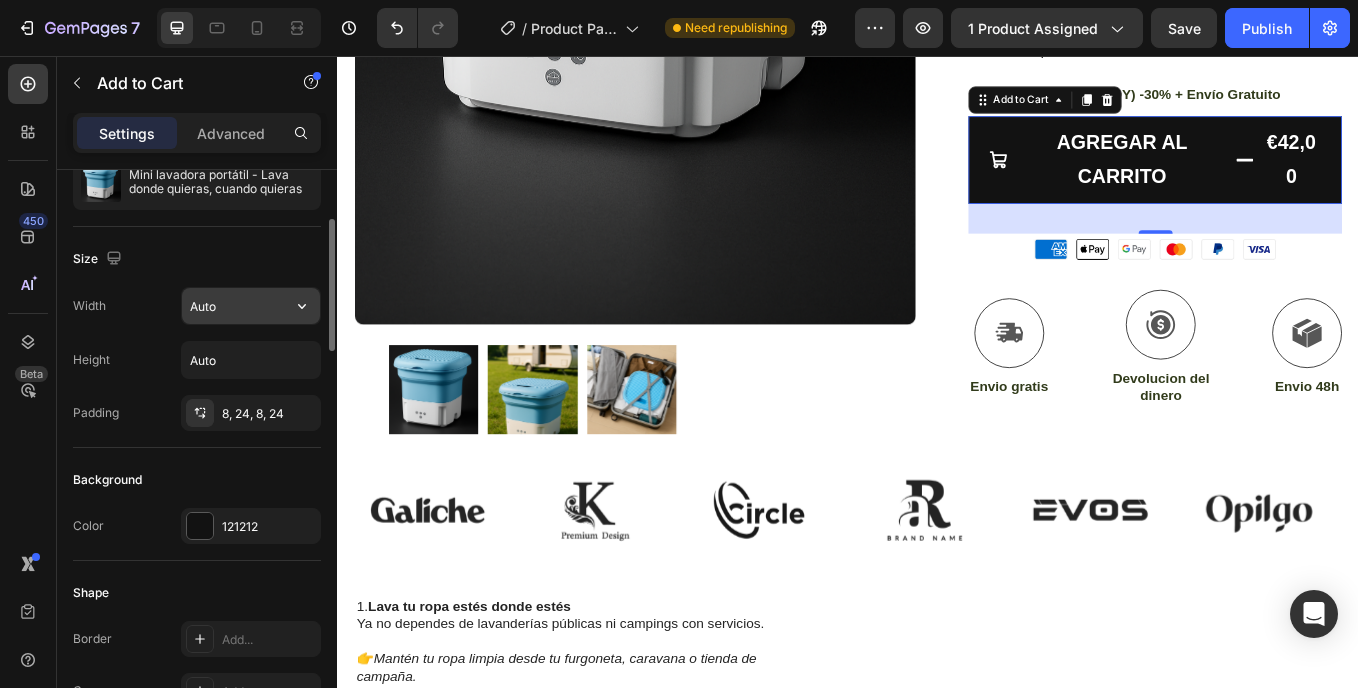 click on "Auto" at bounding box center [251, 306] 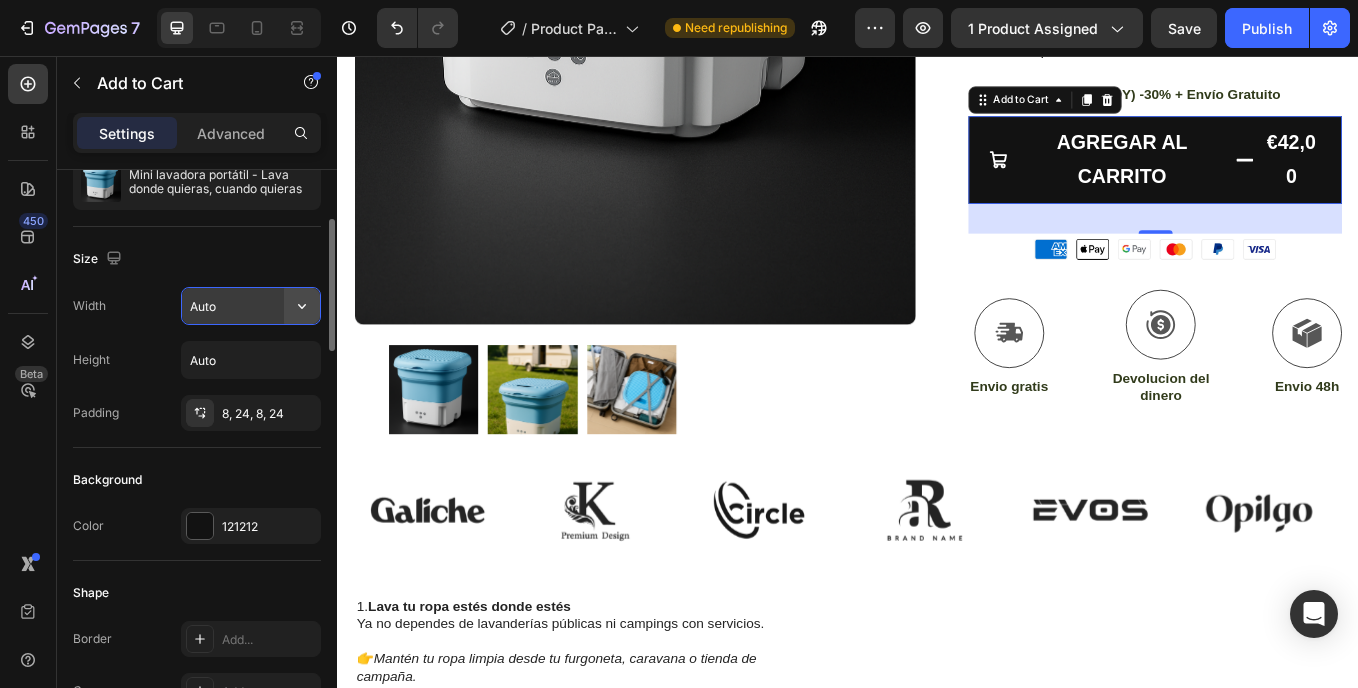 click 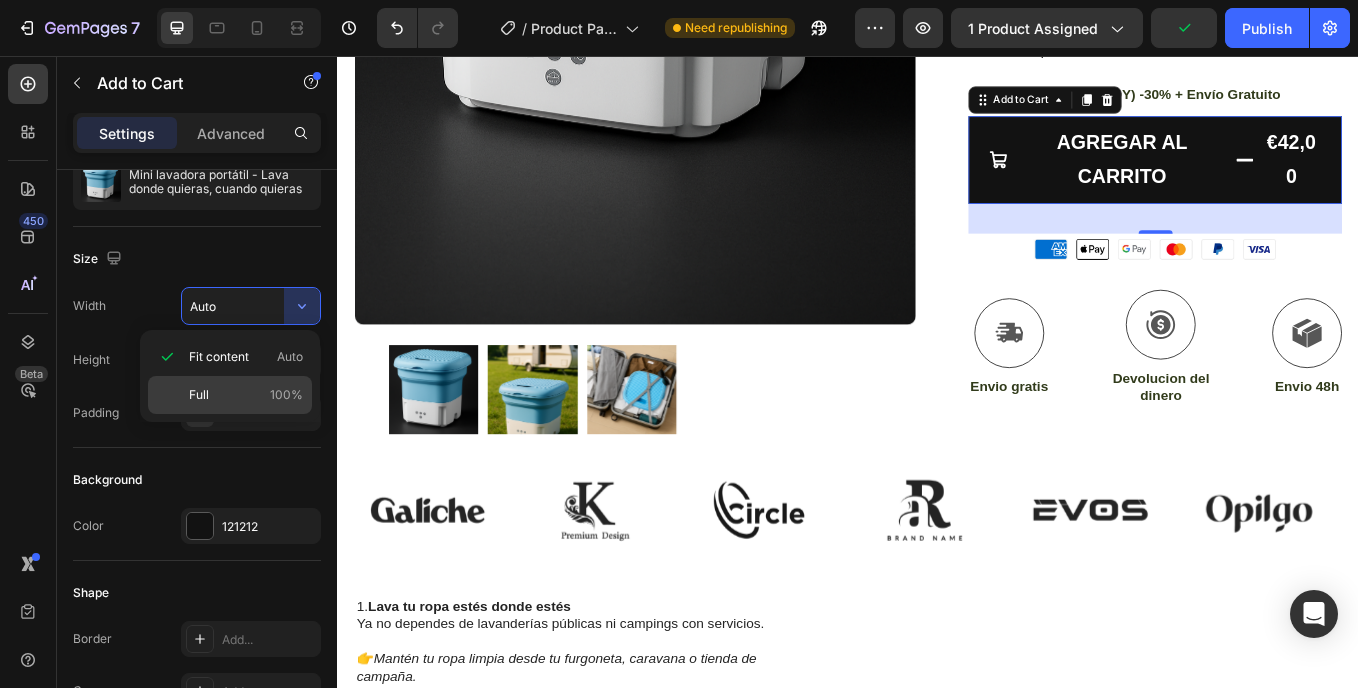 click on "Full 100%" at bounding box center (246, 395) 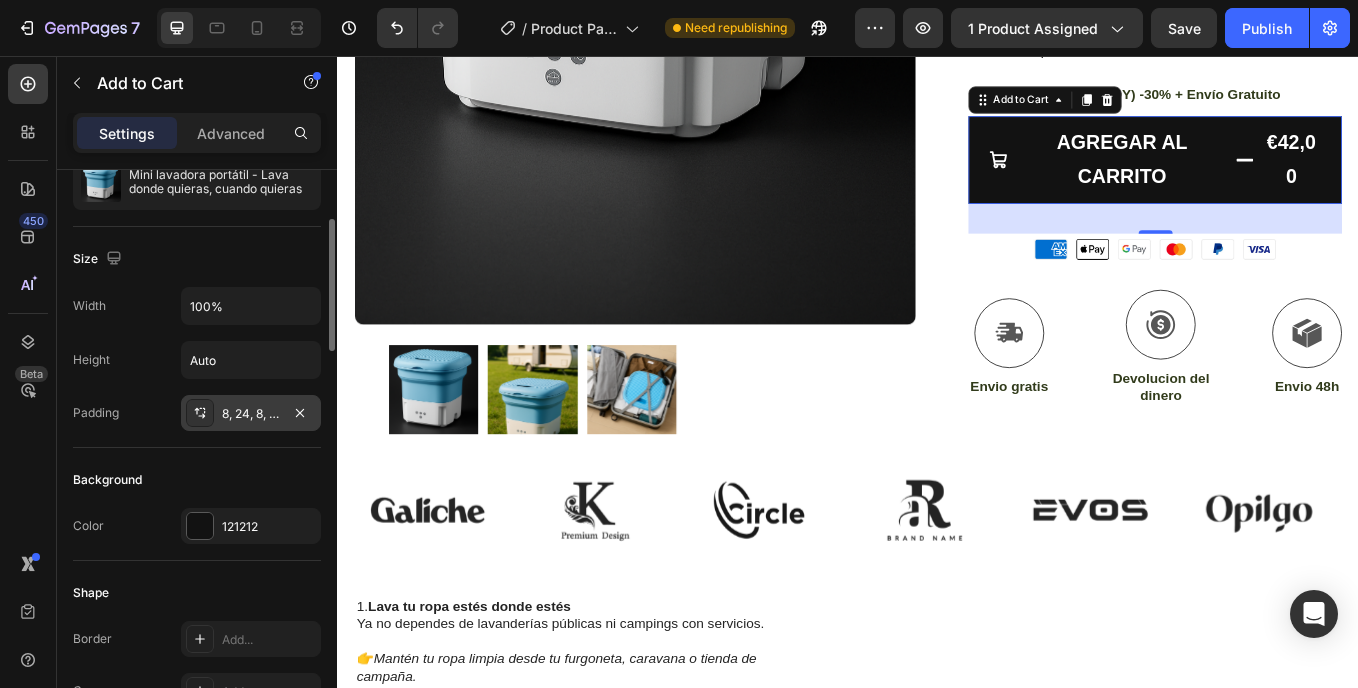click on "8, 24, 8, 24" at bounding box center (251, 414) 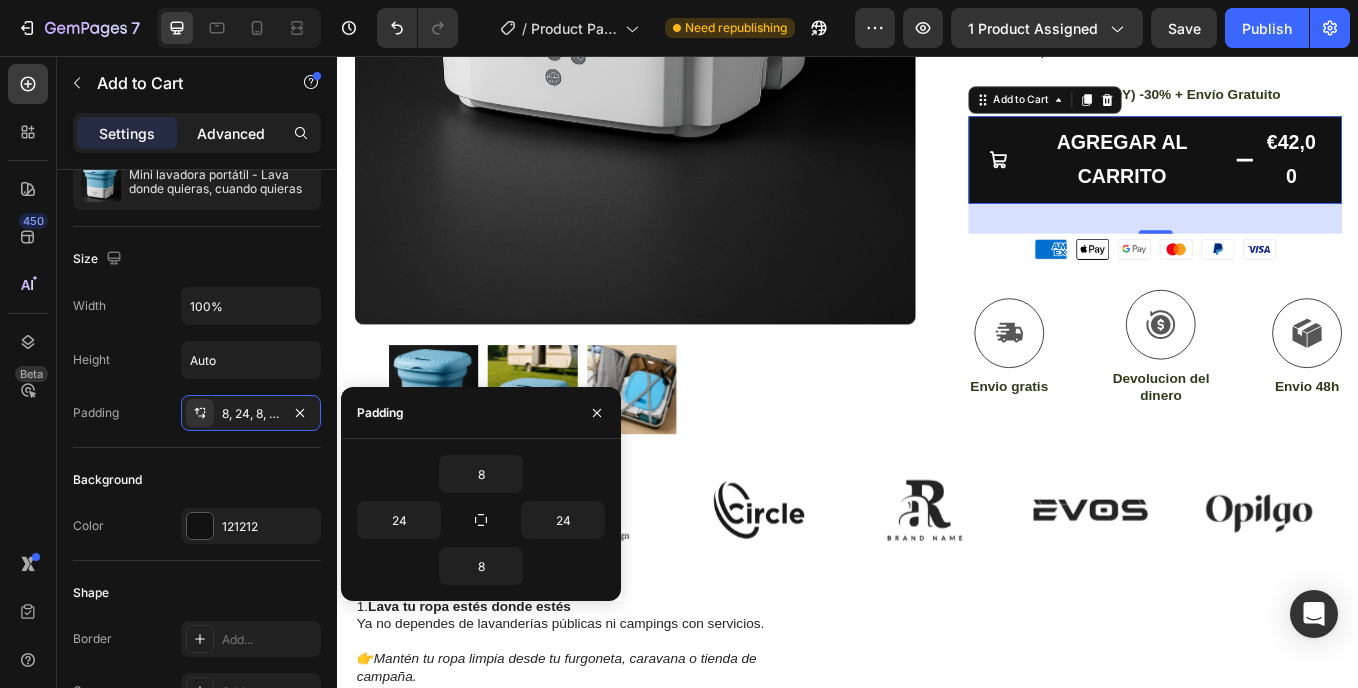 click on "Advanced" at bounding box center (231, 133) 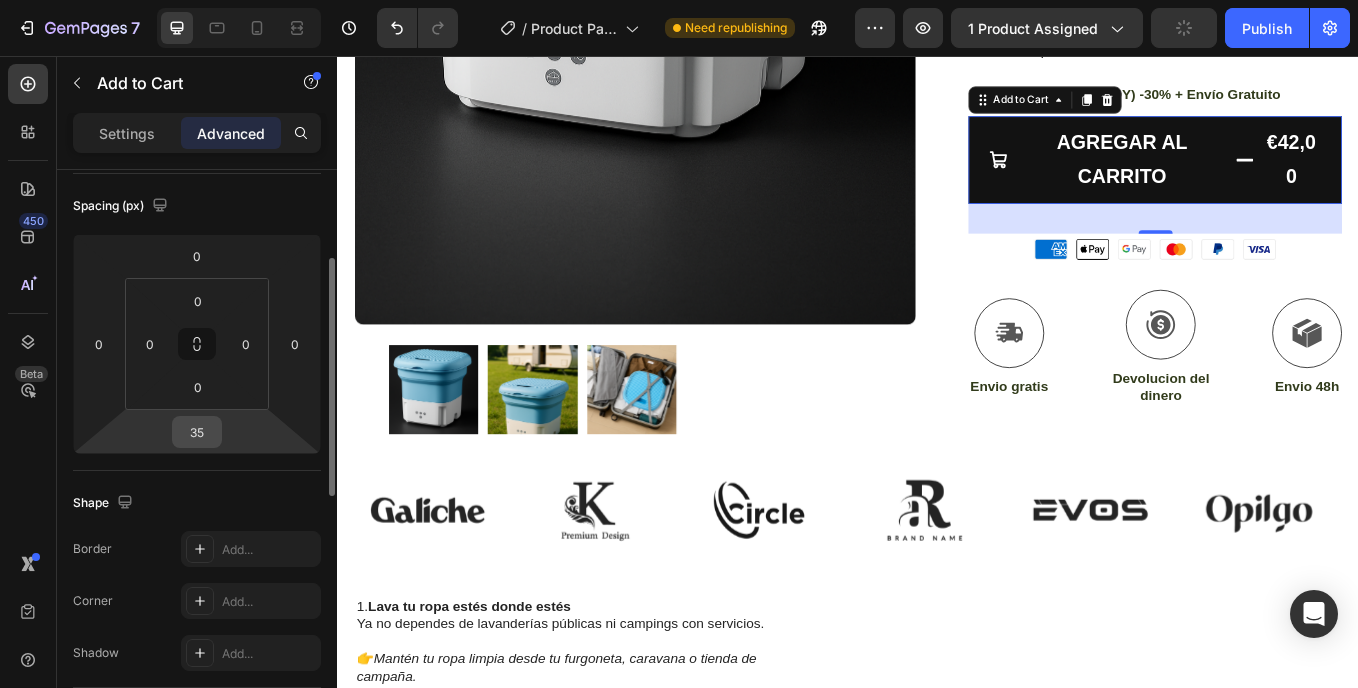 click on "35" at bounding box center [197, 432] 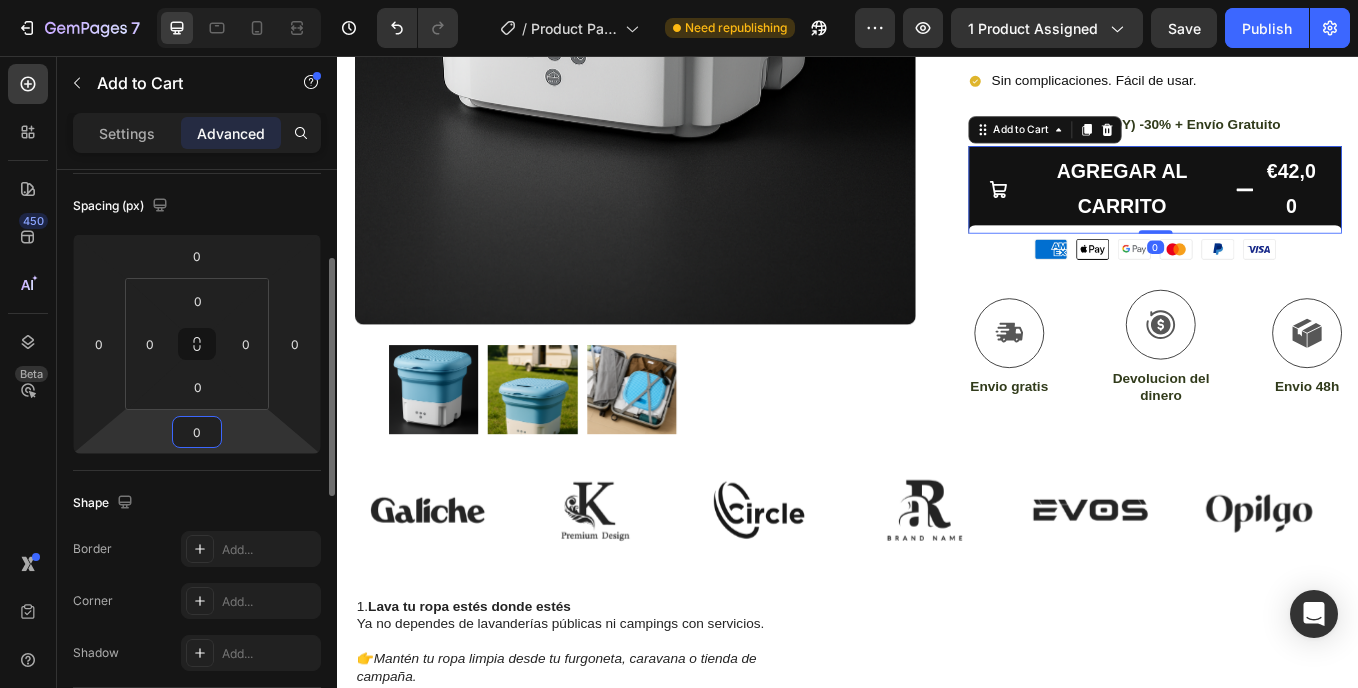 type on "0" 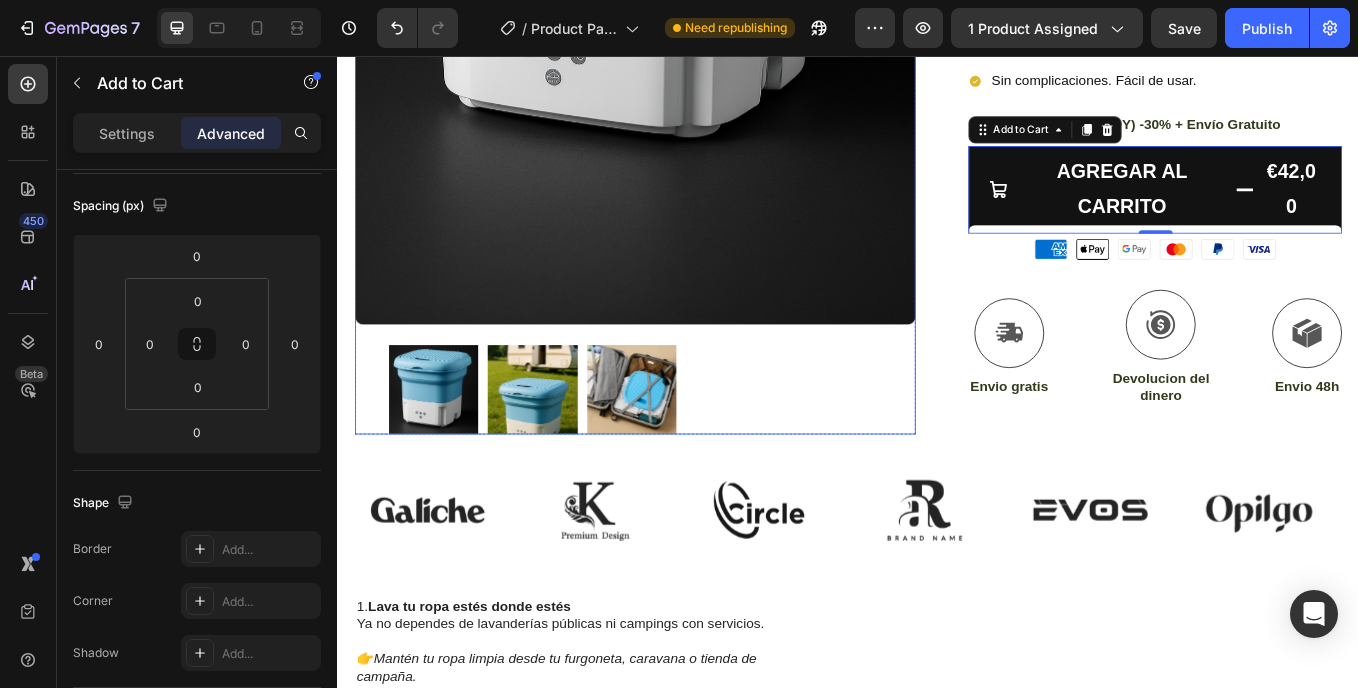 click at bounding box center (686, 447) 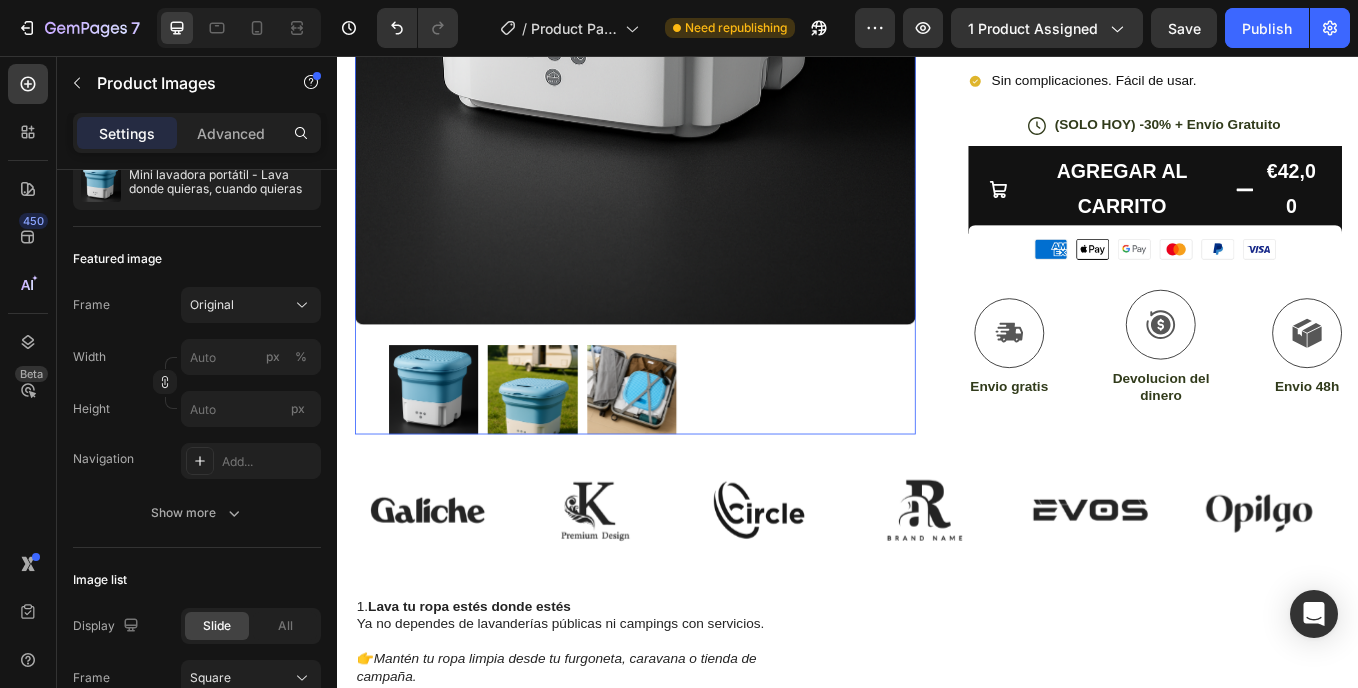 scroll, scrollTop: 0, scrollLeft: 0, axis: both 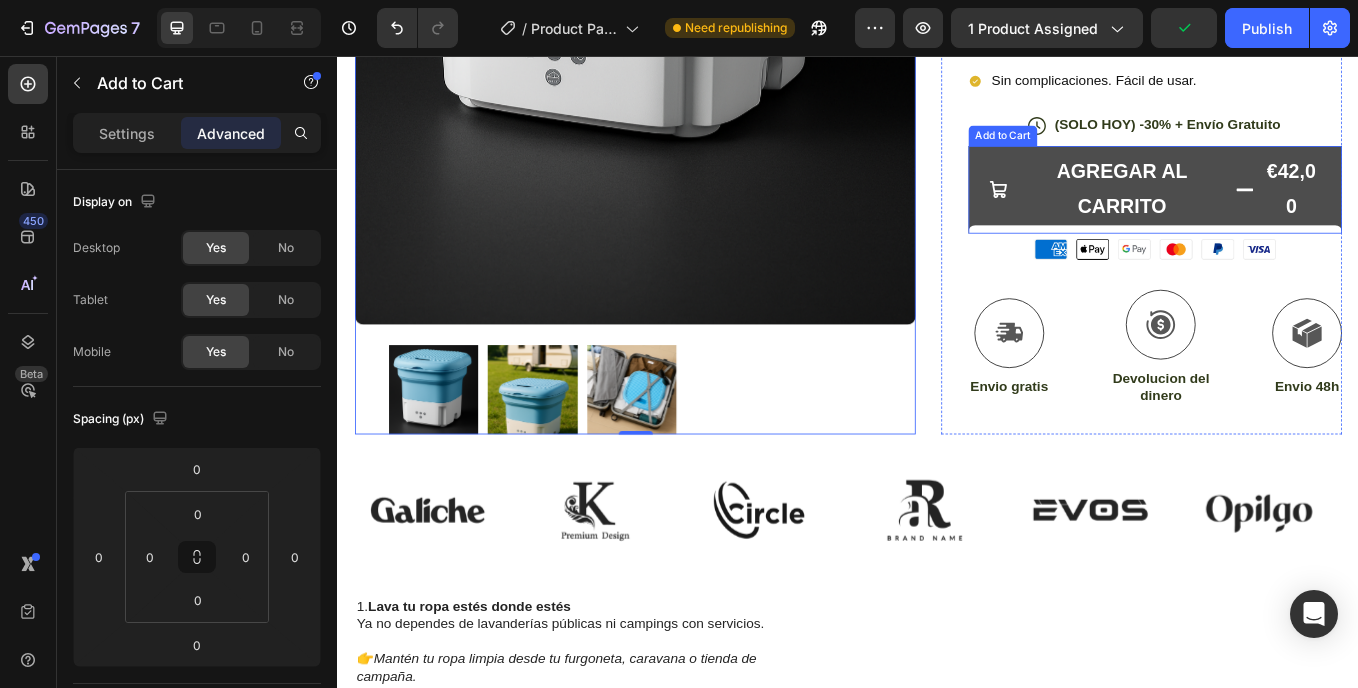 click 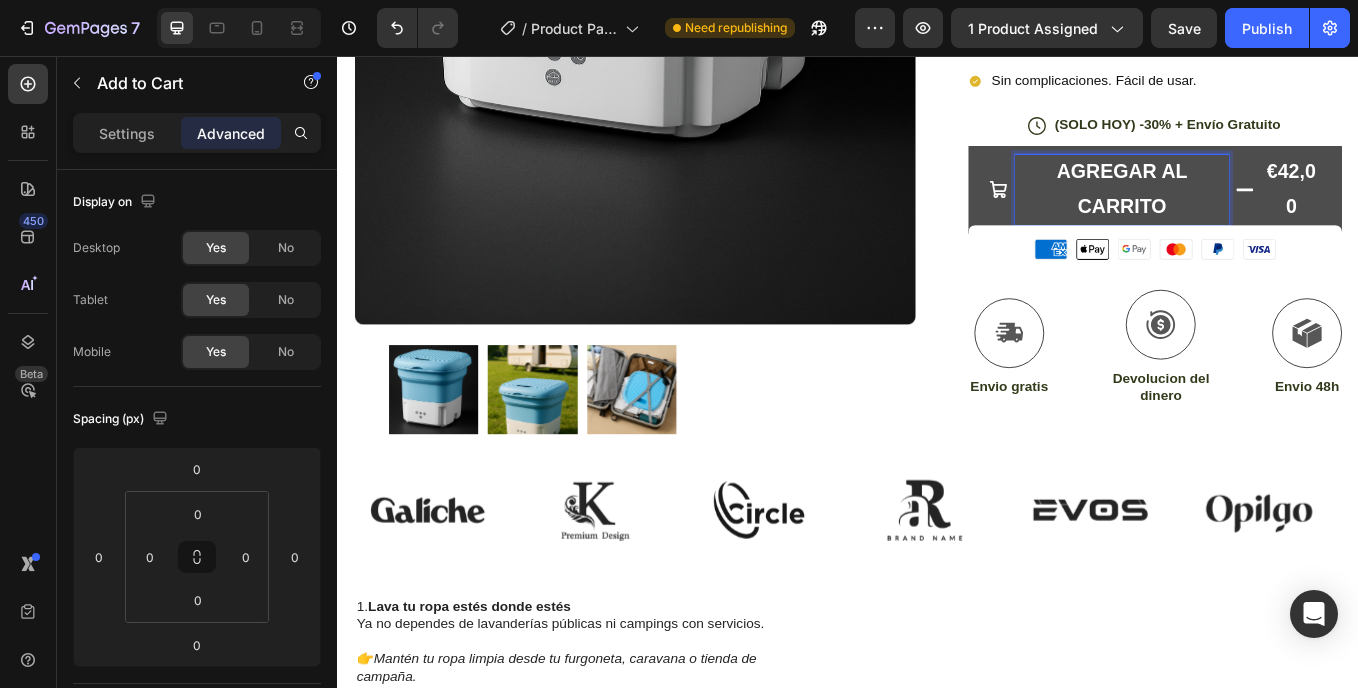 click on "AGREGAR AL CARRITO" at bounding box center (1258, 212) 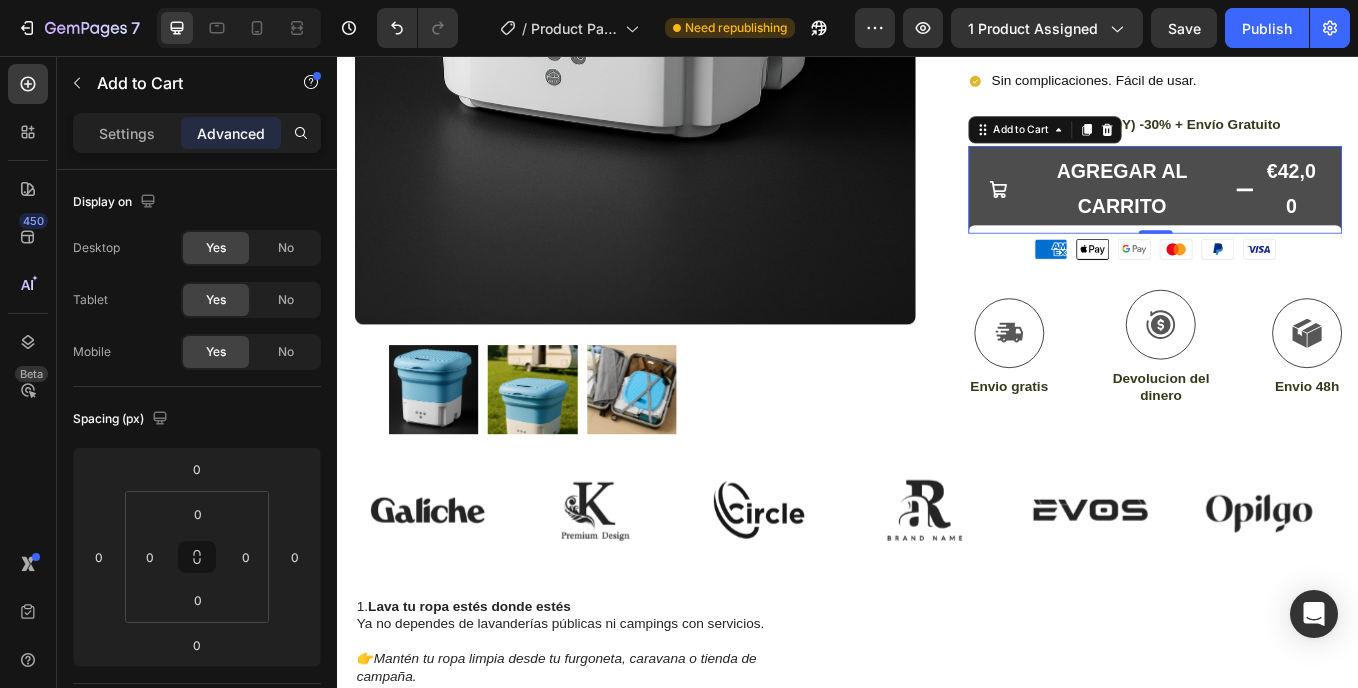 click on "€42,00" at bounding box center [1457, 212] 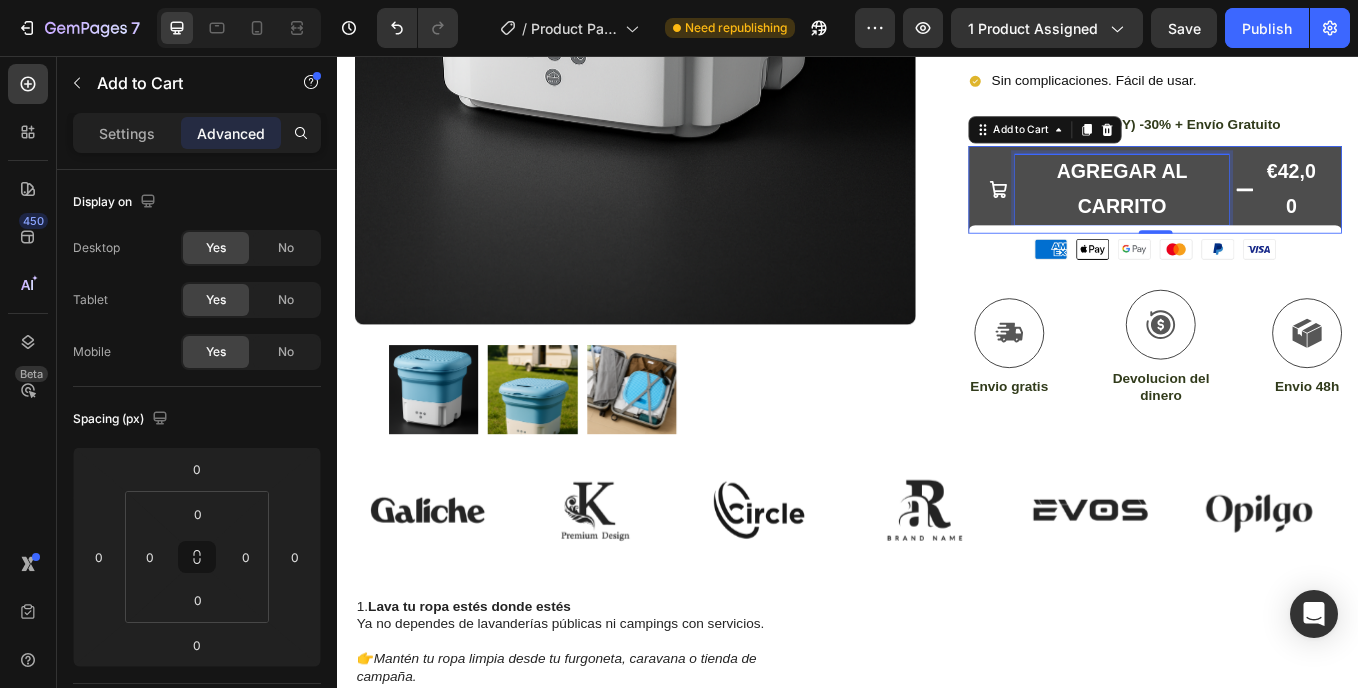 click on "AGREGAR AL CARRITO" at bounding box center [1258, 212] 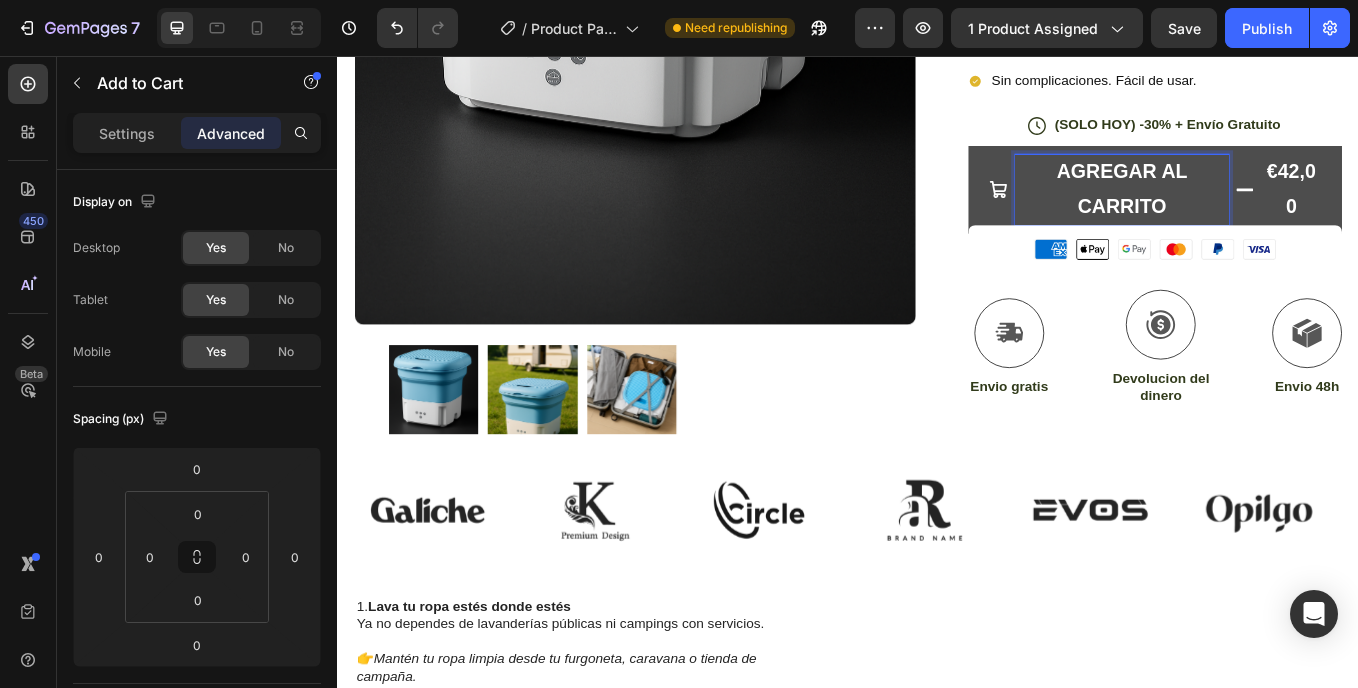 click on "AGREGAR AL CARRITO
€42,00" at bounding box center (1297, 212) 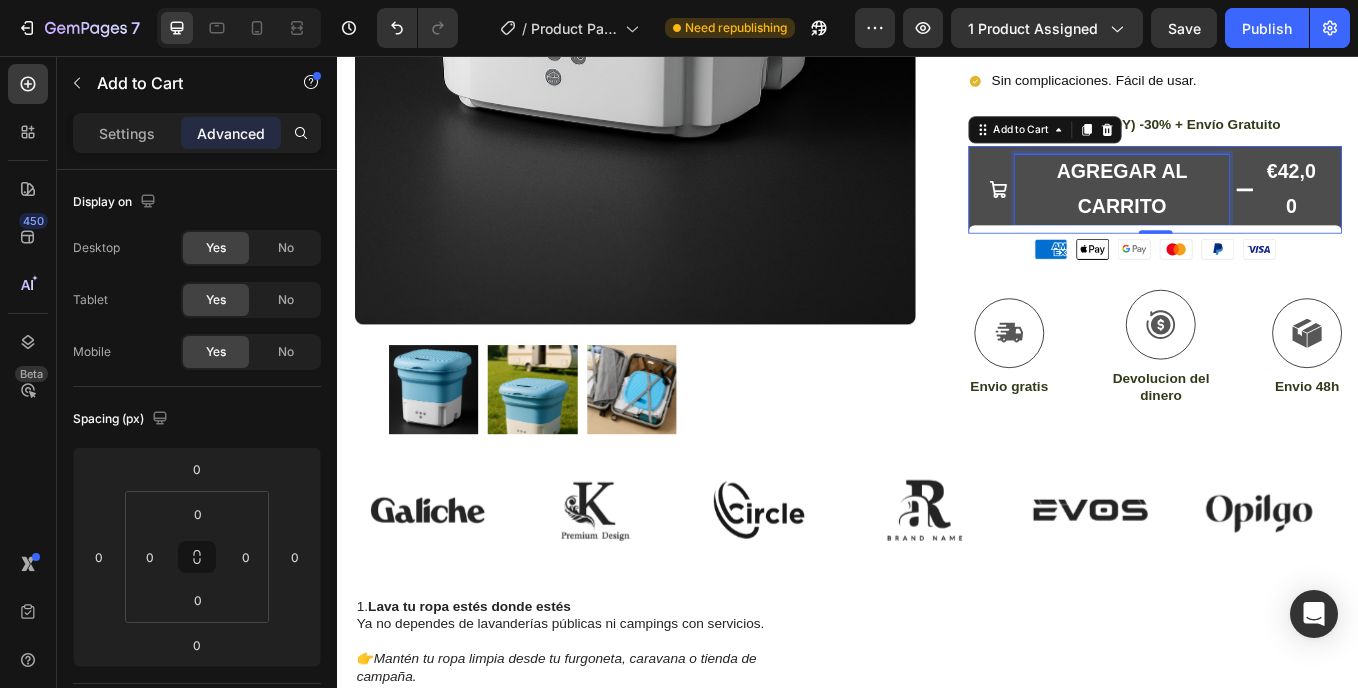 click on "AGREGAR AL CARRITO" at bounding box center [1258, 212] 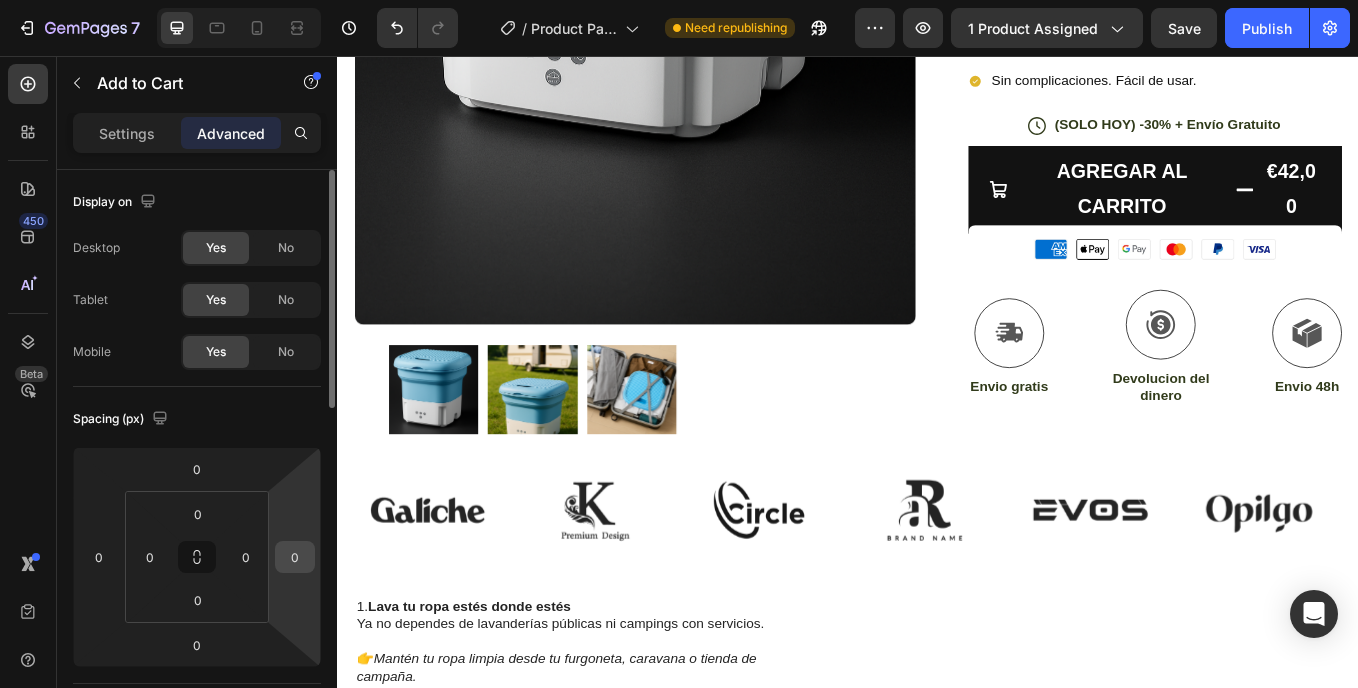 click on "0" at bounding box center (295, 557) 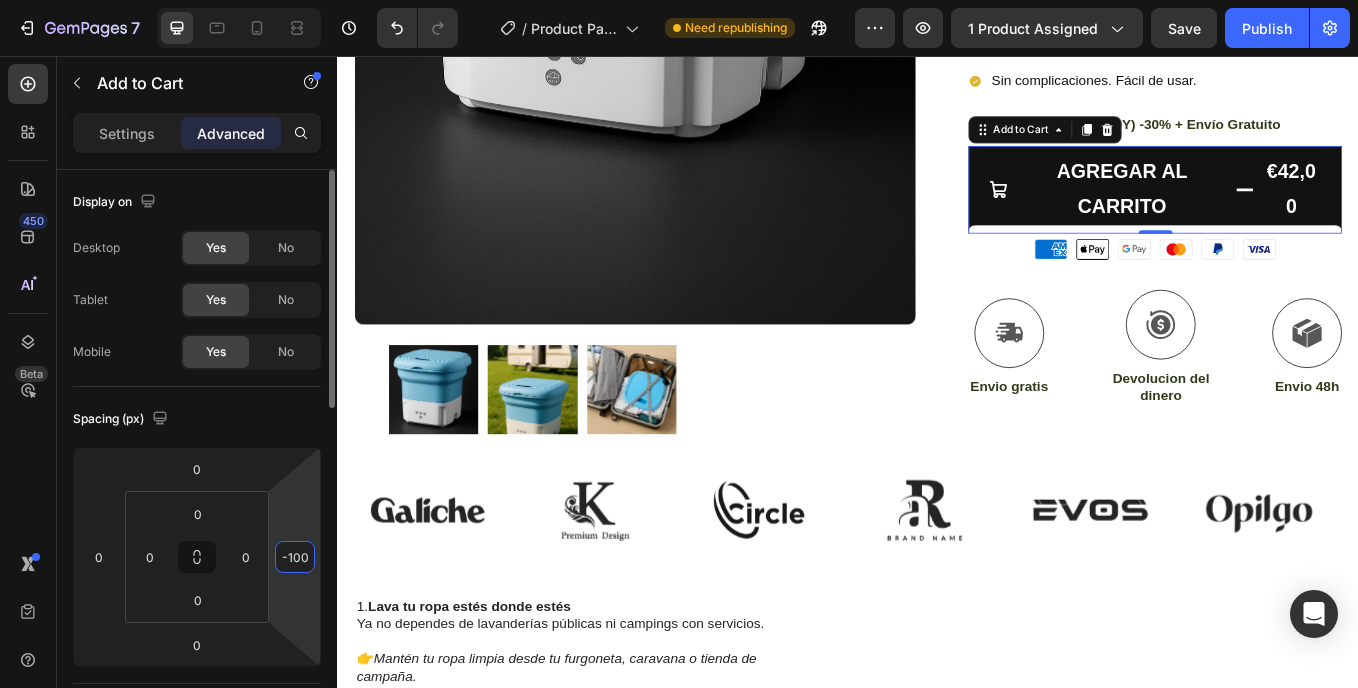 type on "-10" 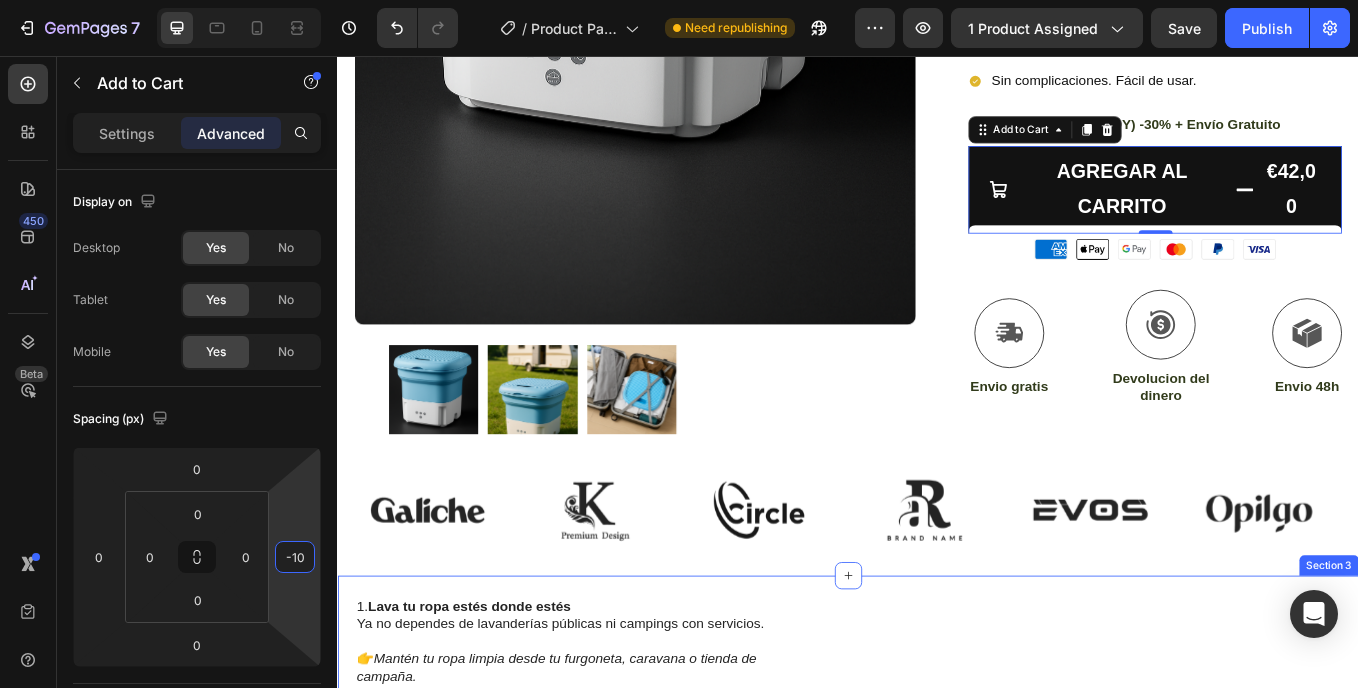 click on "1.  Lava tu ropa estés donde estés Ya no dependes de lavanderías públicas ni campings con servicios. 👉  Mantén tu ropa limpia desde tu furgoneta, caravana o tienda de campaña.   2.  Ultraligera y plegable Se pliega en segundos y cabe en una maleta o mochila grande. 👉  Ideal para viajes largos donde cada centímetro de espacio cuenta.   3.  Sin necesidad de conexión fija Funciona con poca agua y se alimenta por USB o enchufe portátil. 👉  Perfecta para entornos sin electricidad constante. Text Block Row Image Row  4.  Ahorra tiempo y dinero No gastas más en lavanderías ni pierdes horas esperando máquinas. 👉  Lava lo justo, cuando lo necesitas, en cualquier momento del día.   5.  Diseñada para el ritmo camper Silenciosa, fácil de usar, sin instalación. 👉  Hecha para quienes viven ligeros, prácticos y sin complicaciones. Text Block Row Image Row Section 3" at bounding box center [937, 1007] 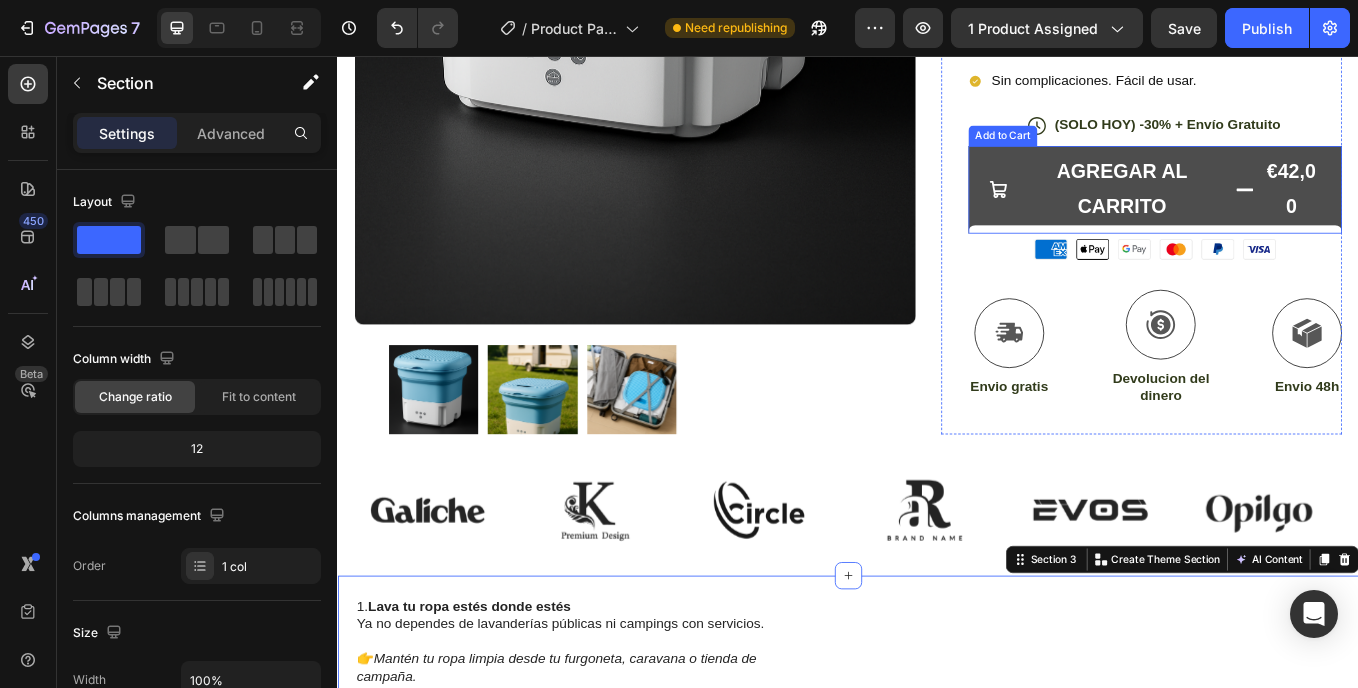 click on "€42,00" at bounding box center [1457, 212] 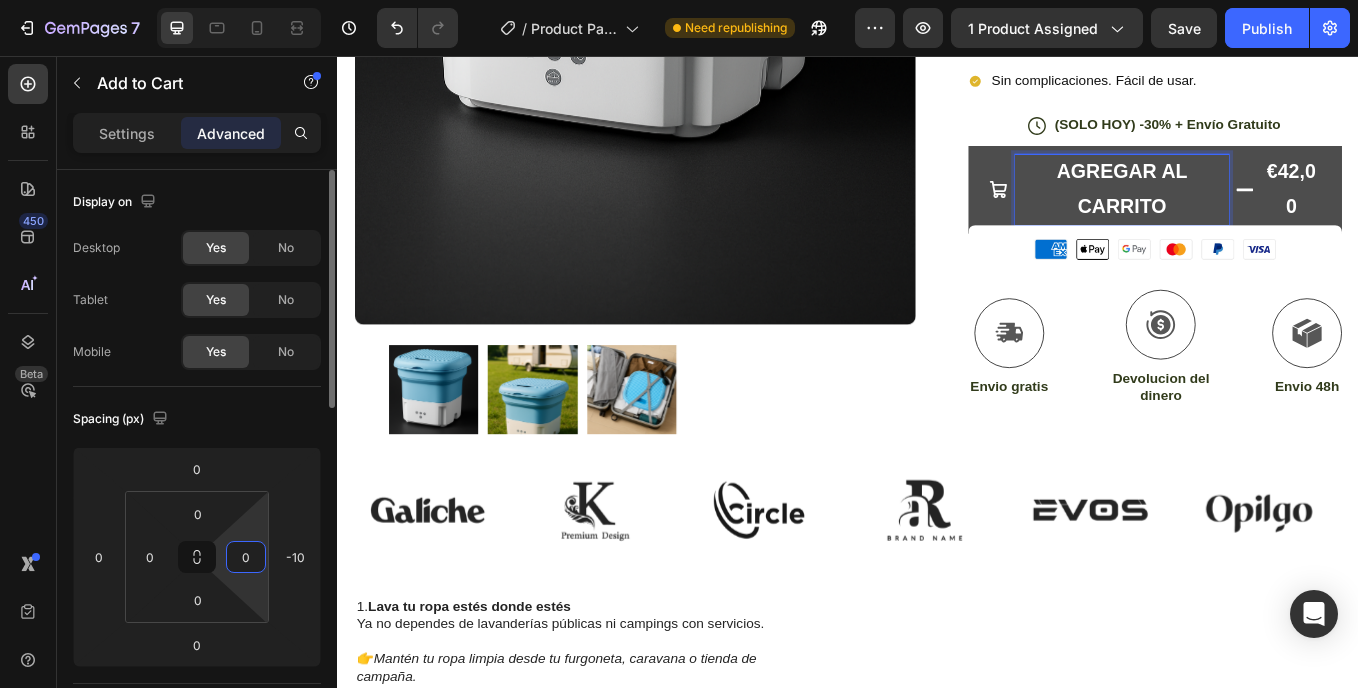 click on "0" at bounding box center [246, 557] 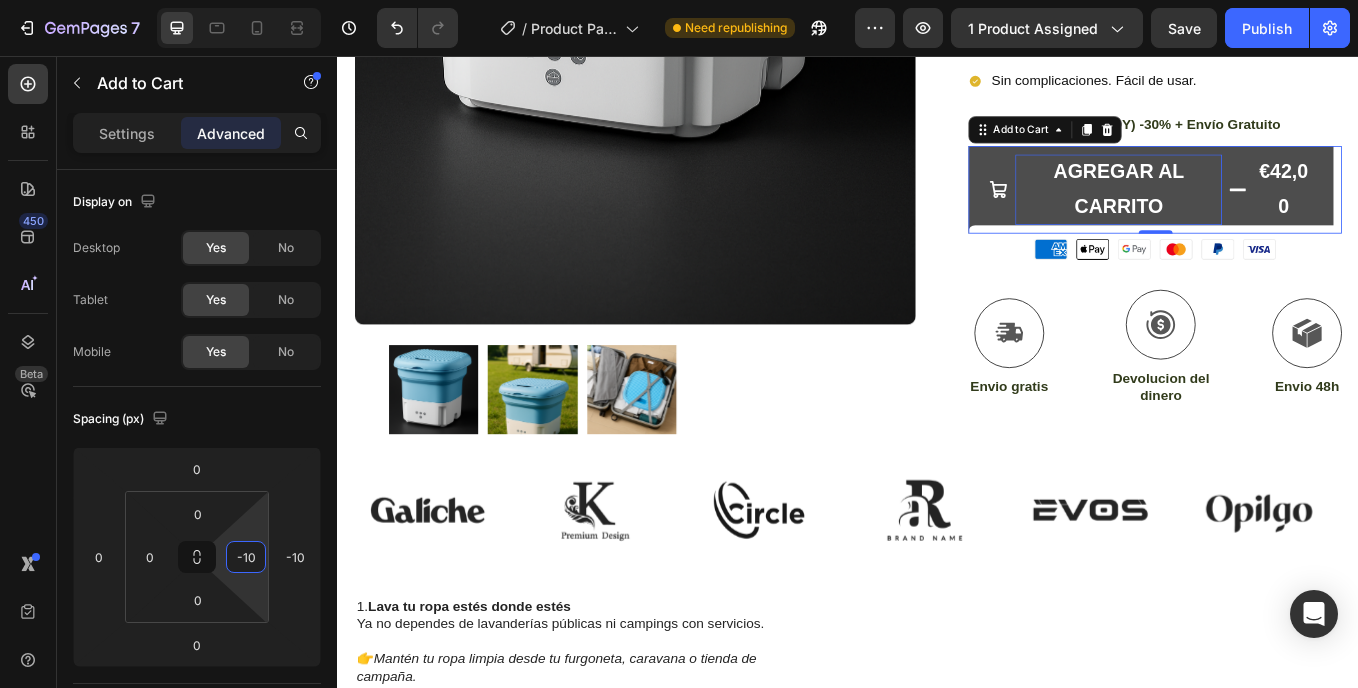 type on "10" 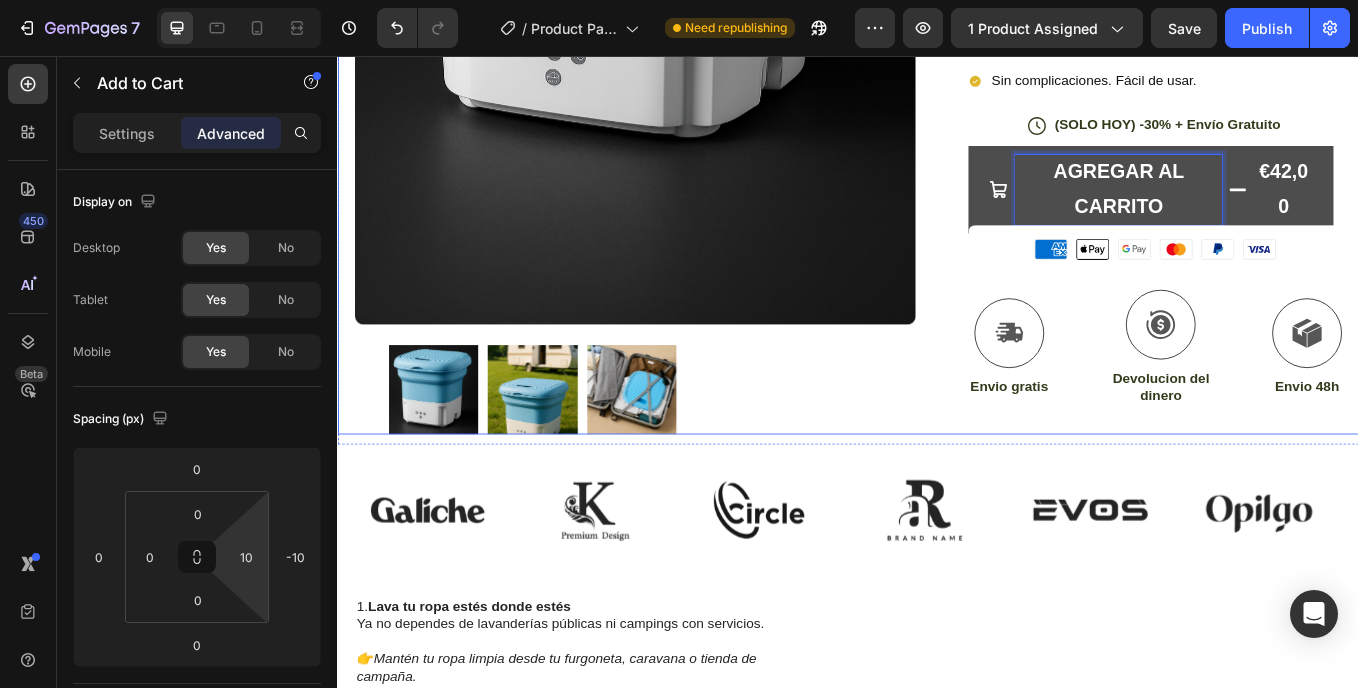 click on "Product Images Row Icon Icon Icon Icon Icon Icon List (+100 clientes satisfechos) Heading Row Mini lavadora portátil - Lava donde quieras, cuando quieras Product Title diseñada para los que viven entre montañas,  playas y carretera. Text Block €42,00 Product Price Product Price €54,00 Product Price Product Price Row Row Azul Azul Rosa Rosa Product Variants & Swatches Olvídate de lavanderías.  Llévala todos los días.  ligero, plegable y compacto.  Sin complicaciones. Fácil de usar. Item List Row
Icon (SOLO HOY) -30% + Envío Gratuito  Text Block Row
AGREGAR AL CARRITO
€42,00 Add to Cart   0 Image
Icon Envio gratis Text Block
Icon Row Devolucion del dinero Text Block
Icon Envio 48h Text Block Row Row Product" at bounding box center (937, -83) 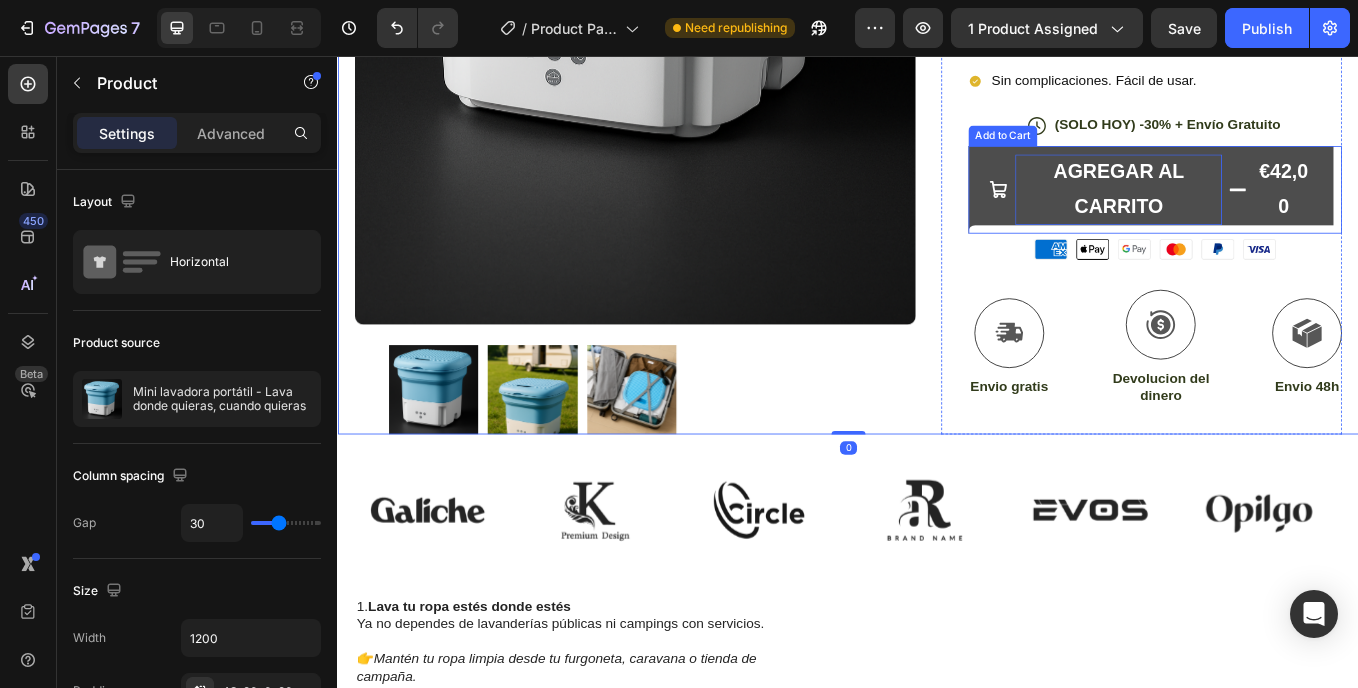 click on "€42,00" at bounding box center (1448, 212) 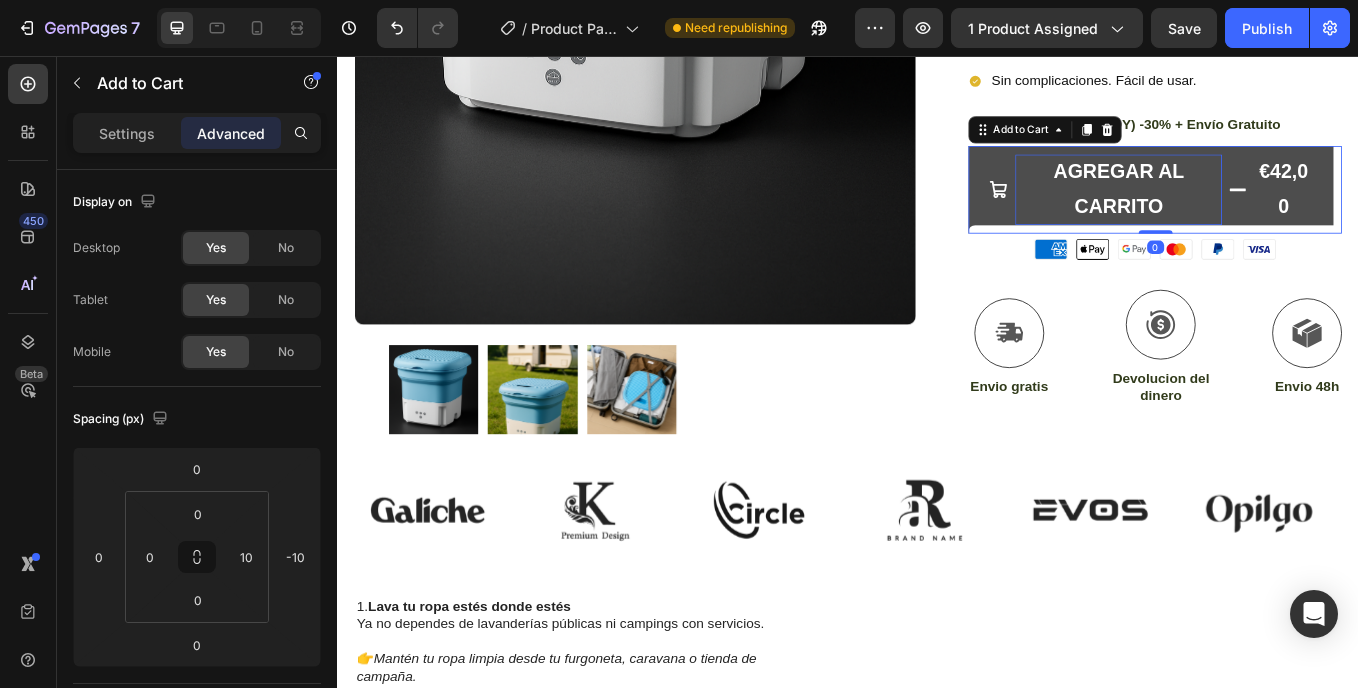 click on "€42,00" at bounding box center [1448, 212] 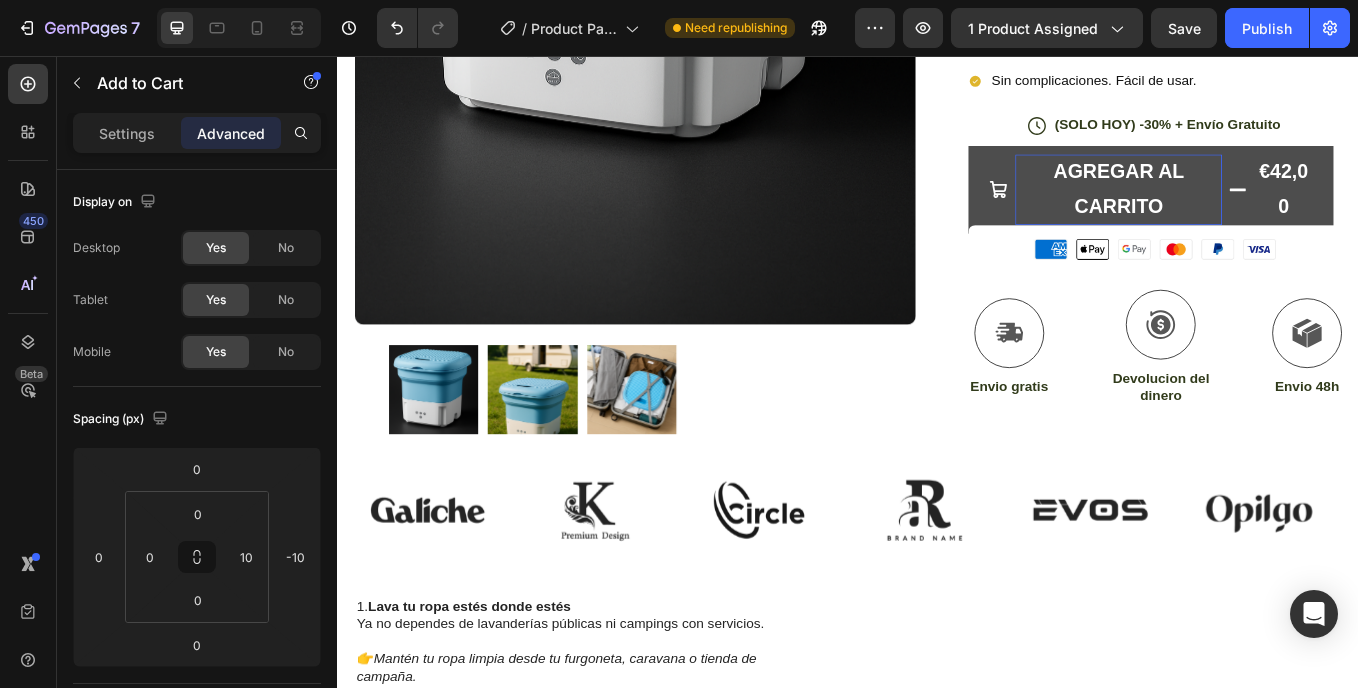 click on "AGREGAR AL CARRITO
€42,00" at bounding box center (1292, 212) 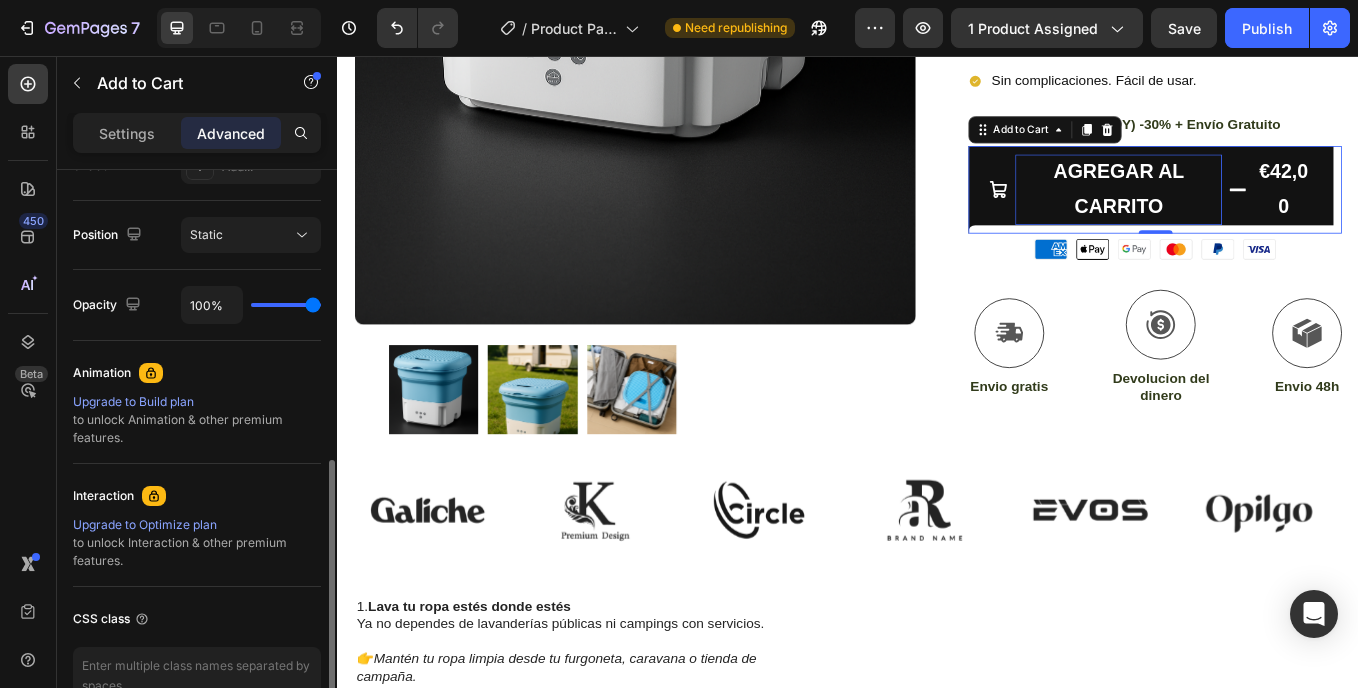 scroll, scrollTop: 813, scrollLeft: 0, axis: vertical 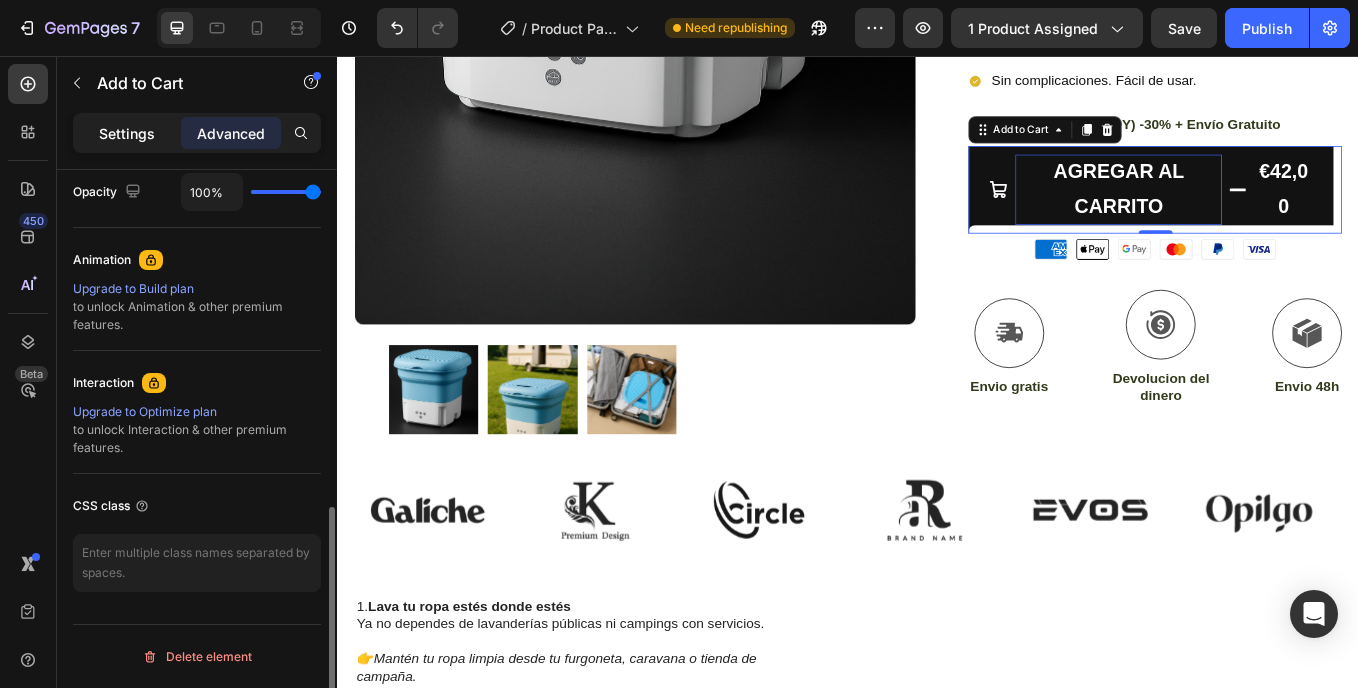 click on "Settings" 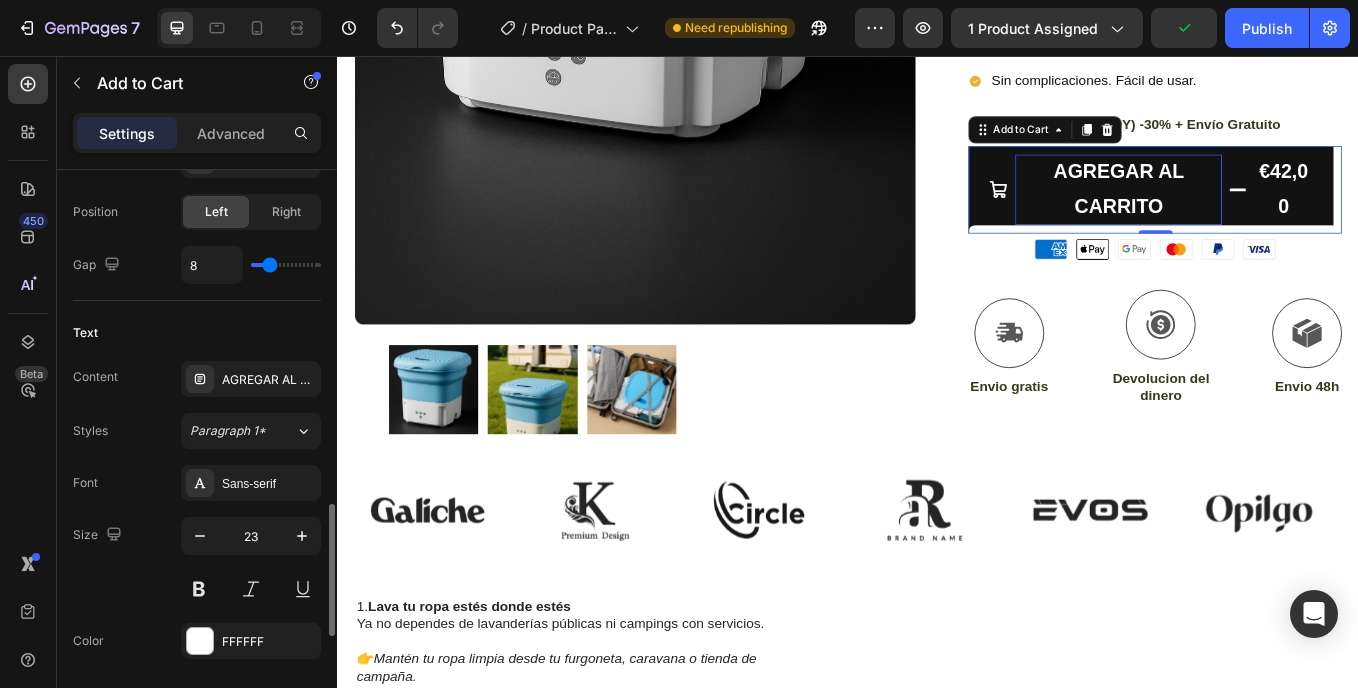 scroll, scrollTop: 1013, scrollLeft: 0, axis: vertical 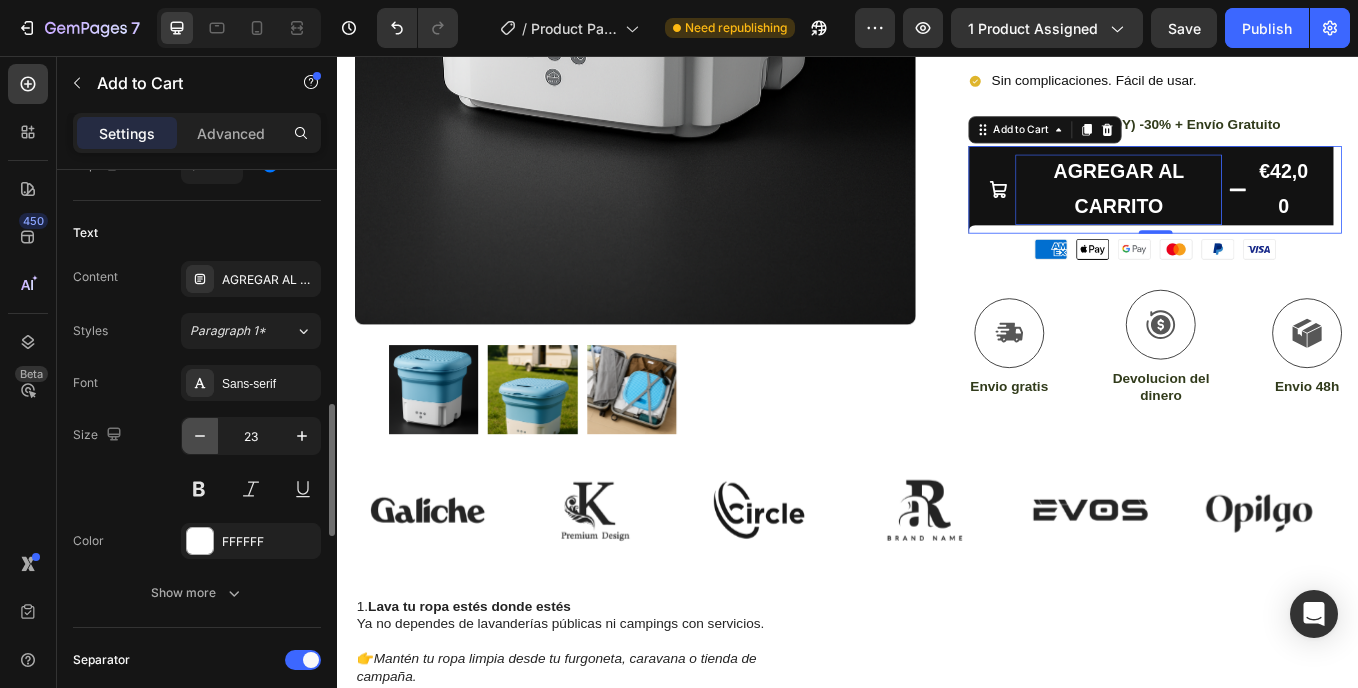 click 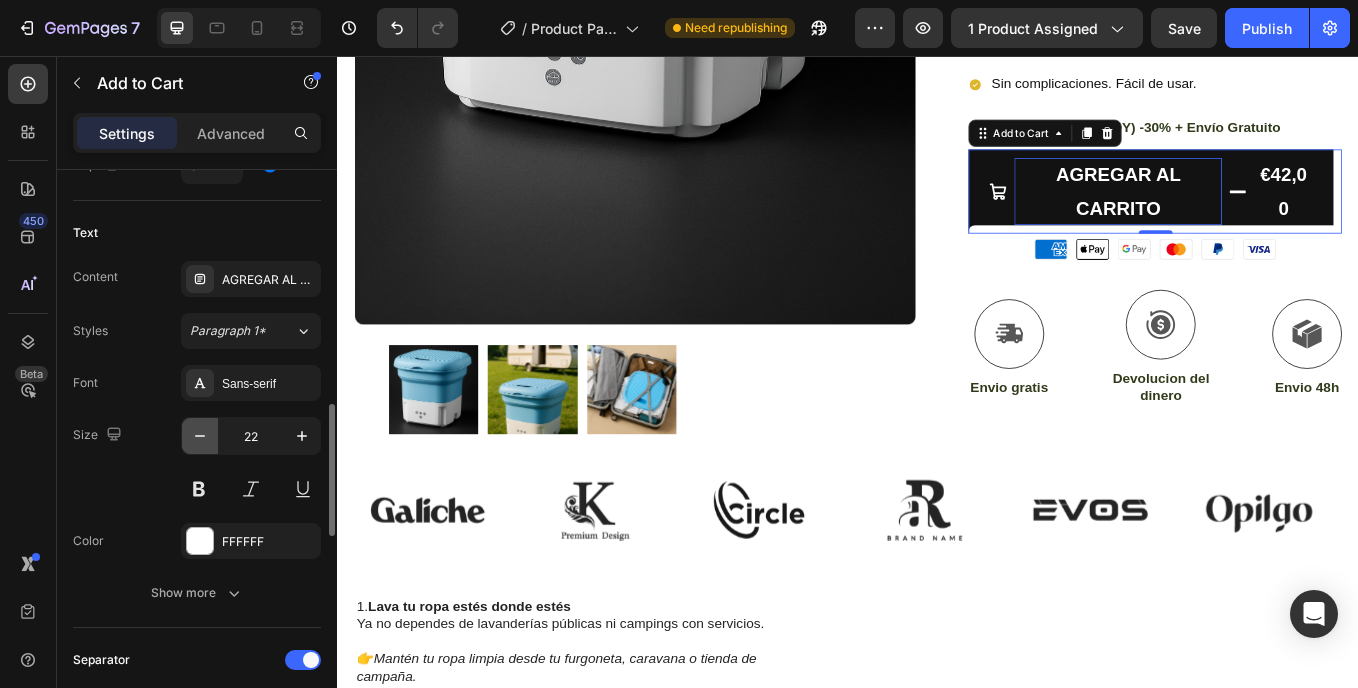 click 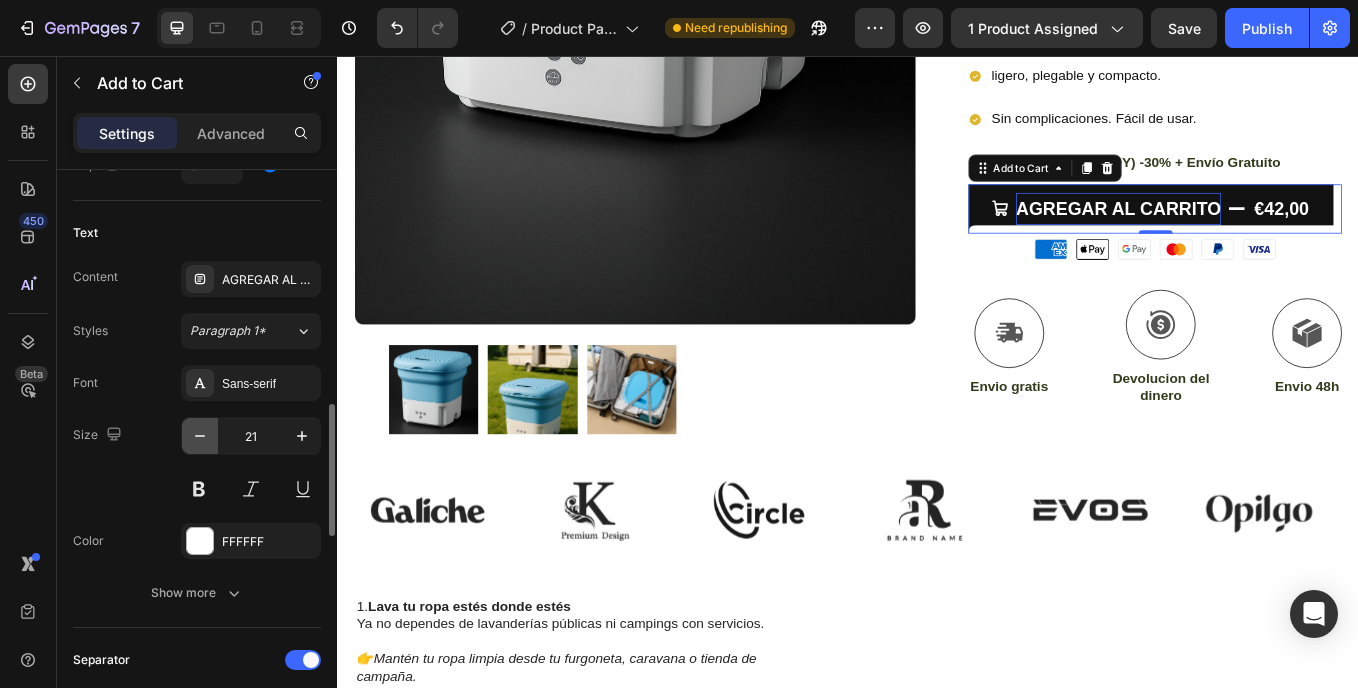 click 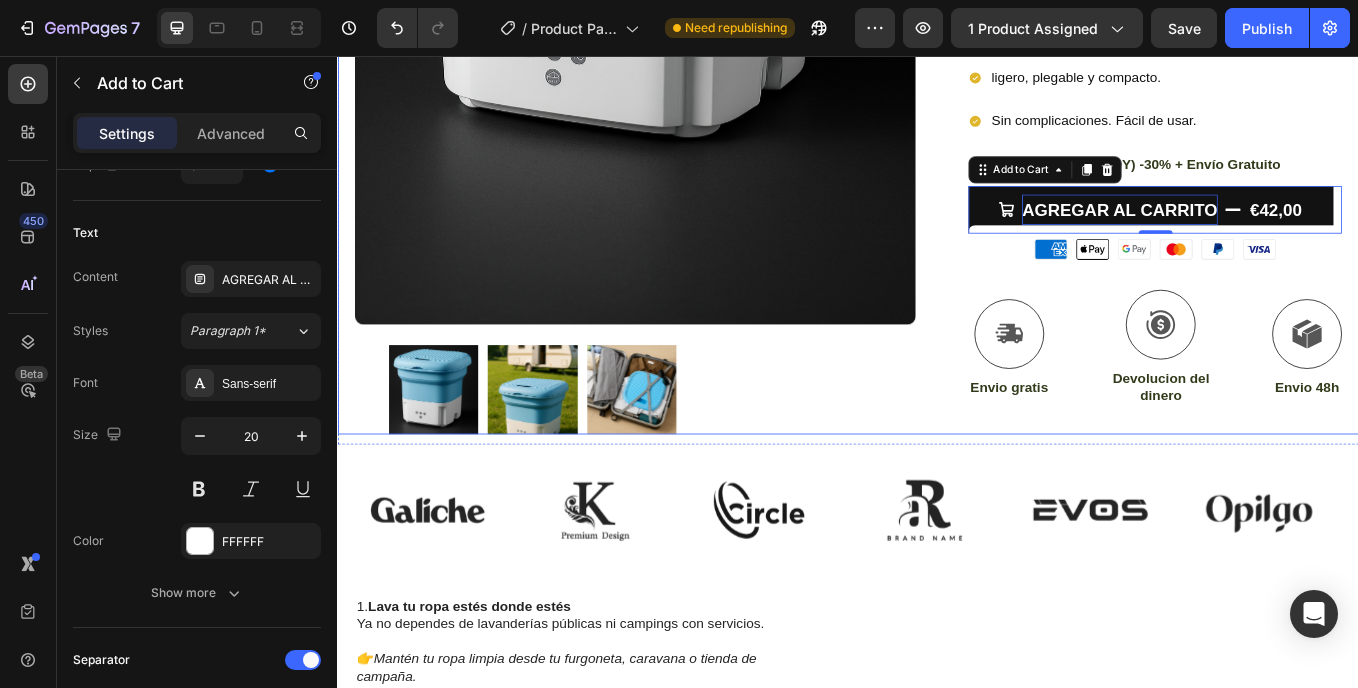 click on "Product Images Row Icon Icon Icon Icon Icon Icon List (+100 clientes satisfechos) Heading Row Mini lavadora portátil - Lava donde quieras, cuando quieras Product Title diseñada para los que viven entre montañas,  playas y carretera. Text Block €42,00 Product Price Product Price €54,00 Product Price Product Price Row Row Azul Azul Rosa Rosa Product Variants & Swatches Olvídate de lavanderías.  Llévala todos los días.  ligero, plegable y compacto.  Sin complicaciones. Fácil de usar. Item List Row
Icon (SOLO HOY) -30% + Envío Gratuito  Text Block Row
AGREGAR AL CARRITO
€42,00 Add to Cart   0 Image
Icon Envio gratis Text Block
Icon Row Devolucion del dinero Text Block
Icon Envio 48h Text Block Row Row Product" at bounding box center (937, -83) 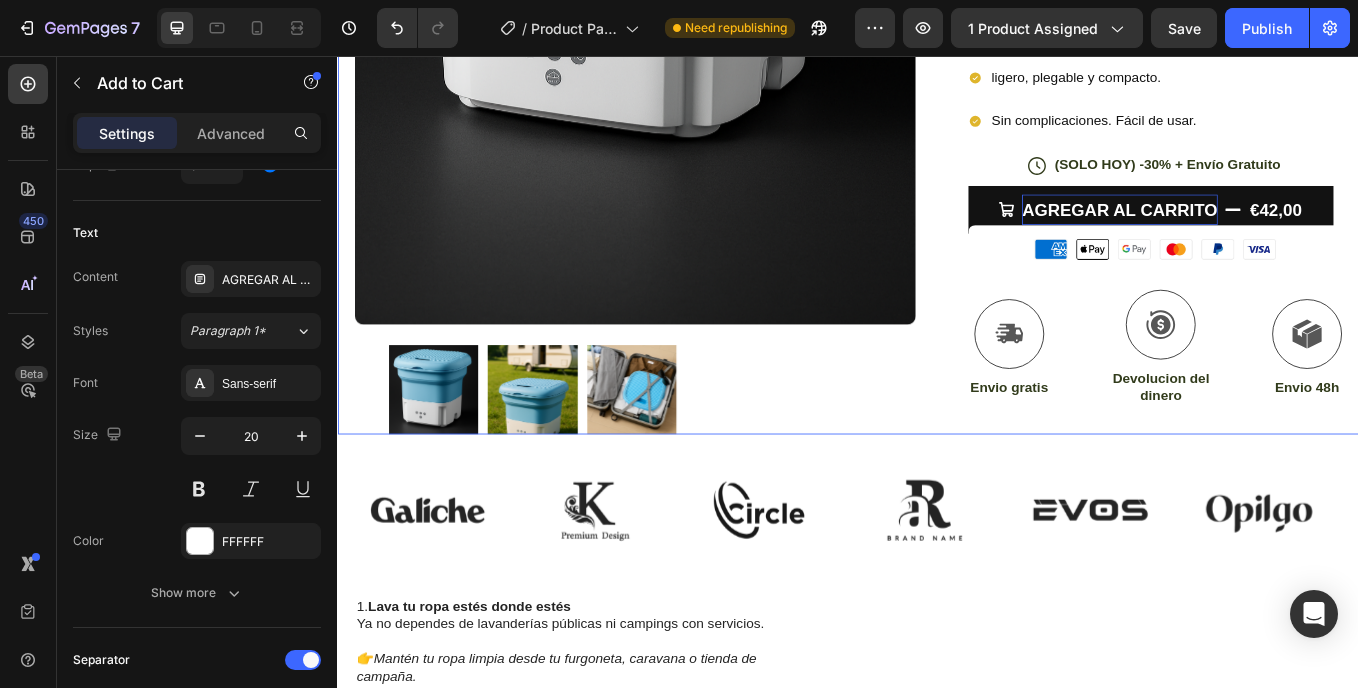 scroll, scrollTop: 0, scrollLeft: 0, axis: both 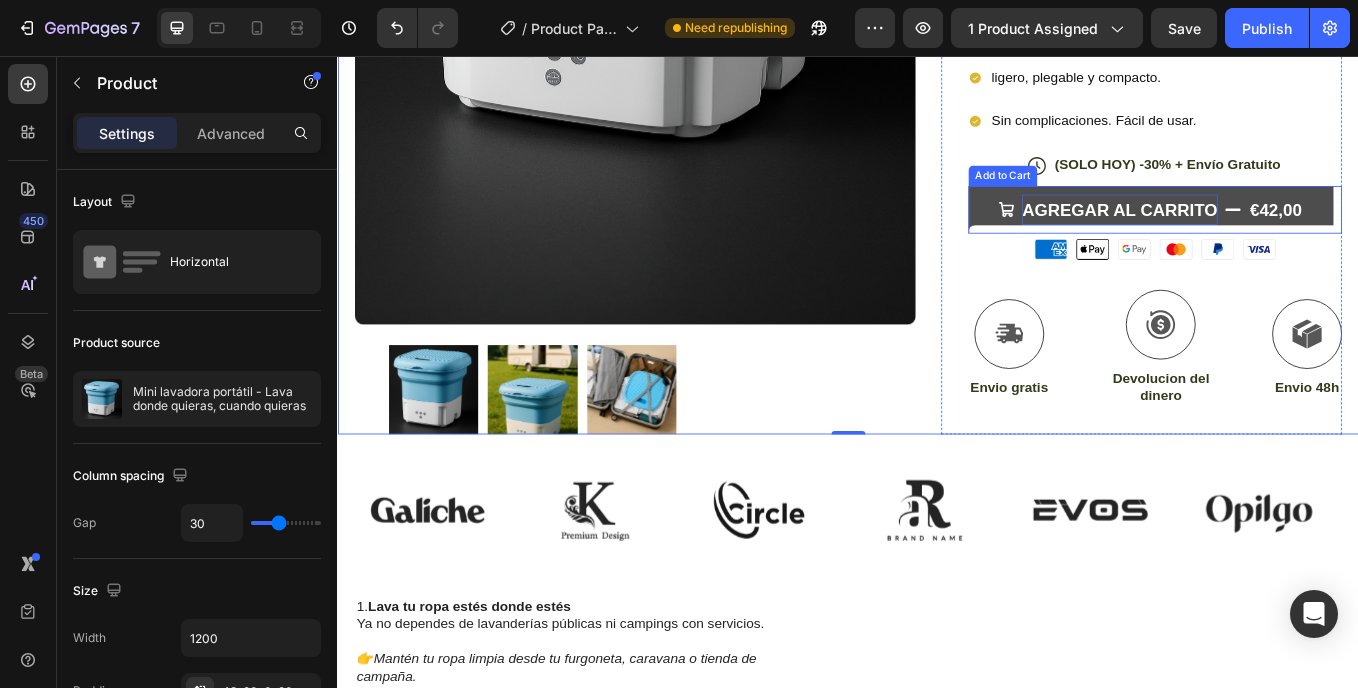 click on "AGREGAR AL CARRITO
€42,00" at bounding box center [1292, 236] 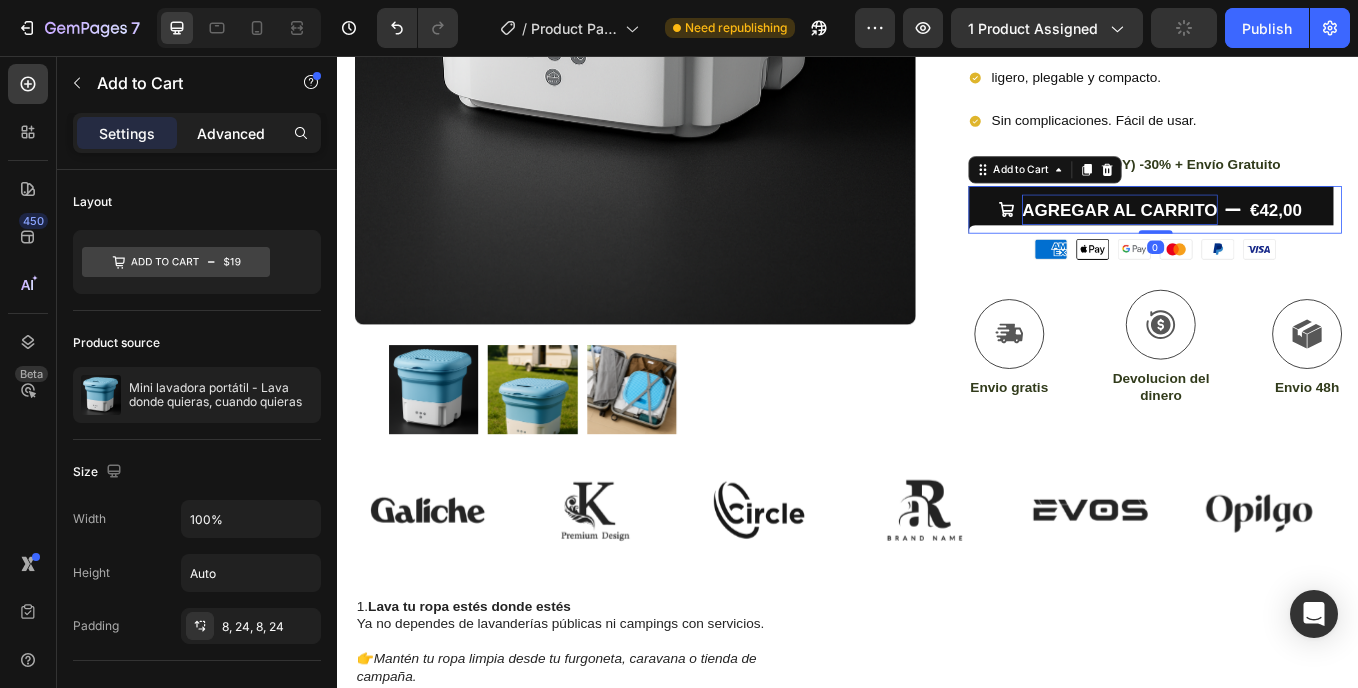 click on "Advanced" at bounding box center [231, 133] 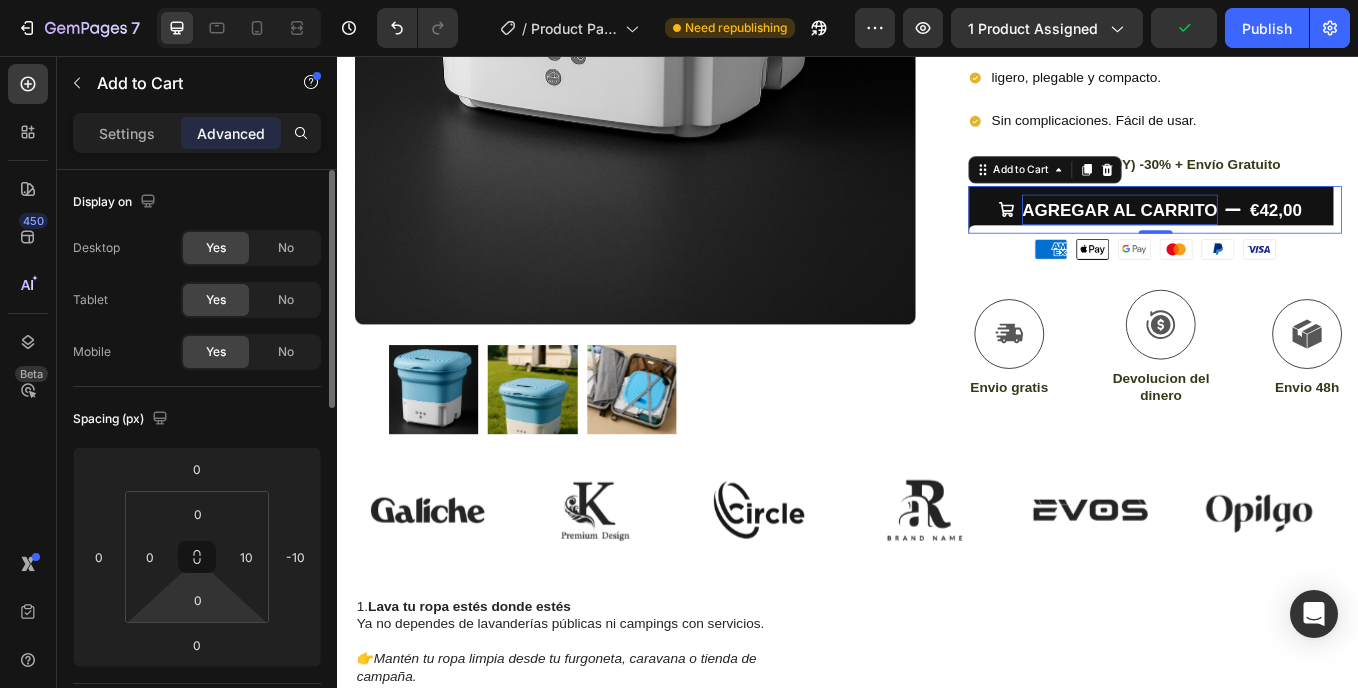 scroll, scrollTop: 200, scrollLeft: 0, axis: vertical 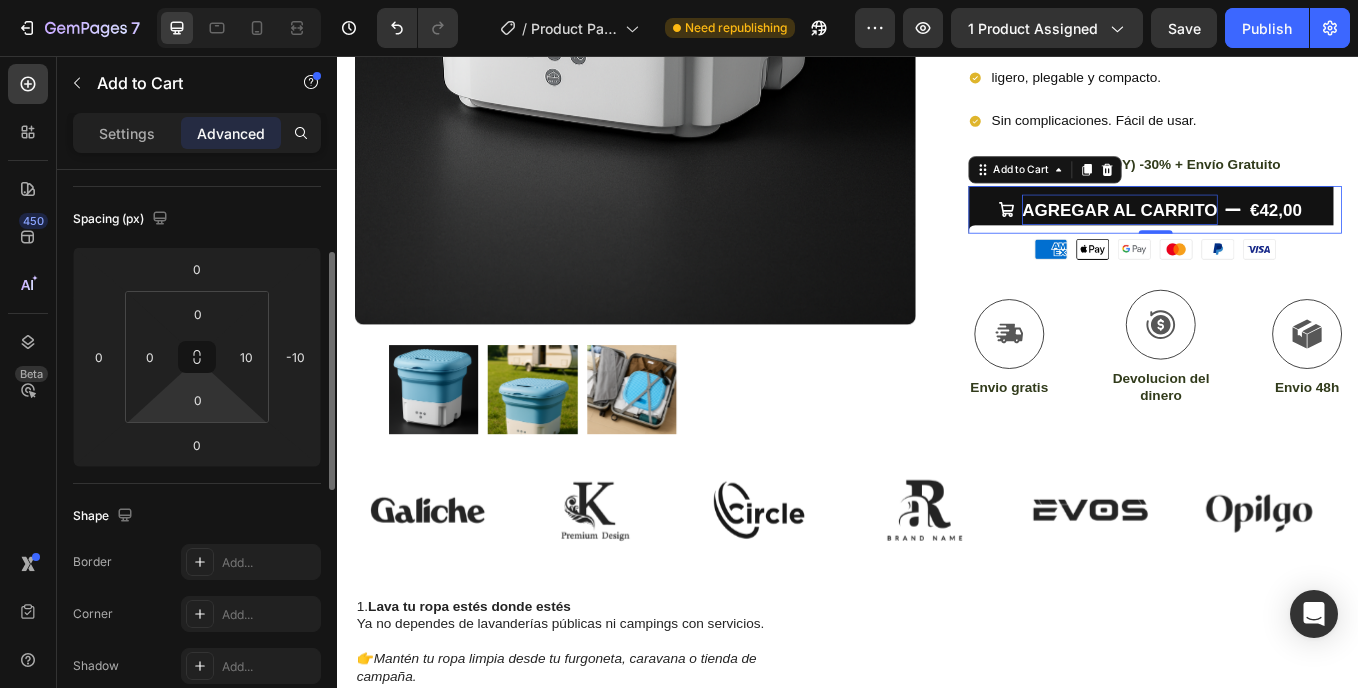 click on "7   /  Product Page - Jun 5, 10:17:27 Need republishing Preview 1 product assigned  Save   Publish  450 Beta Sections(18) Elements(84) Section Element Hero Section Product Detail Brands Trusted Badges Guarantee Product Breakdown How to use Testimonials Compare Bundle FAQs Social Proof Brand Story Product List Collection Blog List Contact Sticky Add to Cart Custom Footer Browse Library 450 Layout
Row
Row
Row
Row Text
Heading
Text Block Button
Button
Button Media
Image
Image
Video" at bounding box center [679, 0] 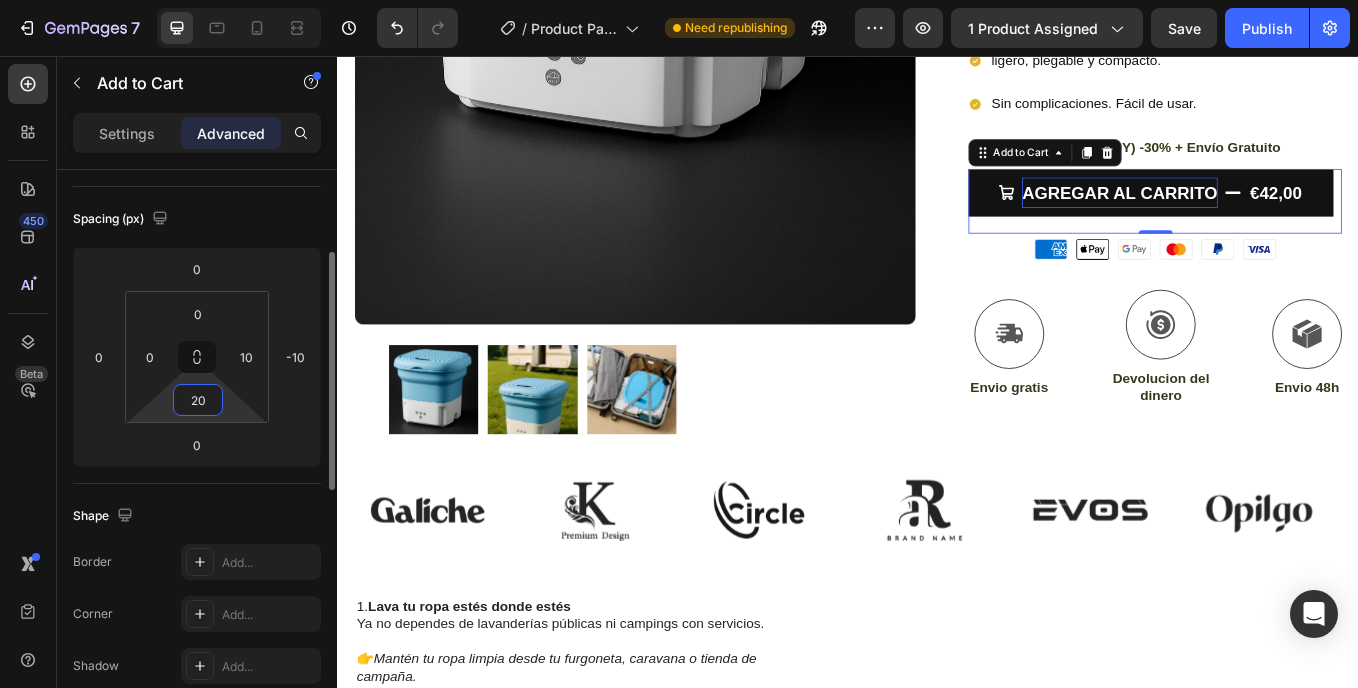 type on "2" 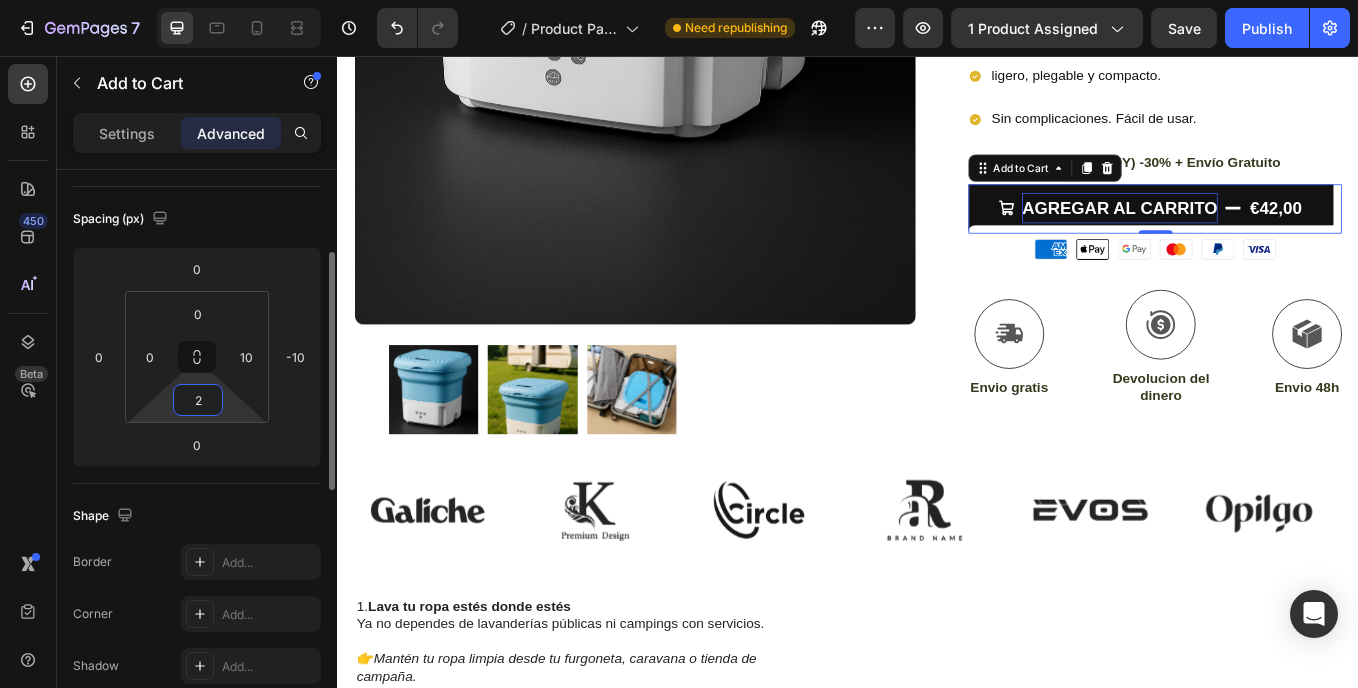 type 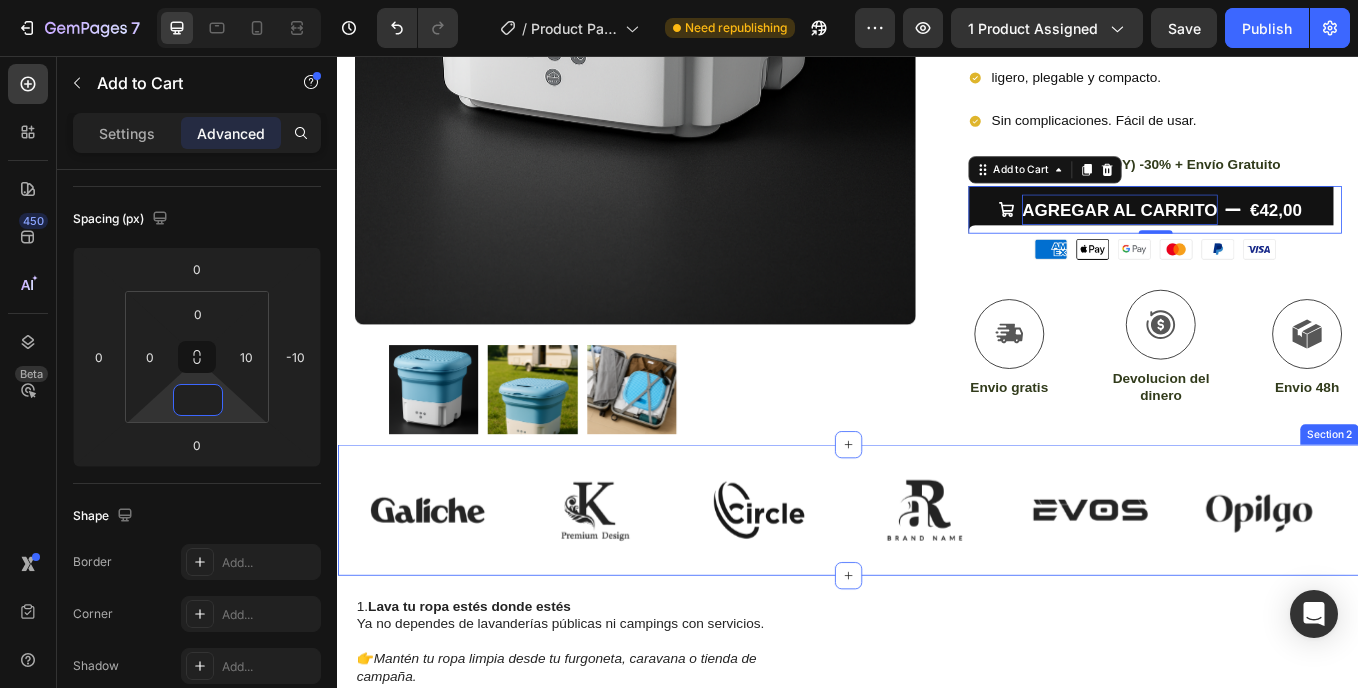 click on "Image Image Image Image Image Image Image Image Image Image Image Image Carousel Row Section 2" at bounding box center (937, 589) 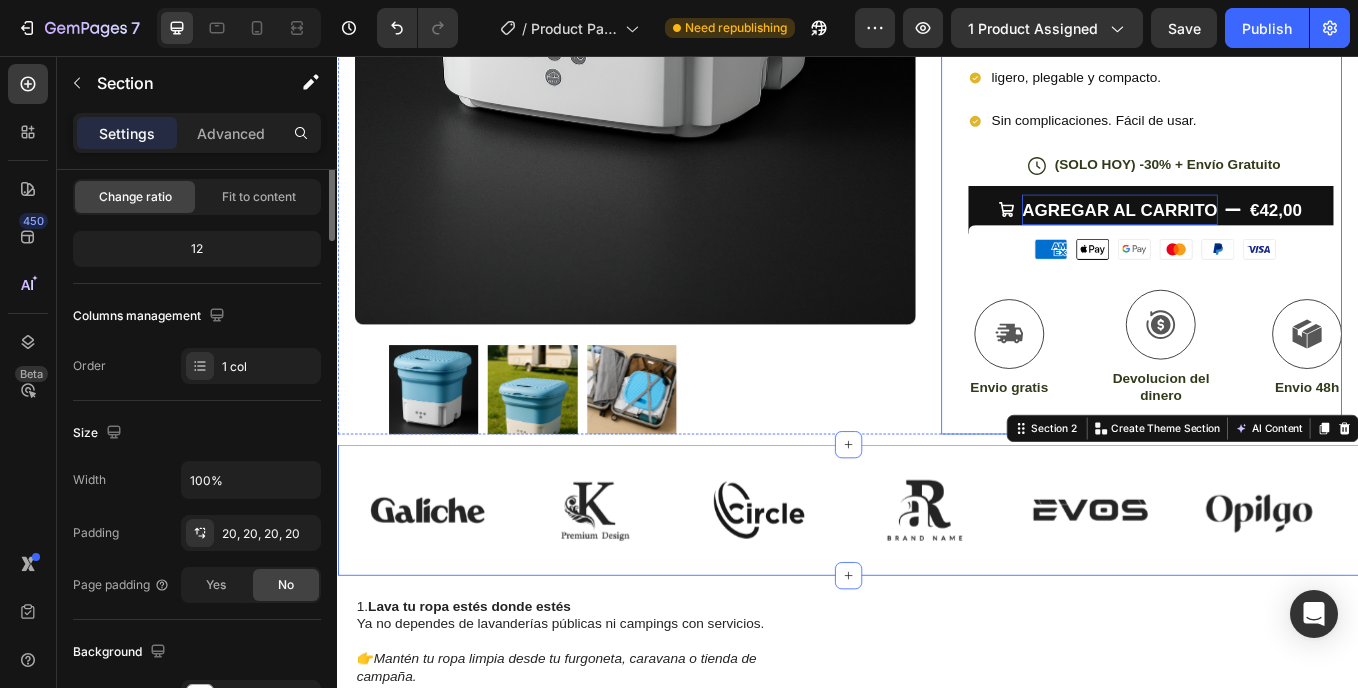 scroll, scrollTop: 0, scrollLeft: 0, axis: both 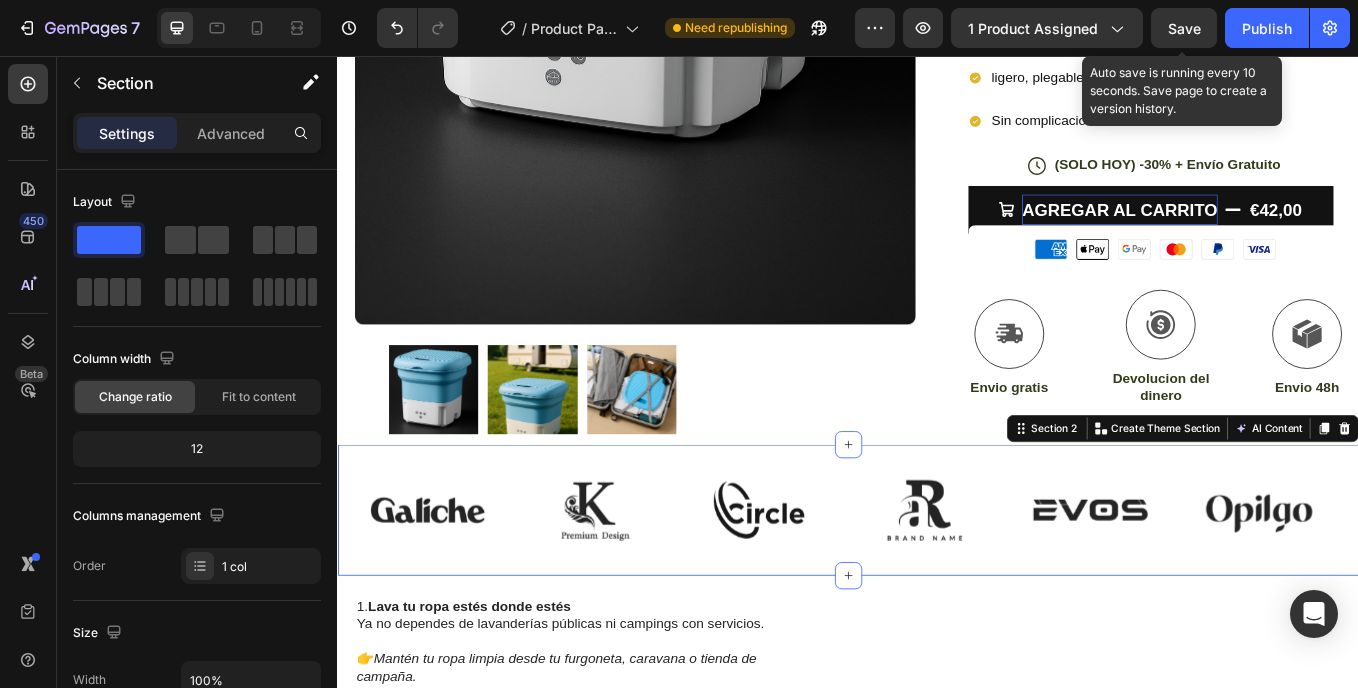 click on "Save" at bounding box center [1184, 28] 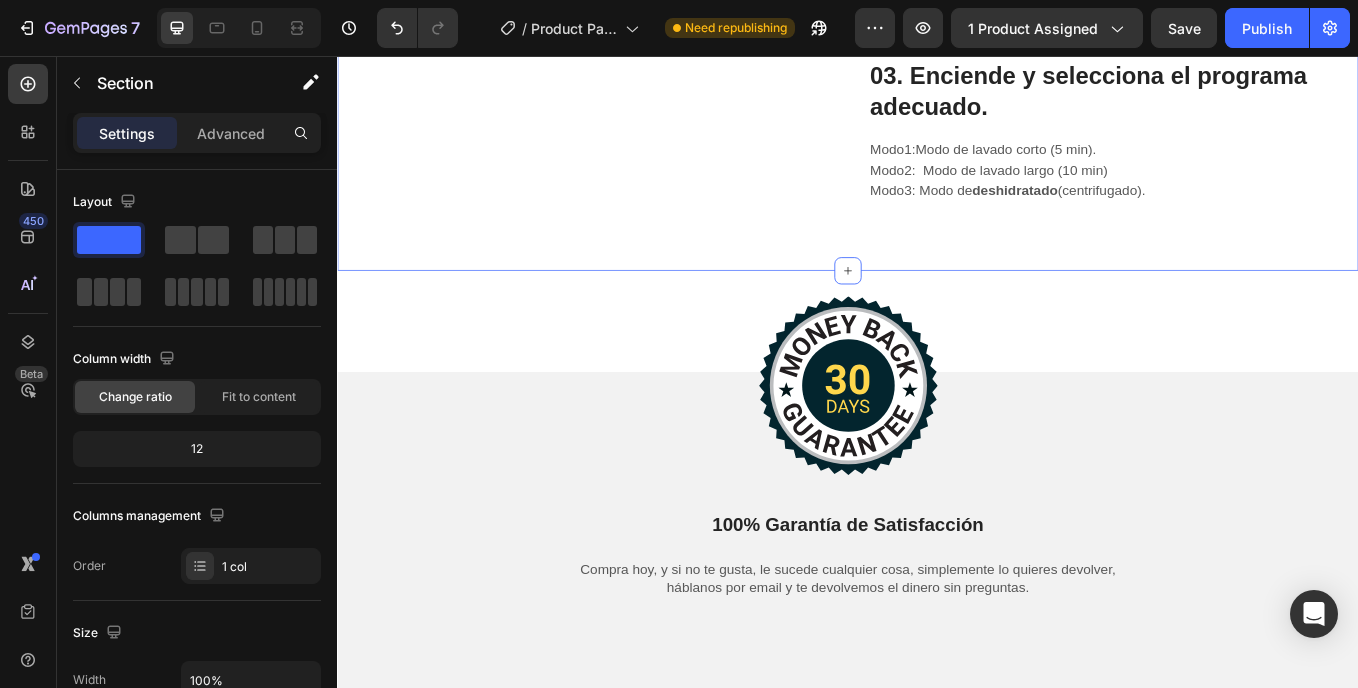 scroll, scrollTop: 6100, scrollLeft: 0, axis: vertical 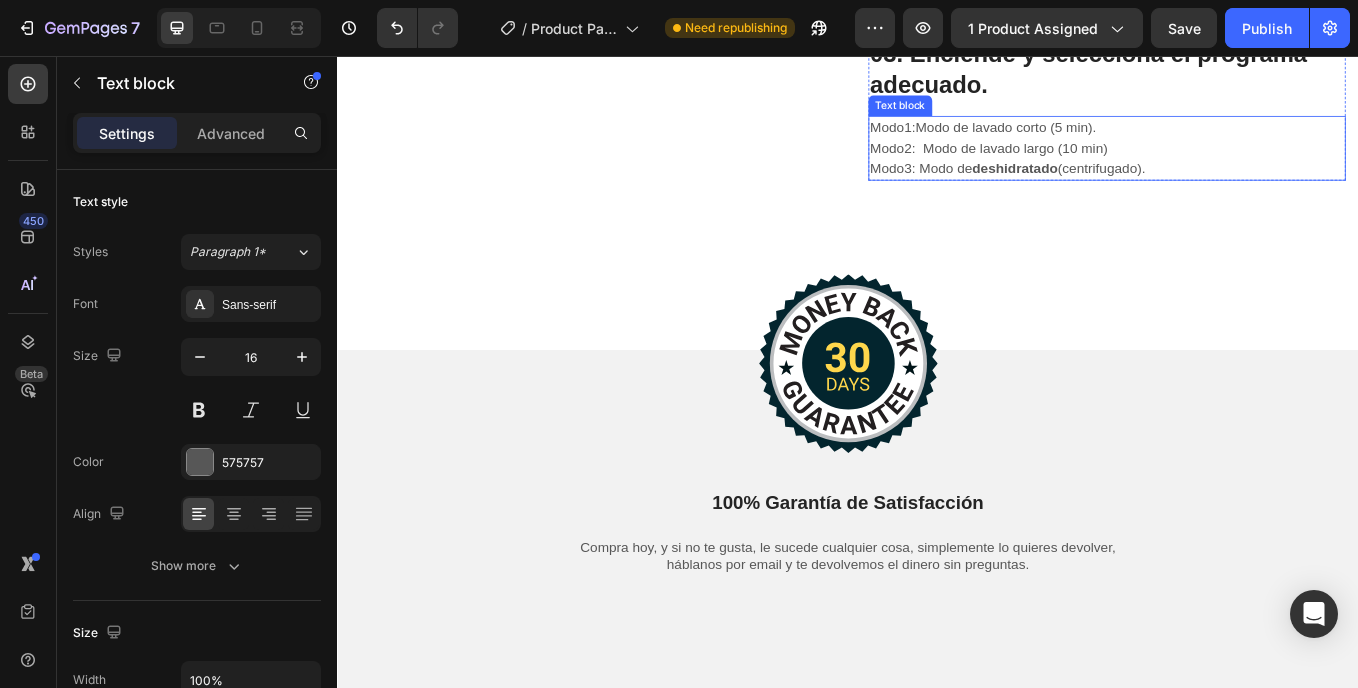click on "deshidratado" at bounding box center [1133, 187] 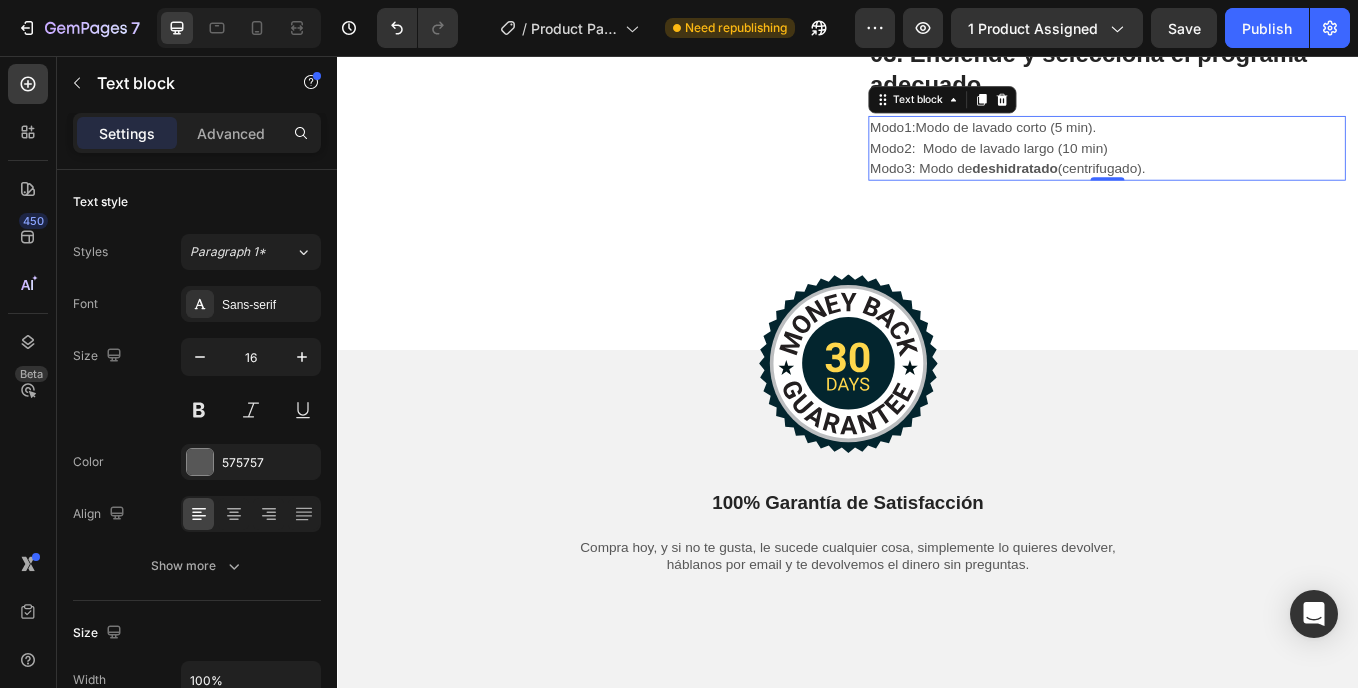 click on "deshidratado" at bounding box center (1133, 187) 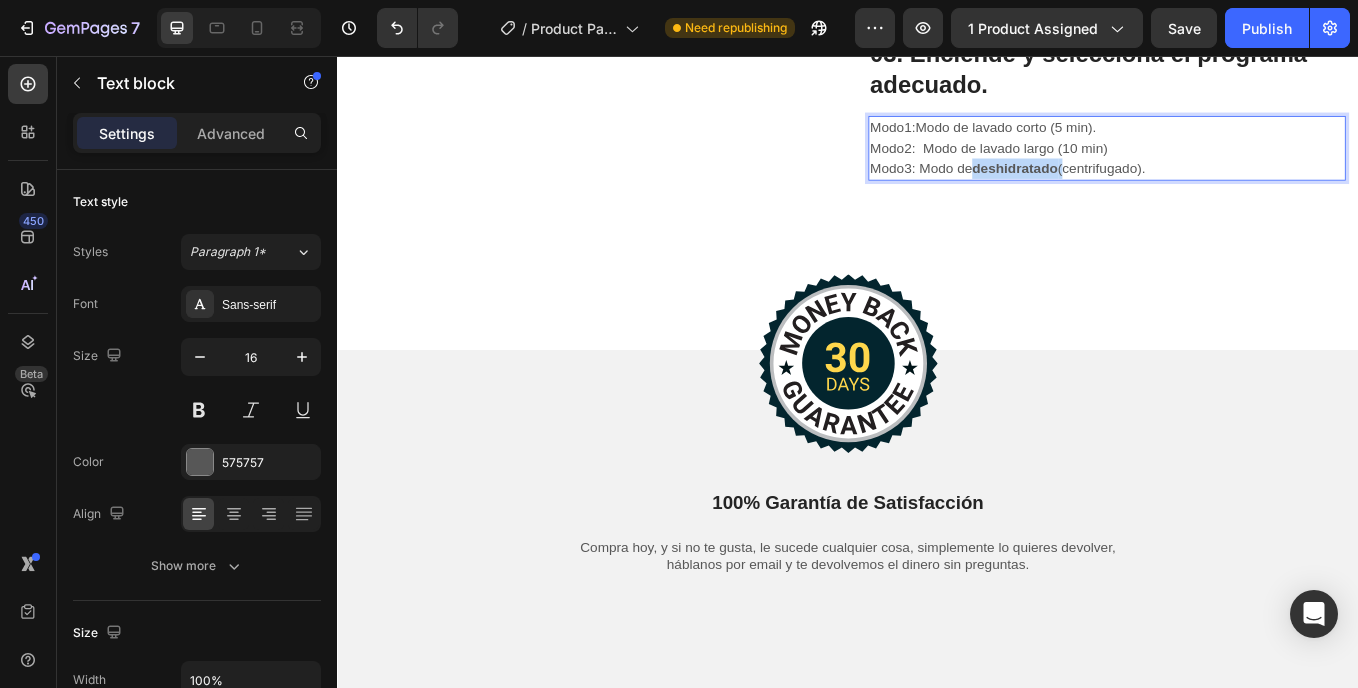click on "deshidratado" at bounding box center [1133, 187] 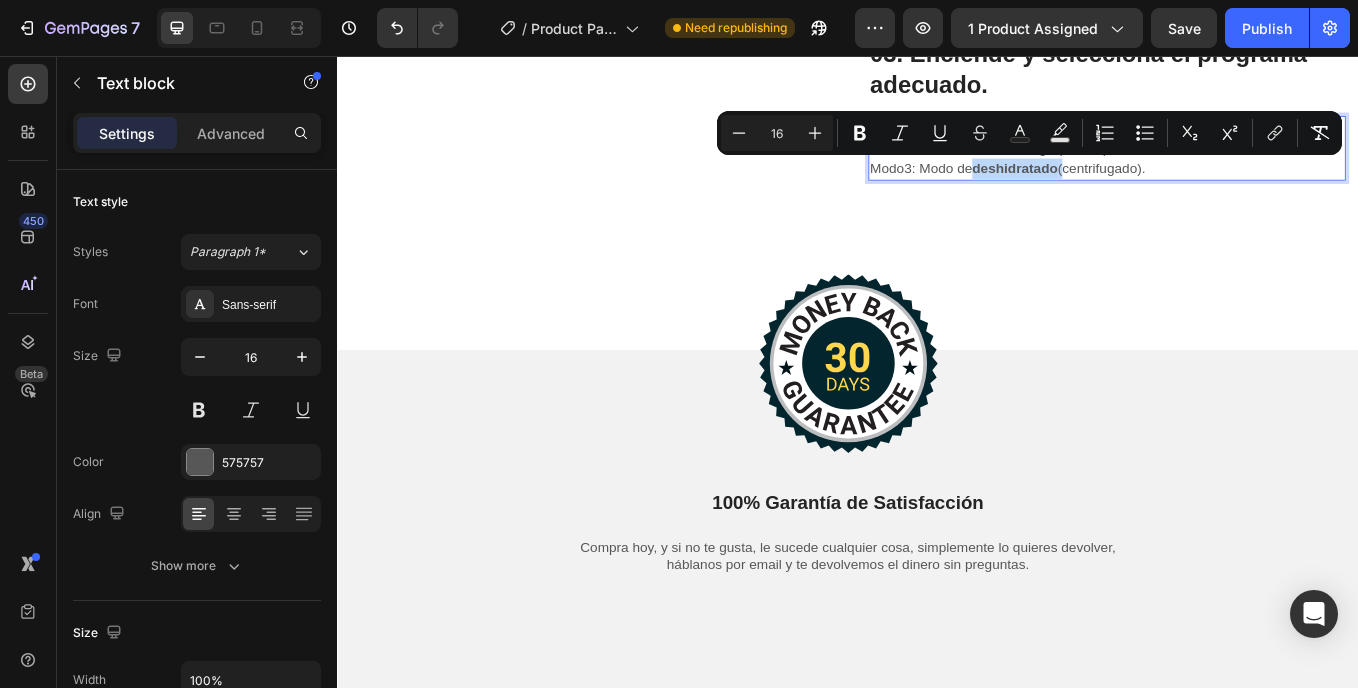 click on "deshidratado" at bounding box center [1133, 187] 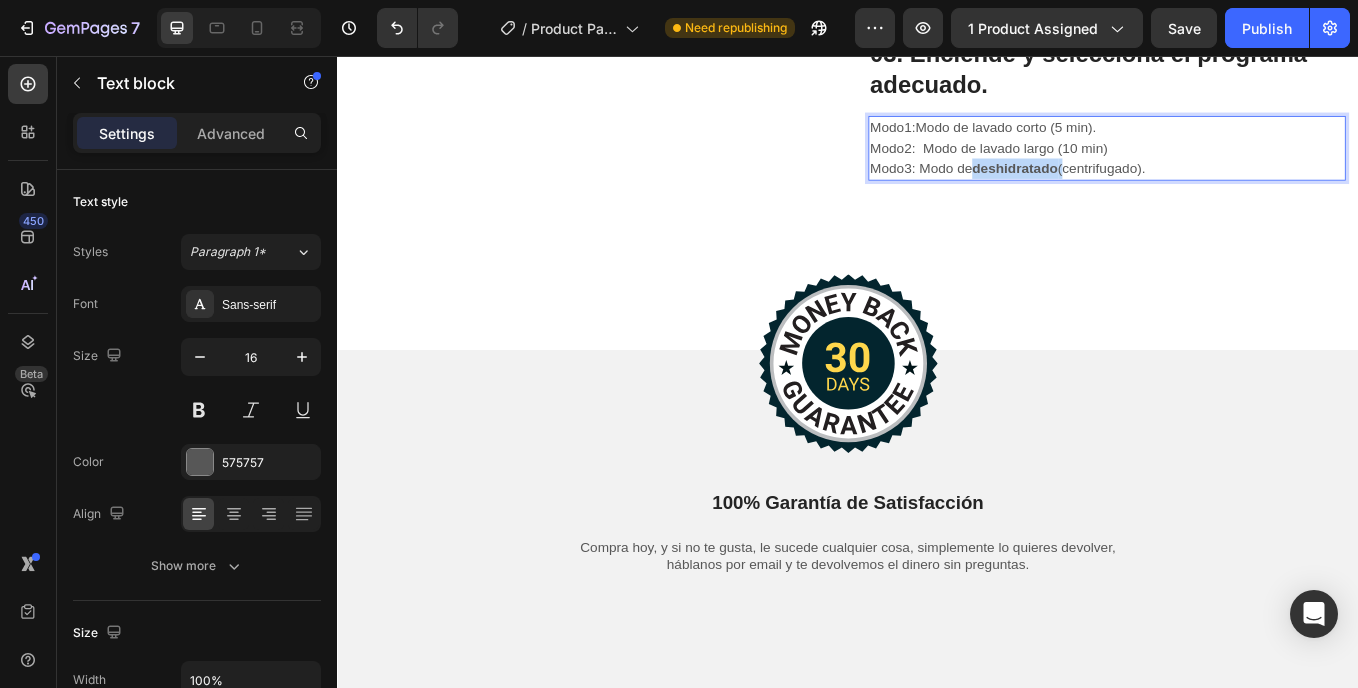 click on "deshidratado" at bounding box center (1133, 187) 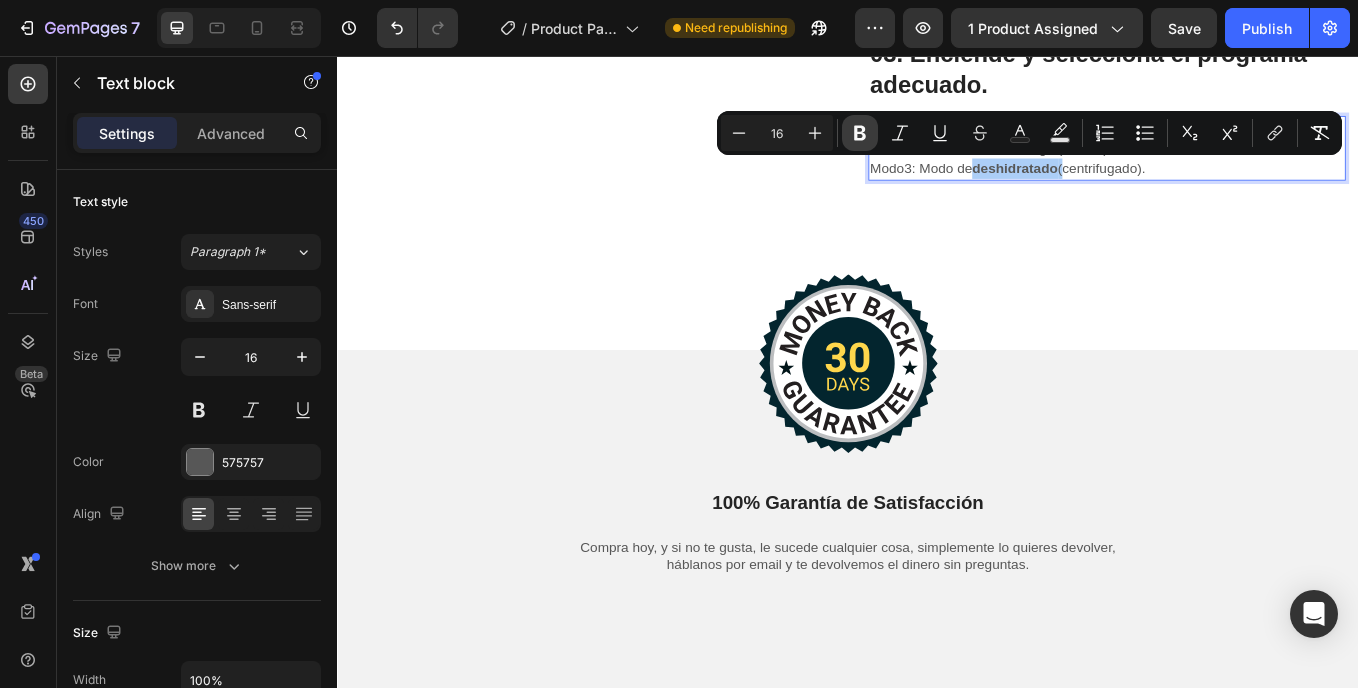 click 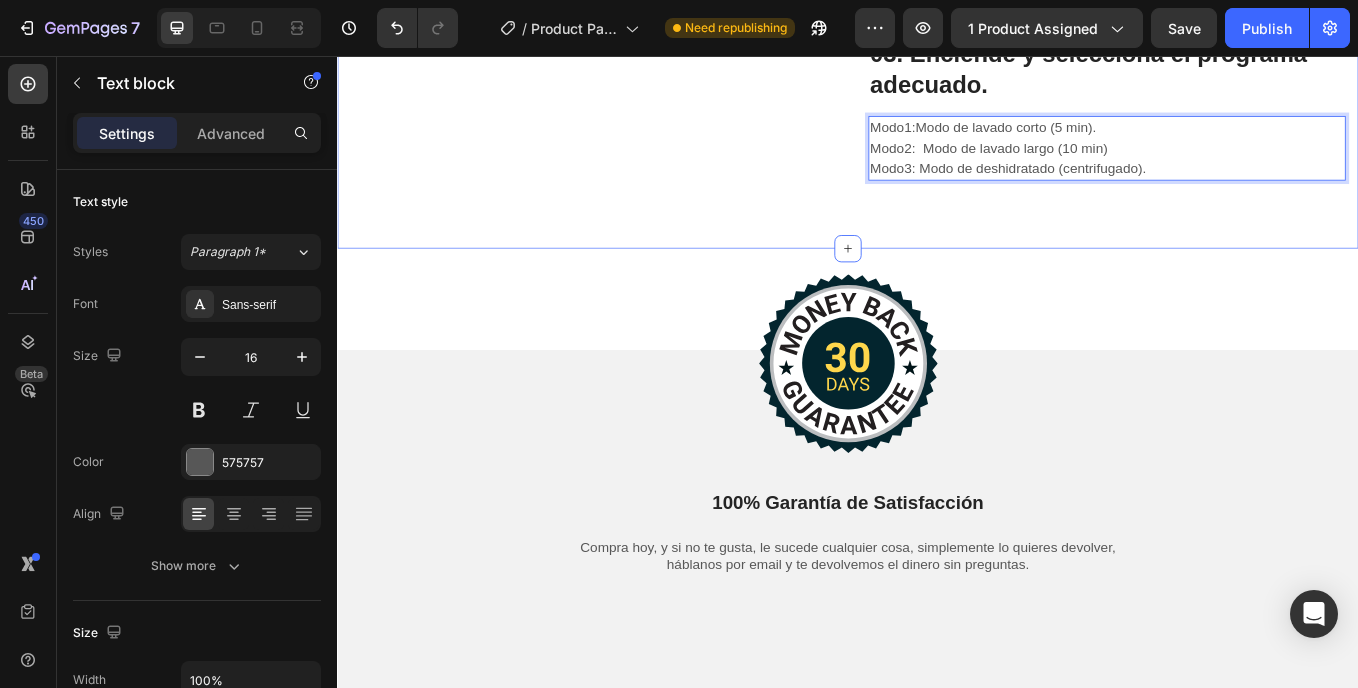 click on "Image ¿CÓMO FUNCIONA? Text block 01. Plegado → Desplegado. Heading Despliega y conecta el enchufe. Text block Row 02. Llena con agua. Coloca la ropa. Heading Échale un tapón de tu jabón favorito Text block Row 03. Enciende y selecciona el programa adecuado. Heading Modo1:Modo de lavado corto (5 min). Modo2:  Modo de lavado largo (10 min) Modo3: Modo de deshidratado (centrifugado). Text block   0 Row Row Section 6" at bounding box center [937, -63] 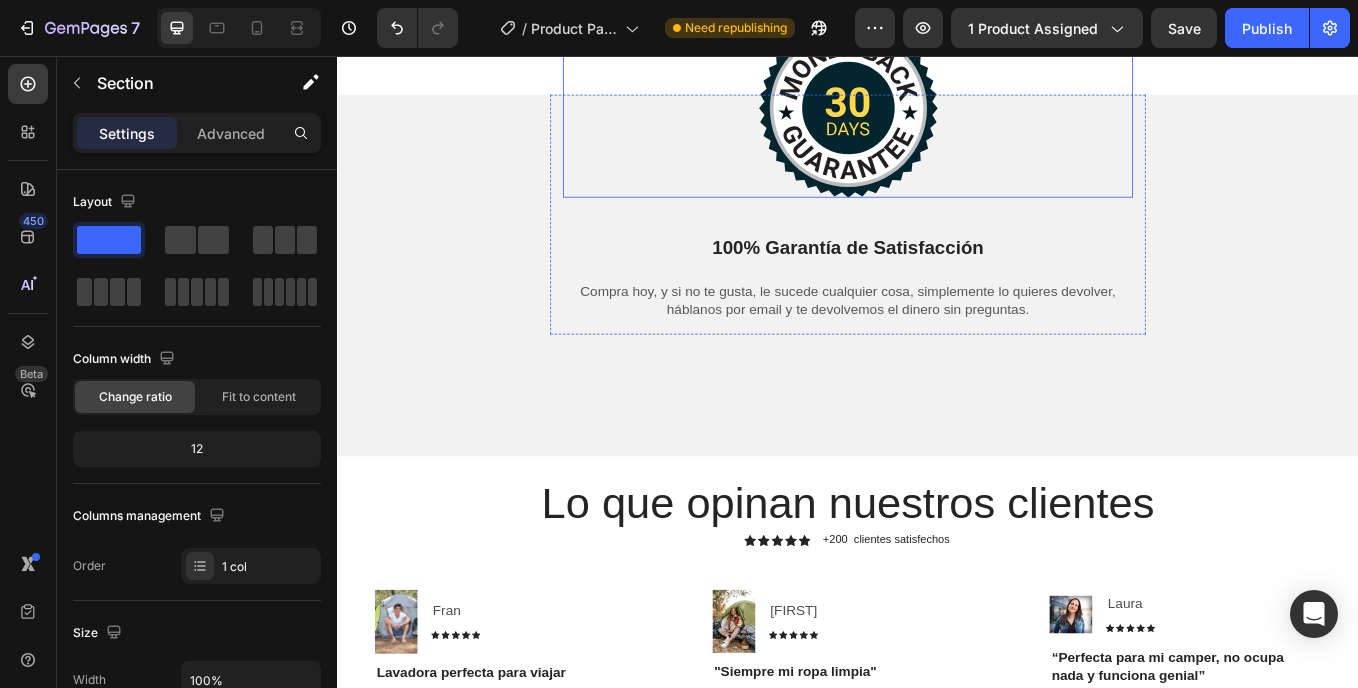 scroll, scrollTop: 6000, scrollLeft: 0, axis: vertical 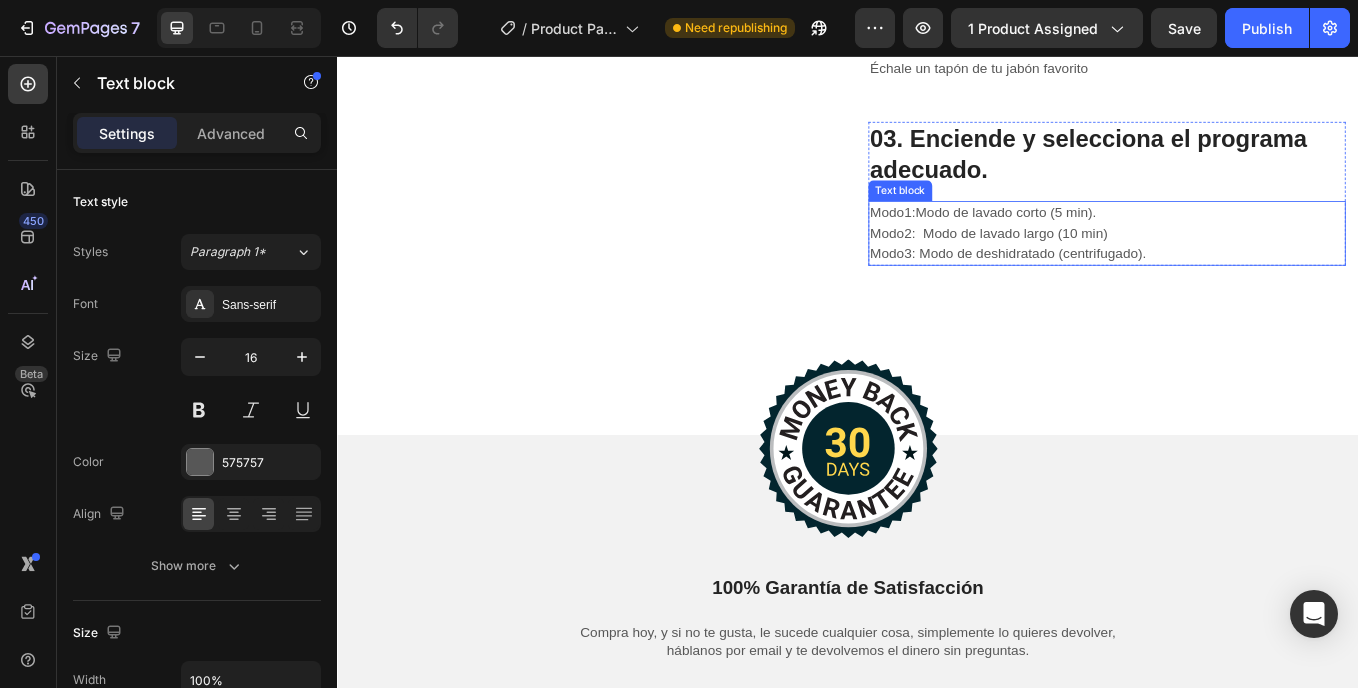 click on "Modo1:Modo de lavado corto (5 min)." at bounding box center (1241, 240) 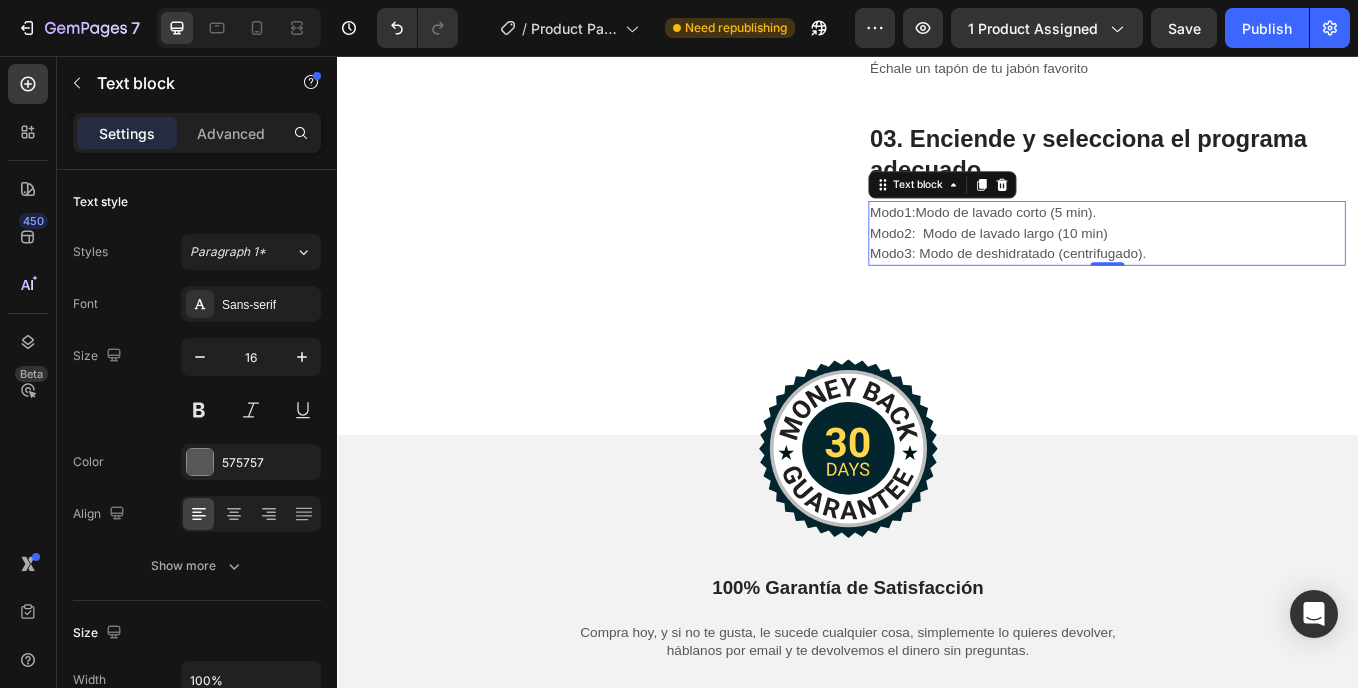 click on "Modo1:Modo de lavado corto (5 min)." at bounding box center [1241, 240] 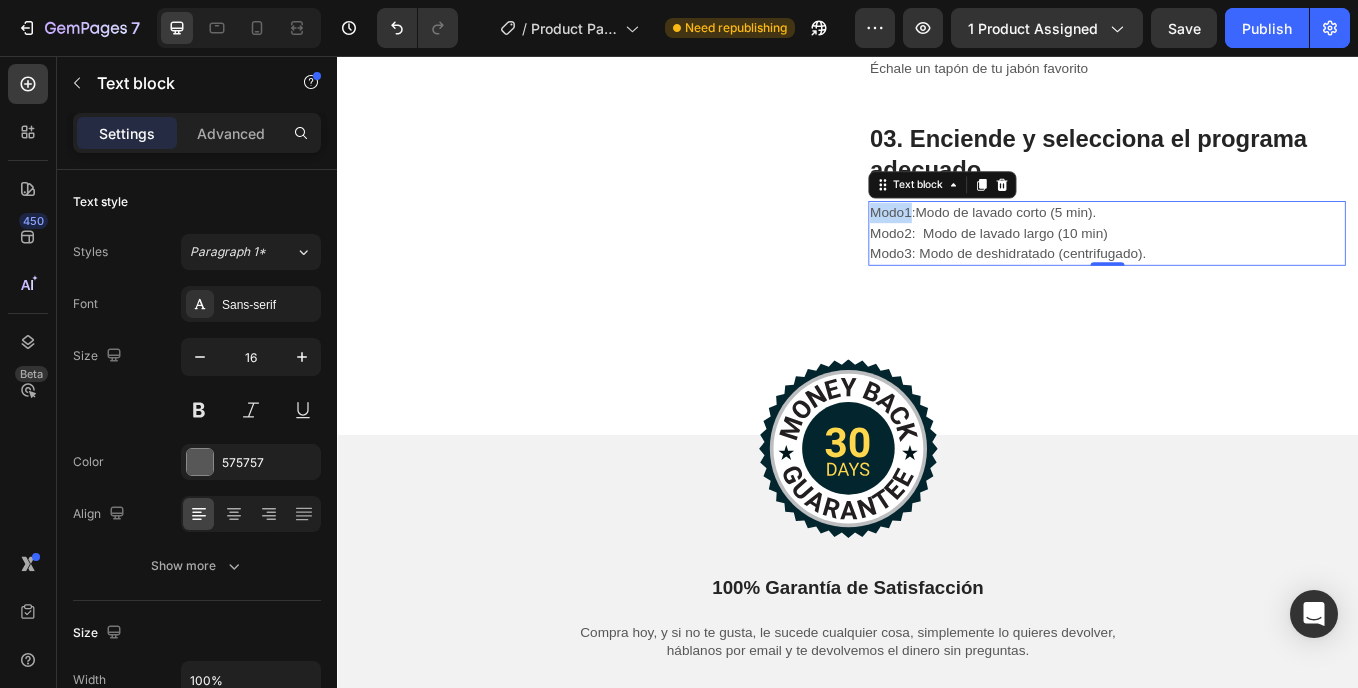 click on "Modo1:Modo de lavado corto (5 min)." at bounding box center (1241, 240) 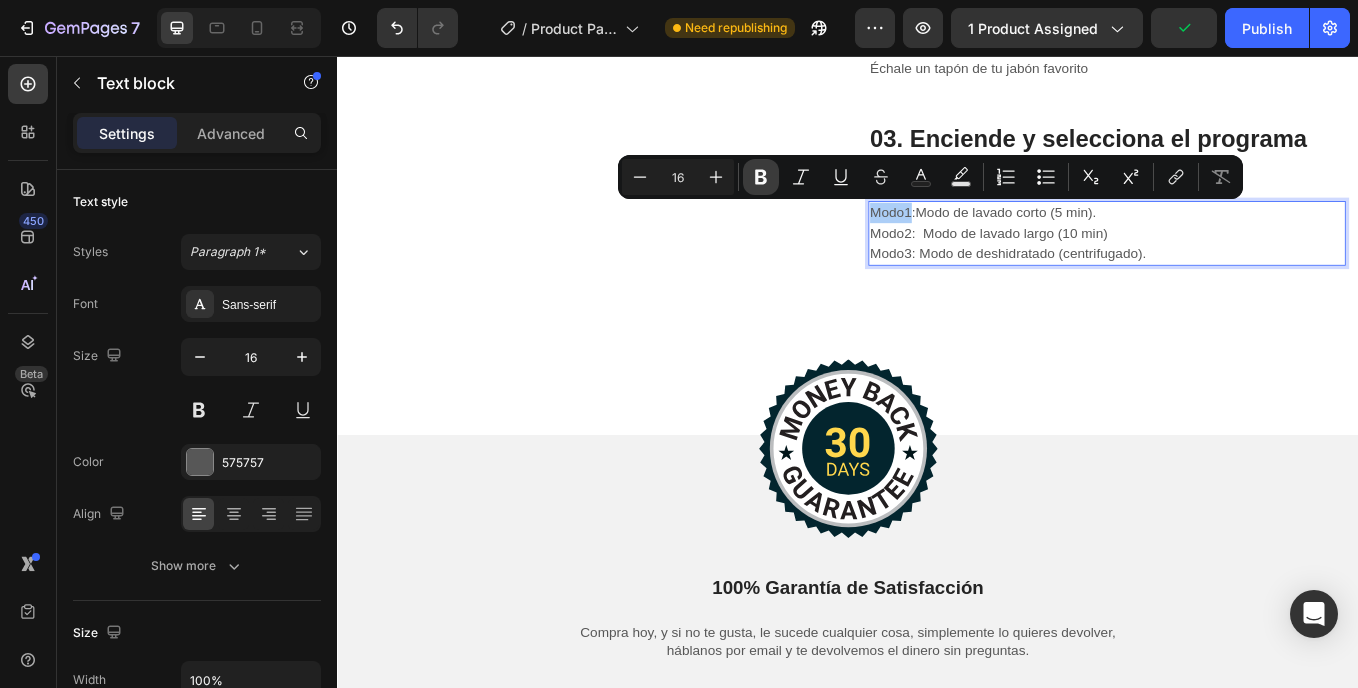 click 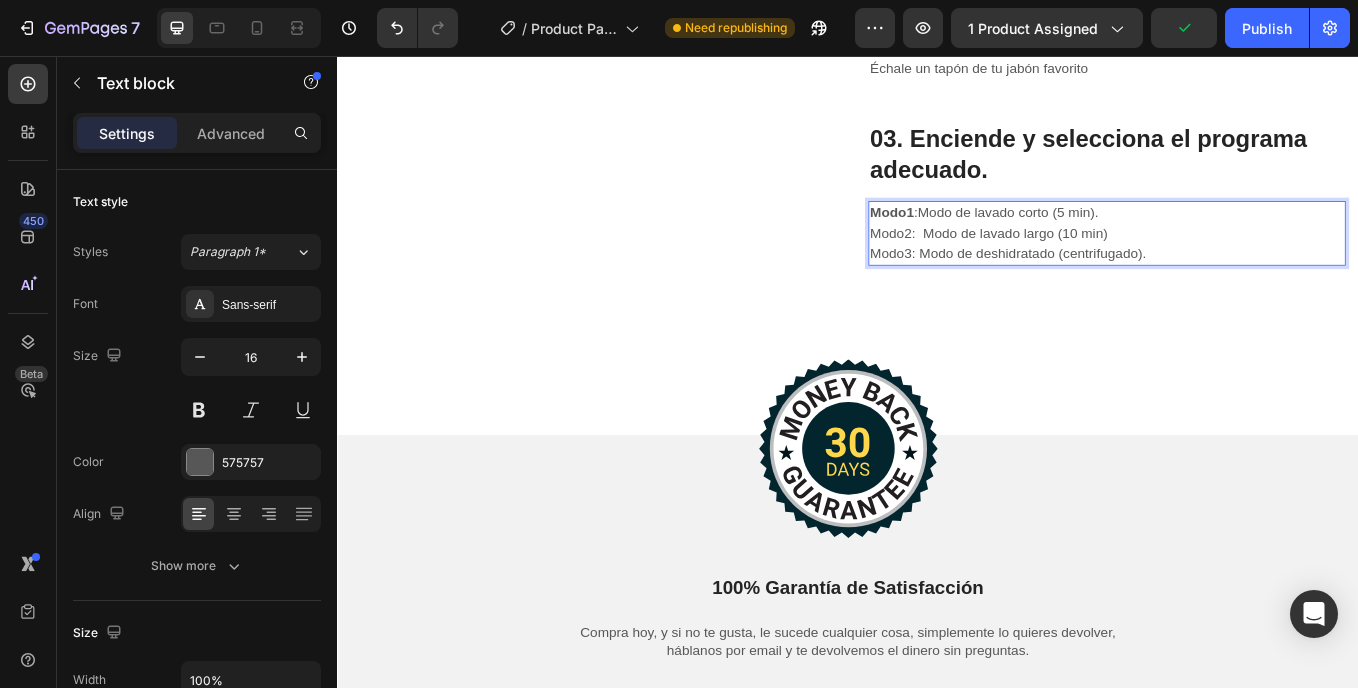 click on "Modo2:  Modo de lavado largo (10 min)" at bounding box center [1241, 264] 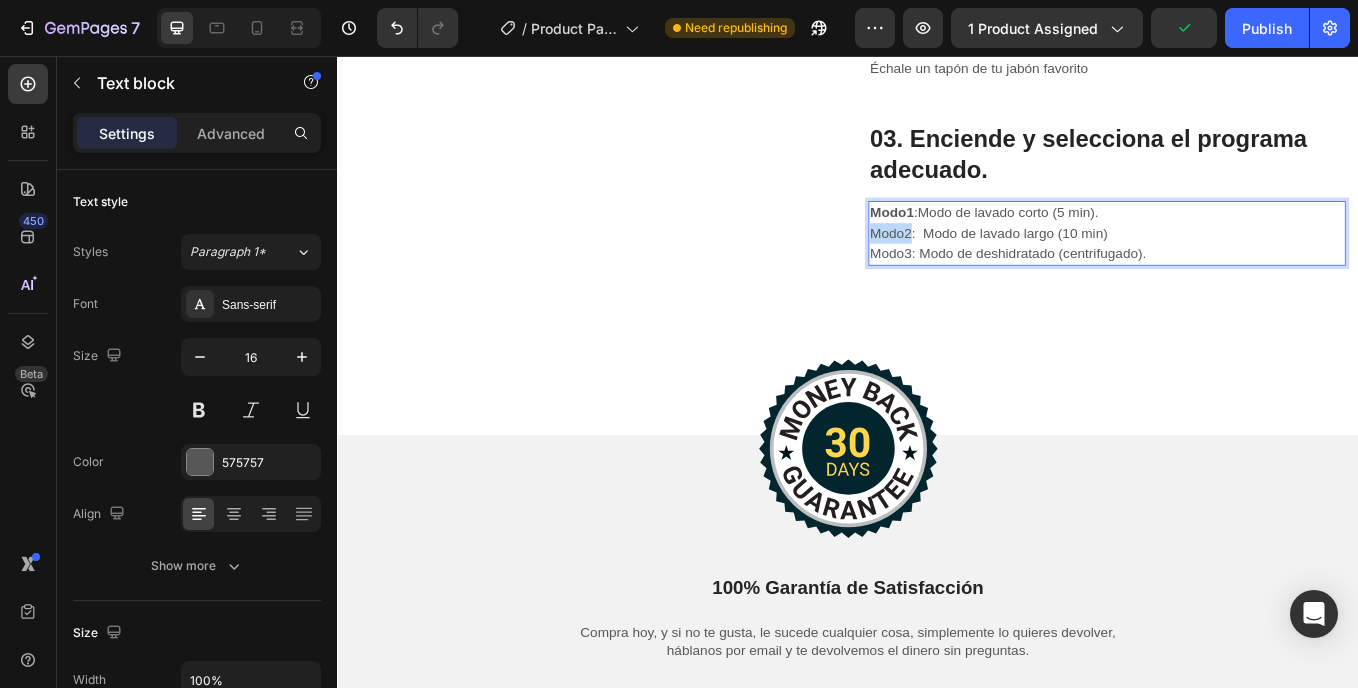 click on "Modo2:  Modo de lavado largo (10 min)" at bounding box center [1241, 264] 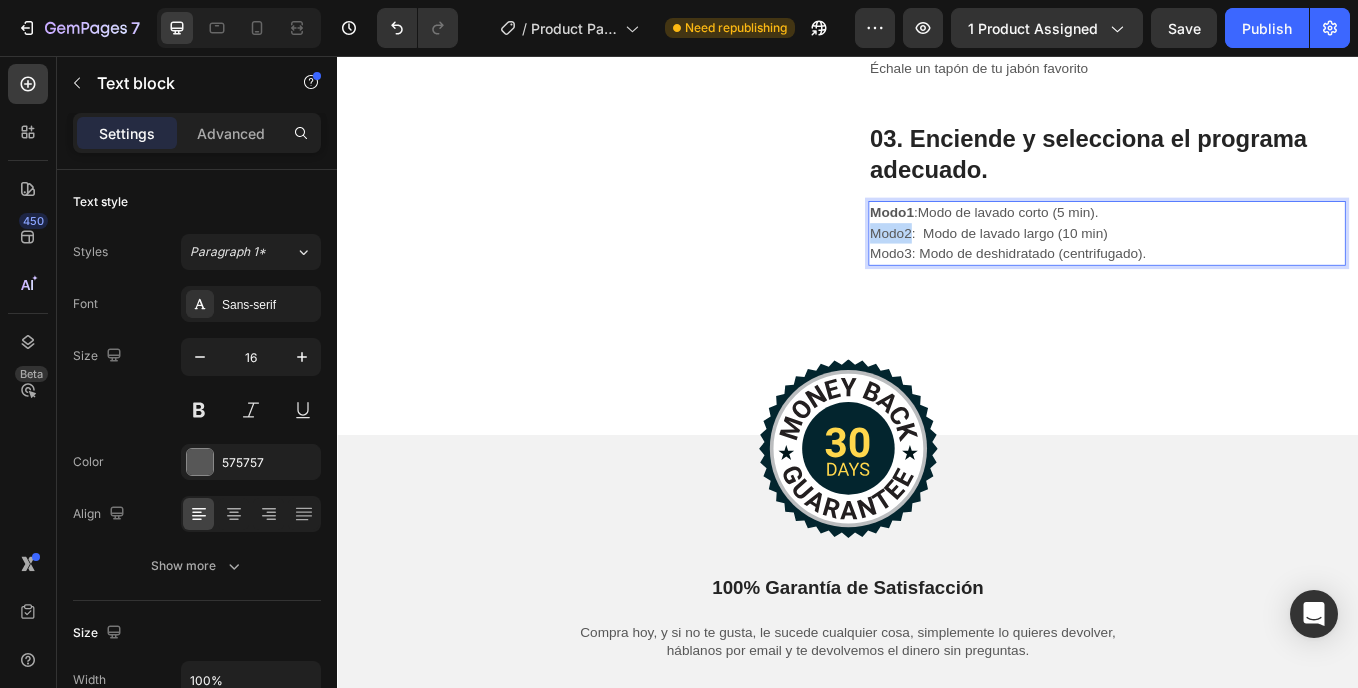 click on "Modo2:  Modo de lavado largo (10 min)" at bounding box center (1241, 264) 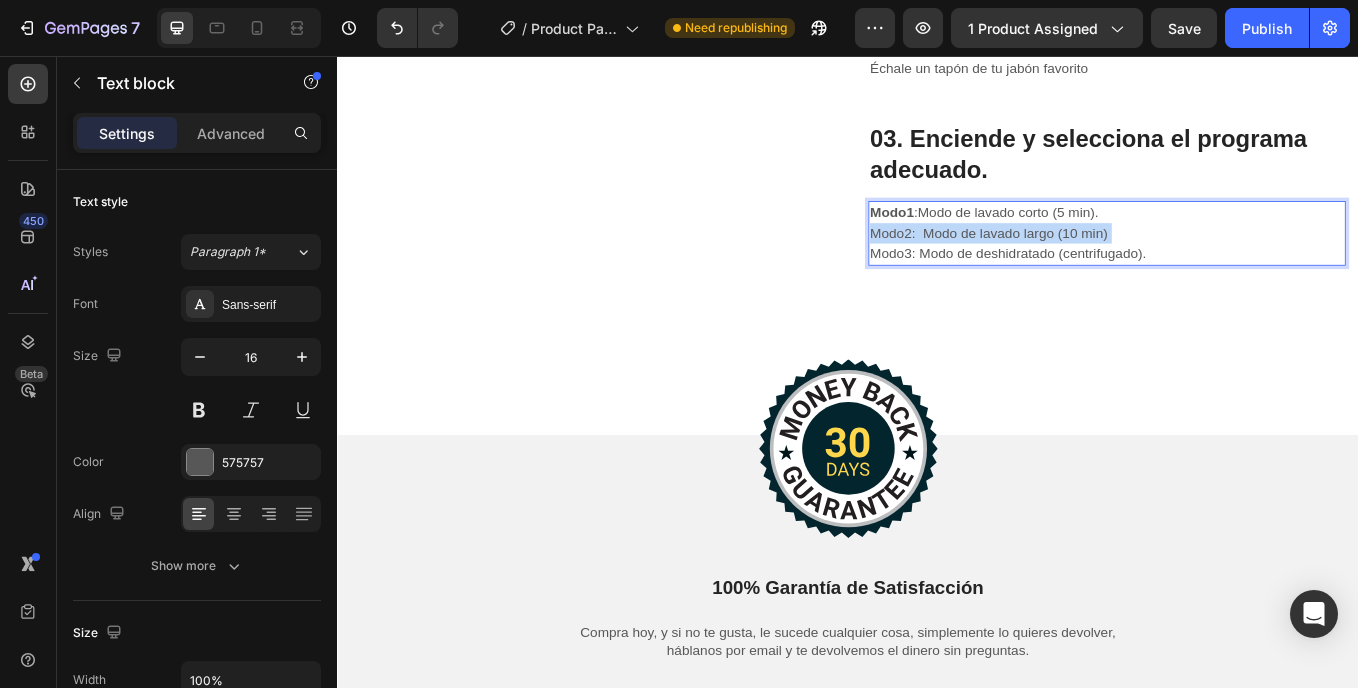 click on "Modo2:  Modo de lavado largo (10 min)" at bounding box center (1241, 264) 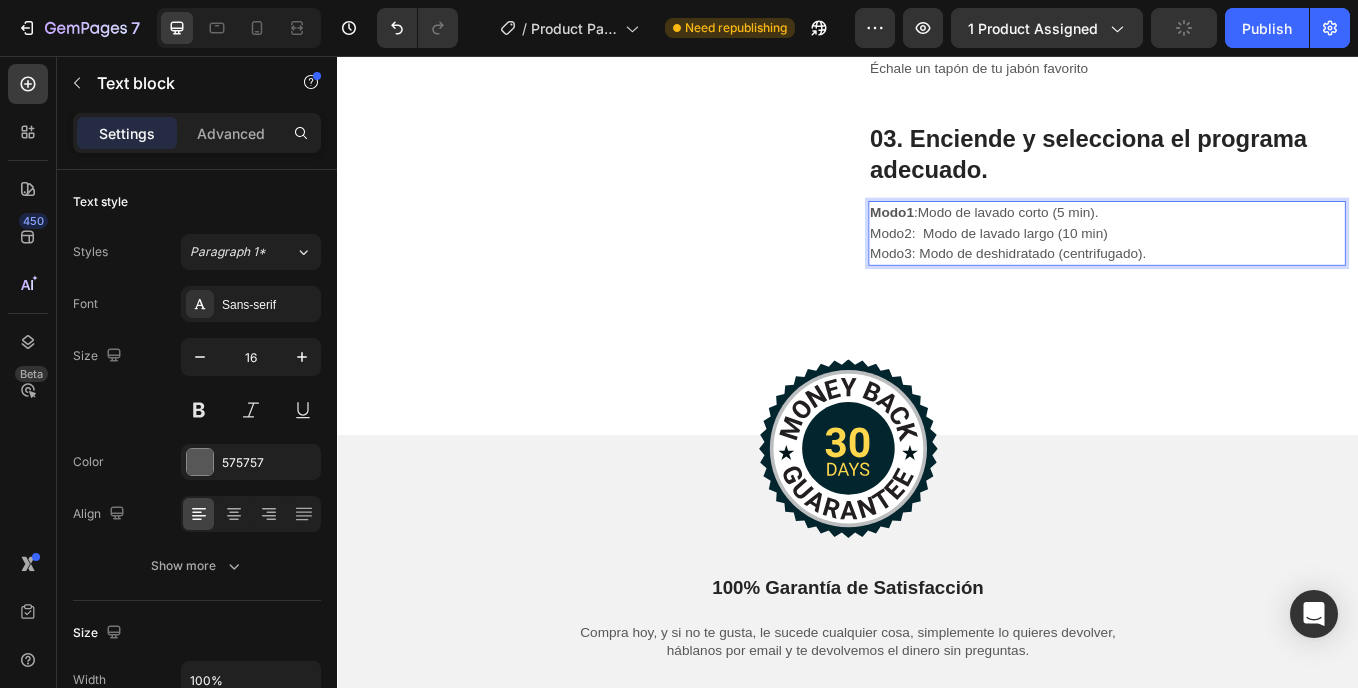 click on "Modo2:  Modo de lavado largo (10 min)" at bounding box center [1241, 264] 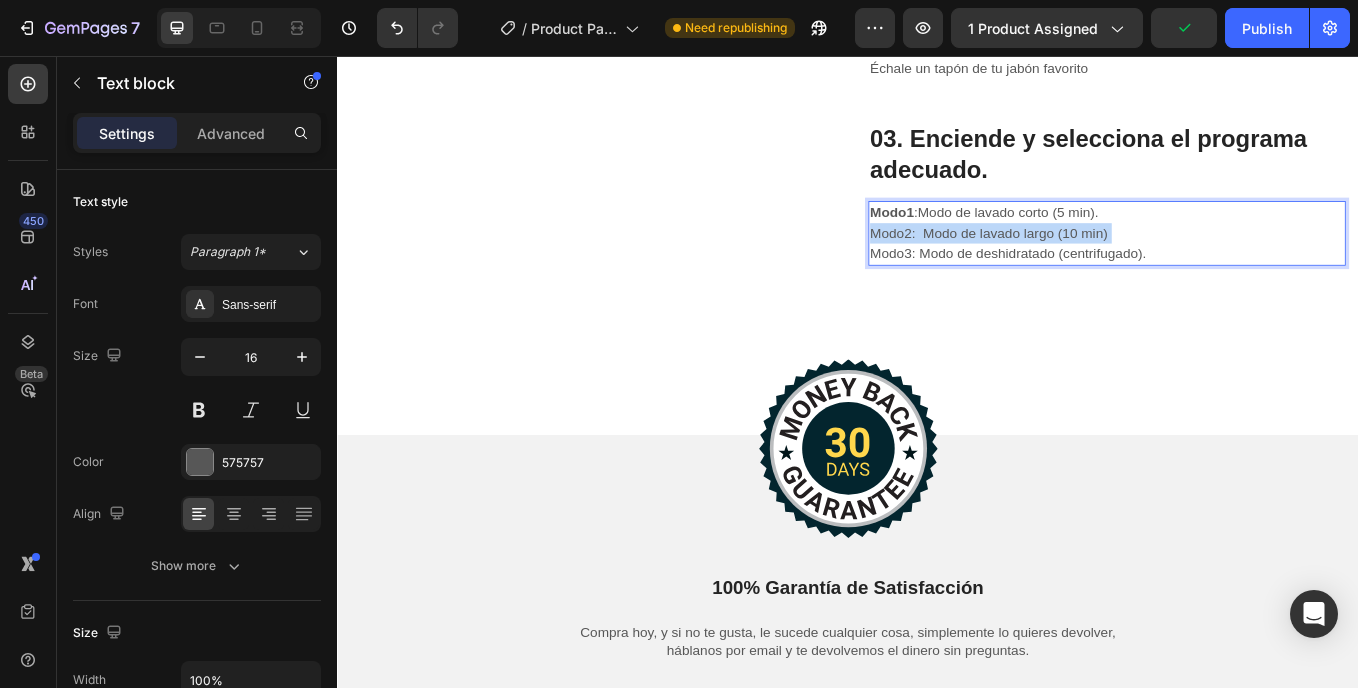 drag, startPoint x: 1005, startPoint y: 264, endPoint x: 975, endPoint y: 264, distance: 30 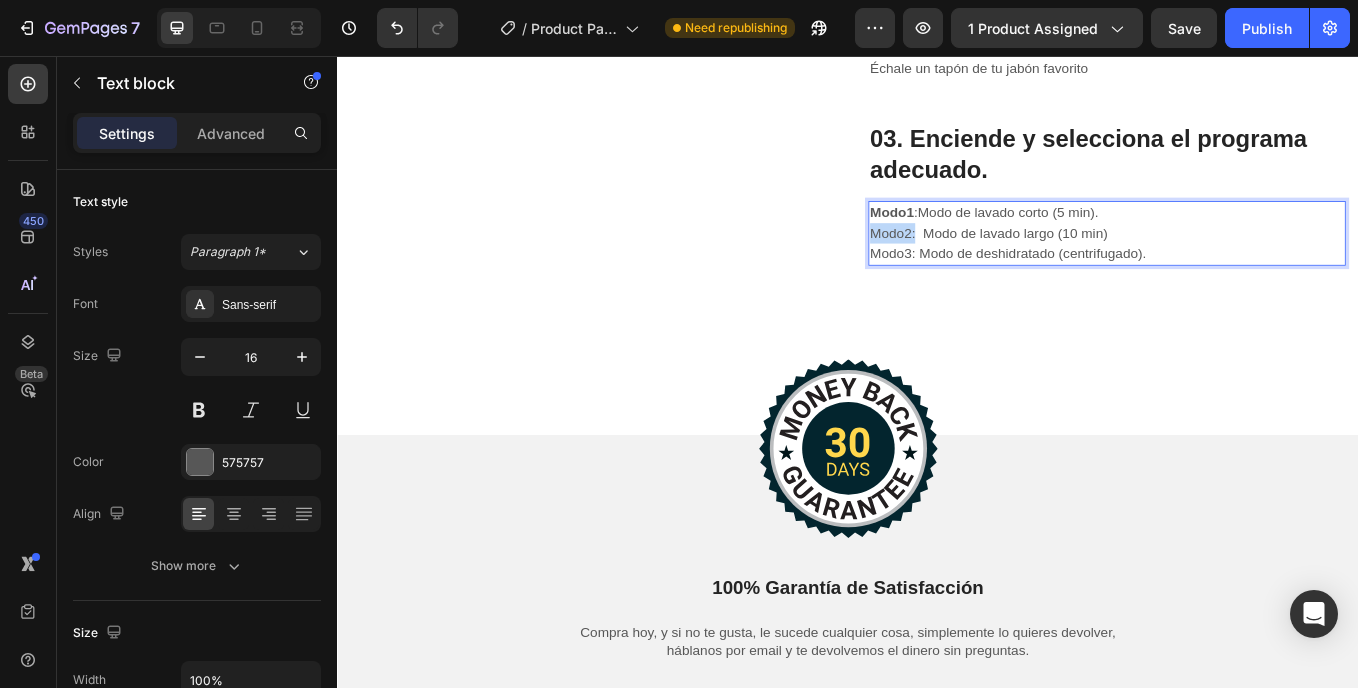 drag, startPoint x: 1008, startPoint y: 262, endPoint x: 957, endPoint y: 269, distance: 51.47815 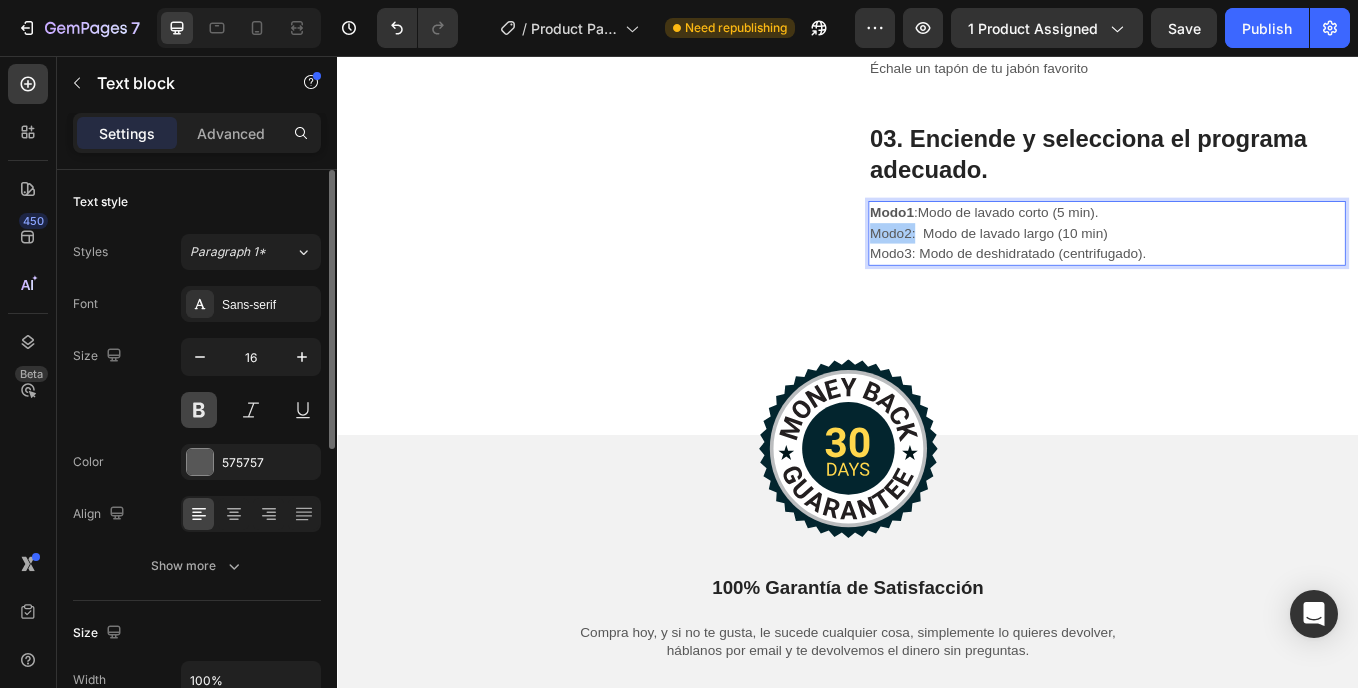 click at bounding box center (199, 410) 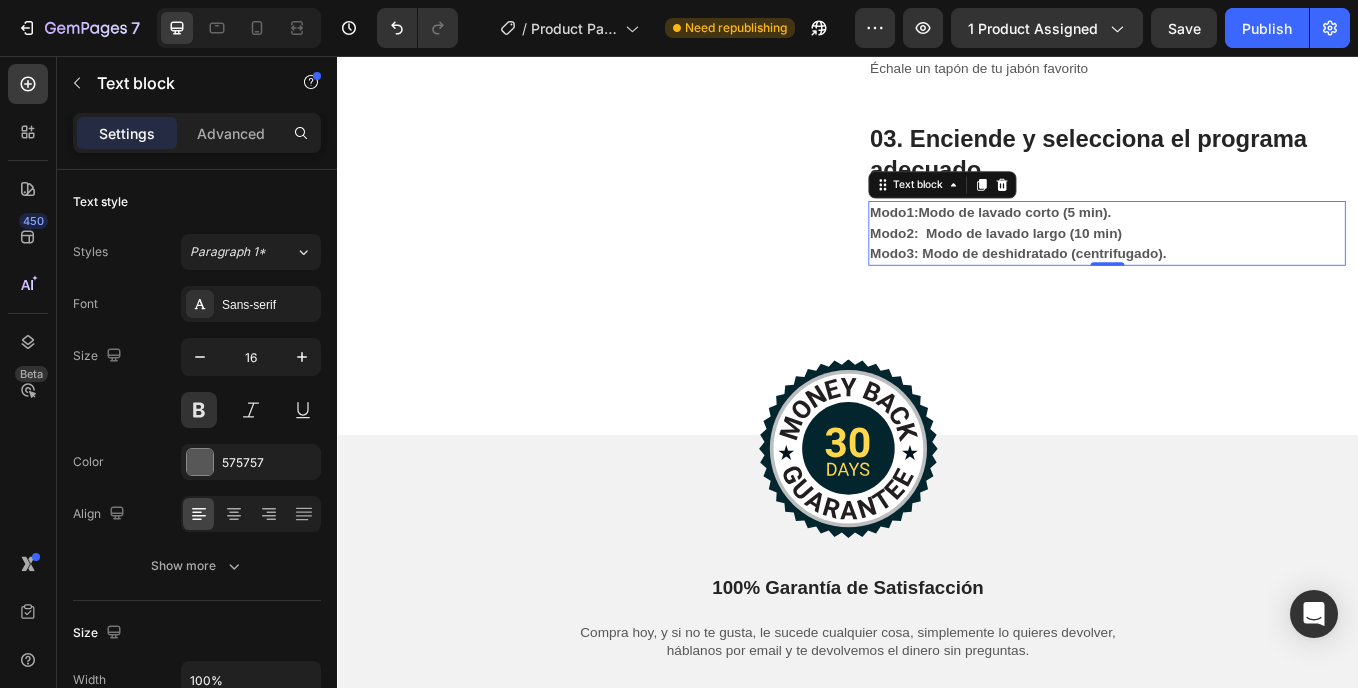 click on "Modo3: Modo de deshidratado (centrifugado)." at bounding box center [1241, 288] 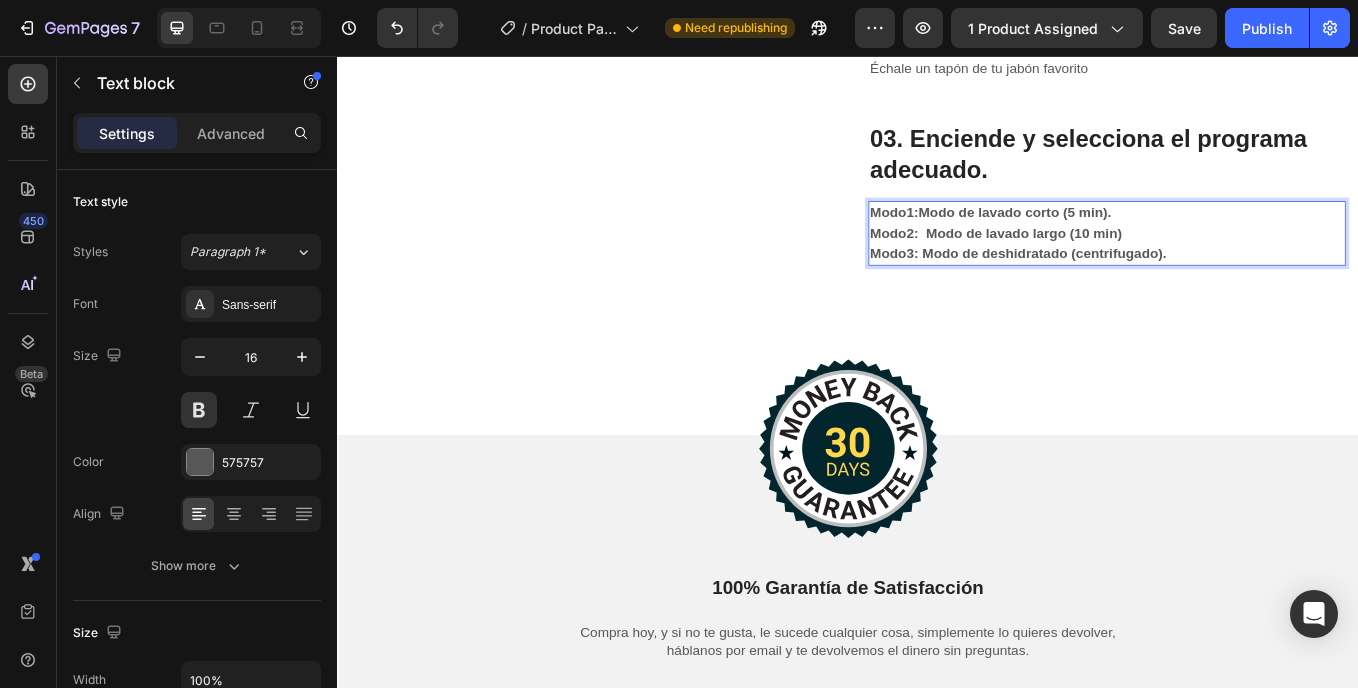 click on "Modo1 :Modo de lavado corto (5 min)." at bounding box center [1241, 240] 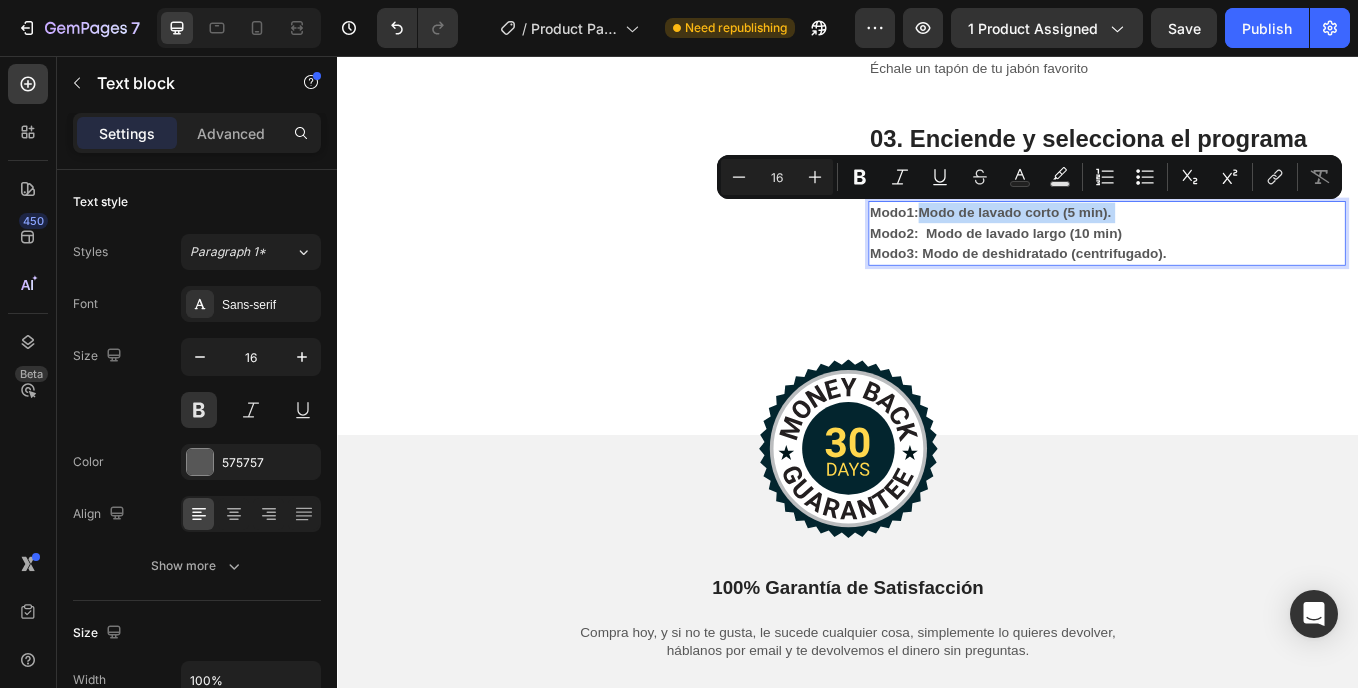 drag, startPoint x: 1016, startPoint y: 238, endPoint x: 1273, endPoint y: 236, distance: 257.00778 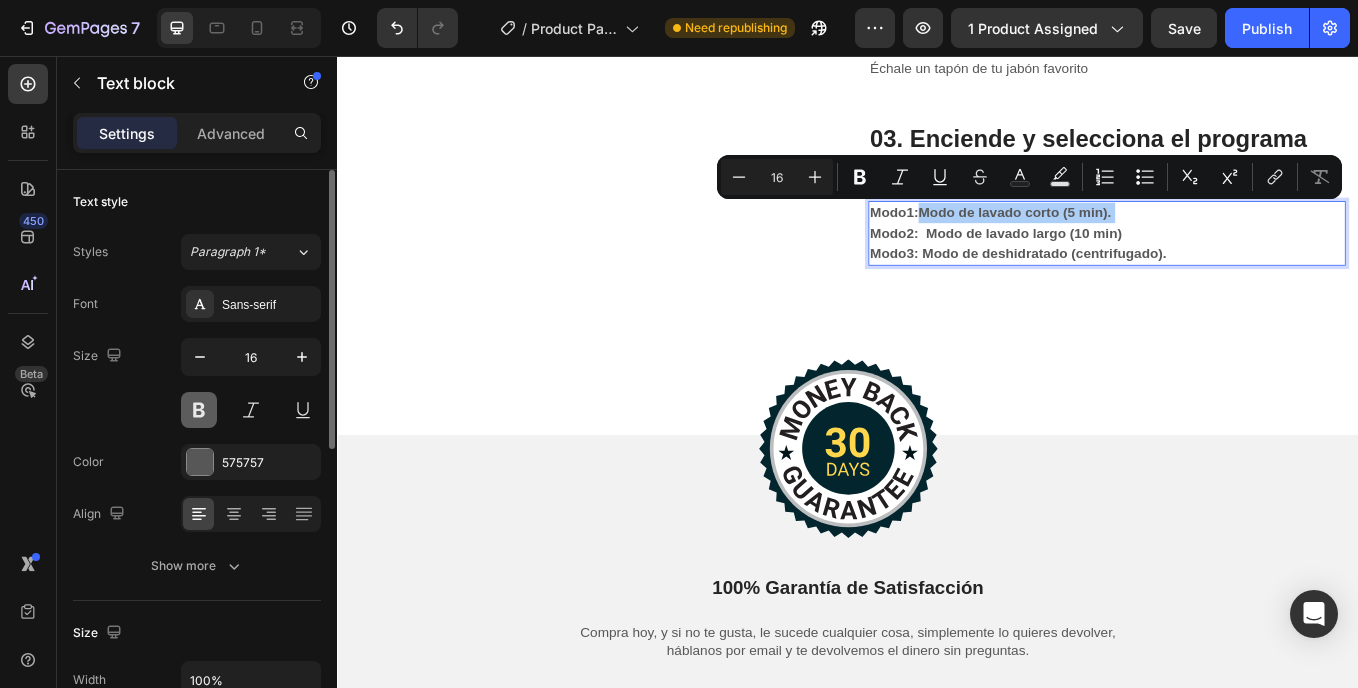 click at bounding box center (199, 410) 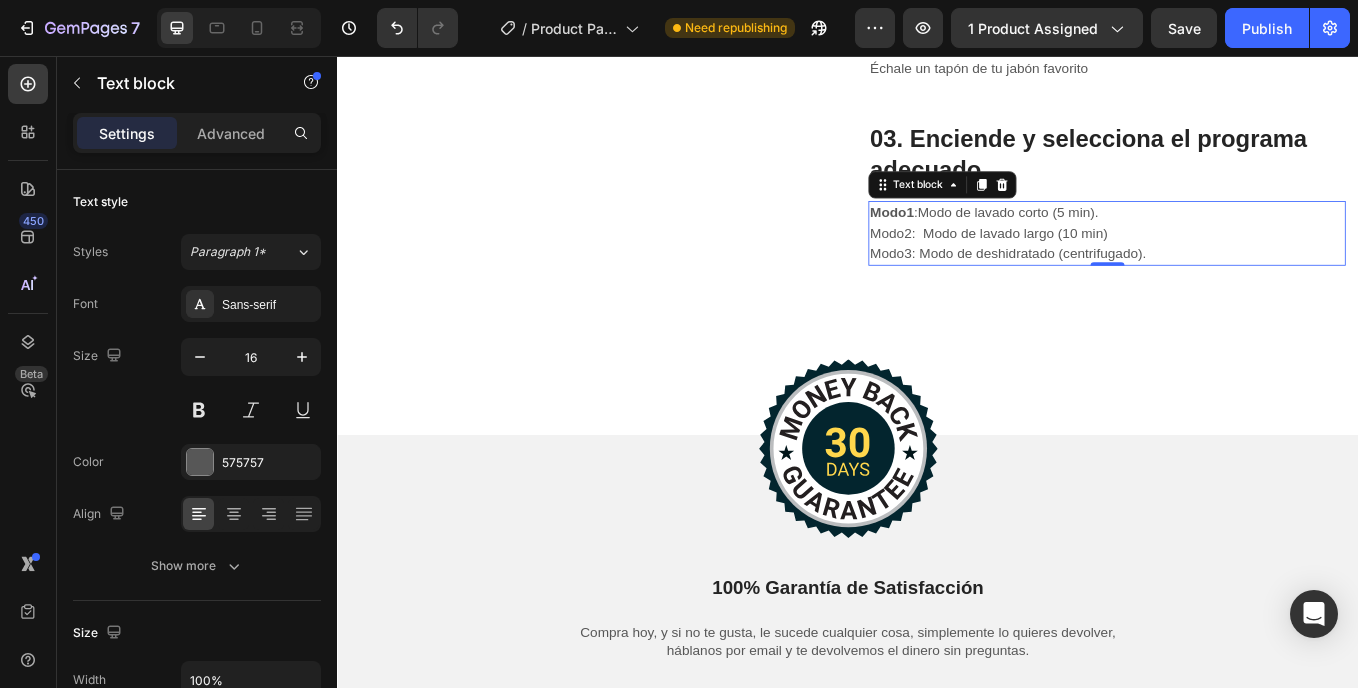 click on "Modo2:  Modo de lavado largo (10 min)" at bounding box center [1241, 264] 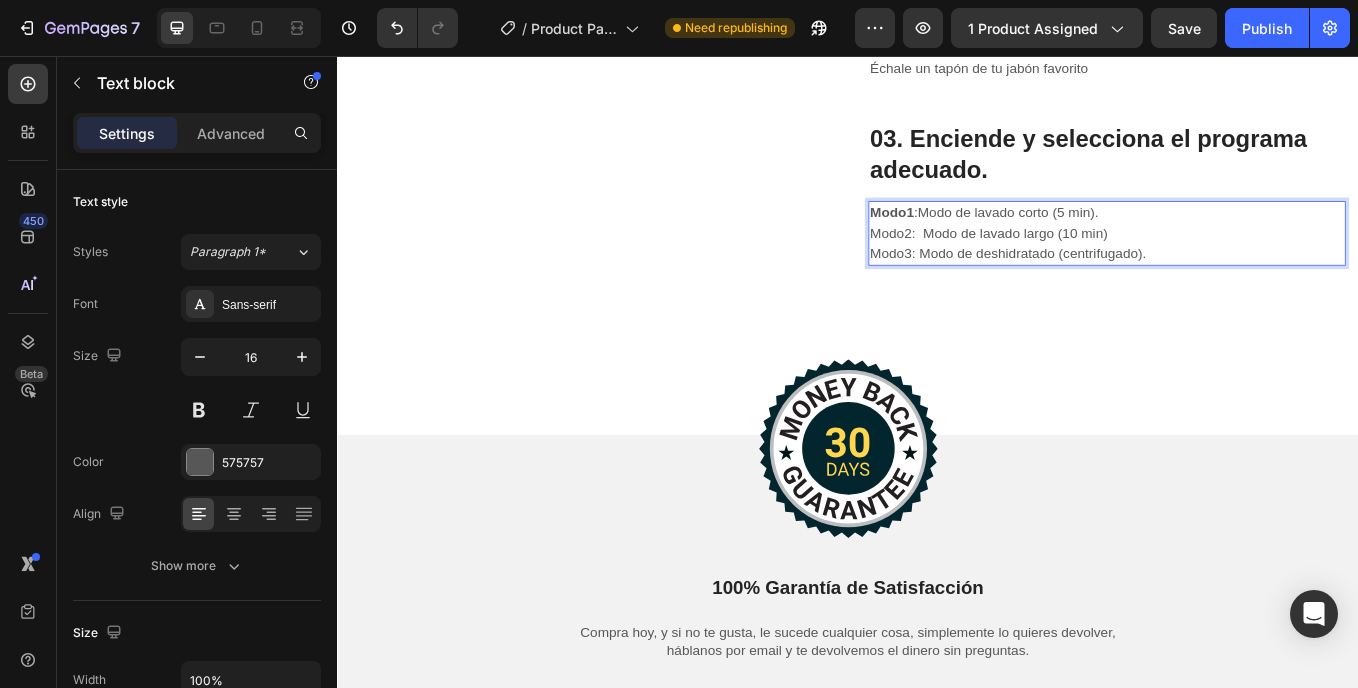click on "Modo2:  Modo de lavado largo (10 min)" at bounding box center [1241, 264] 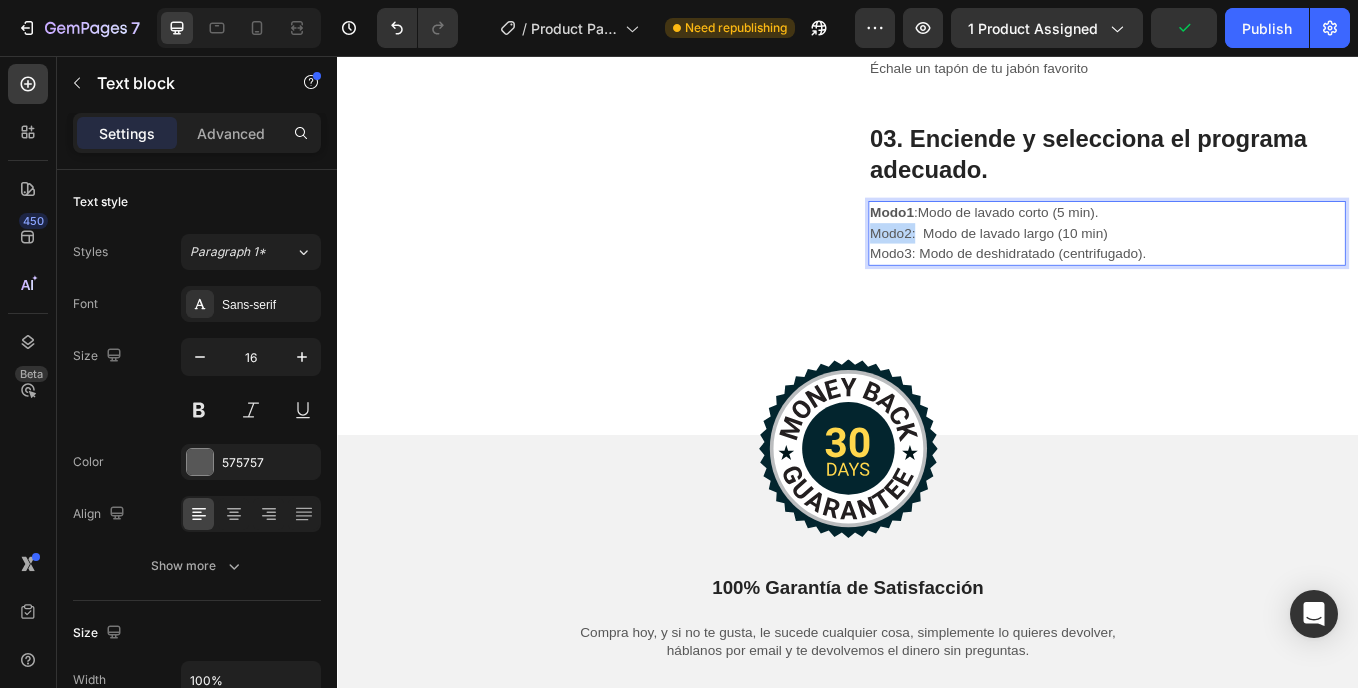 drag, startPoint x: 959, startPoint y: 266, endPoint x: 1008, endPoint y: 265, distance: 49.010204 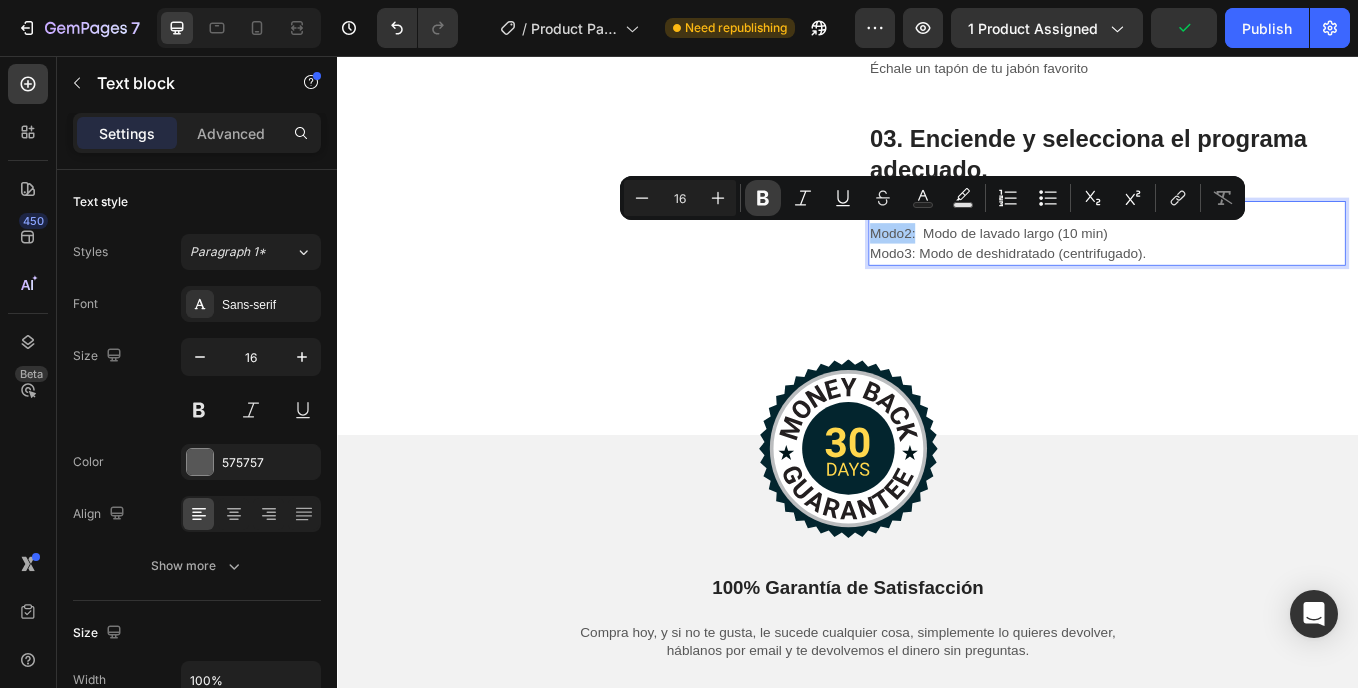 drag, startPoint x: 757, startPoint y: 197, endPoint x: 572, endPoint y: 195, distance: 185.0108 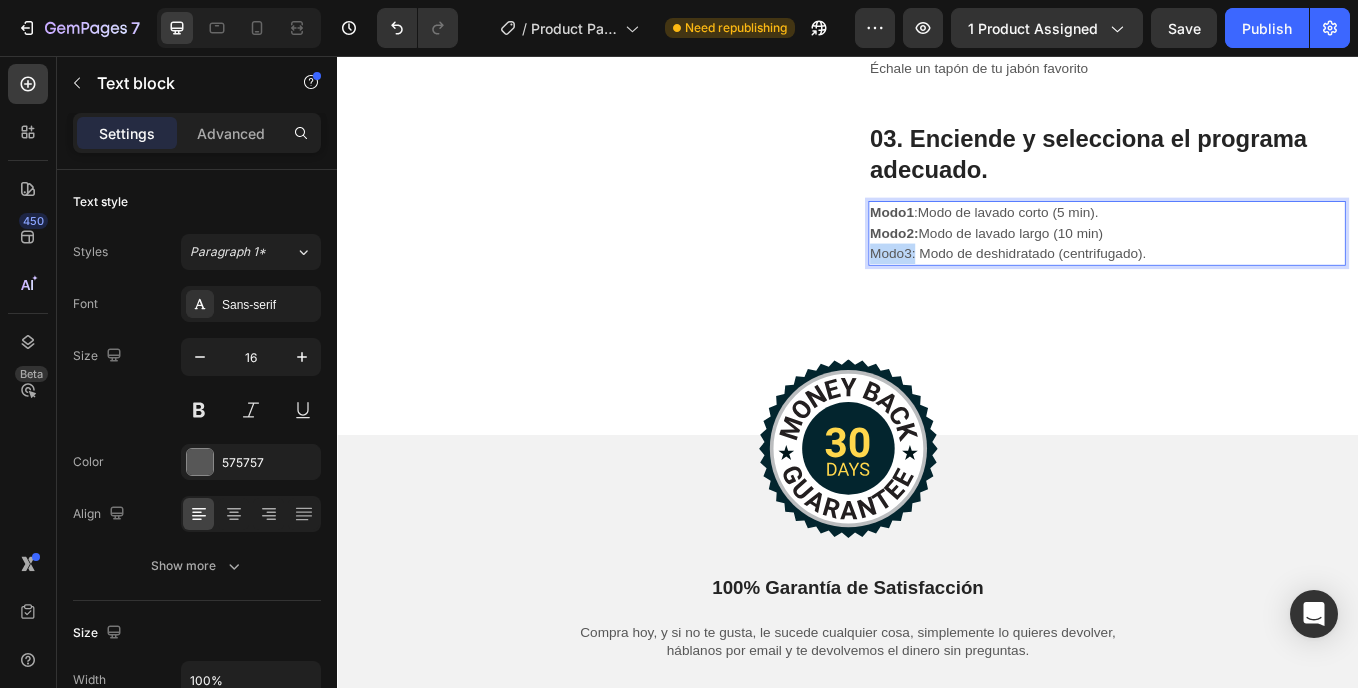 drag, startPoint x: 956, startPoint y: 295, endPoint x: 1010, endPoint y: 296, distance: 54.00926 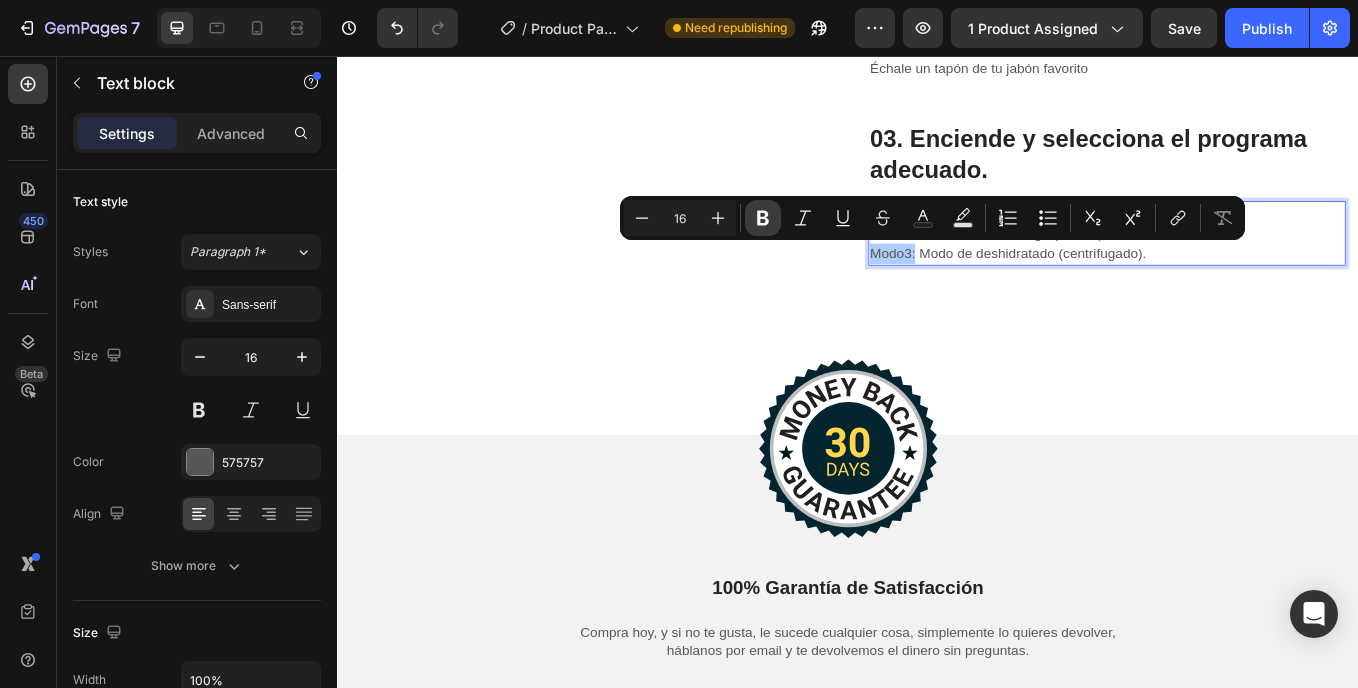 drag, startPoint x: 772, startPoint y: 215, endPoint x: 644, endPoint y: 291, distance: 148.86235 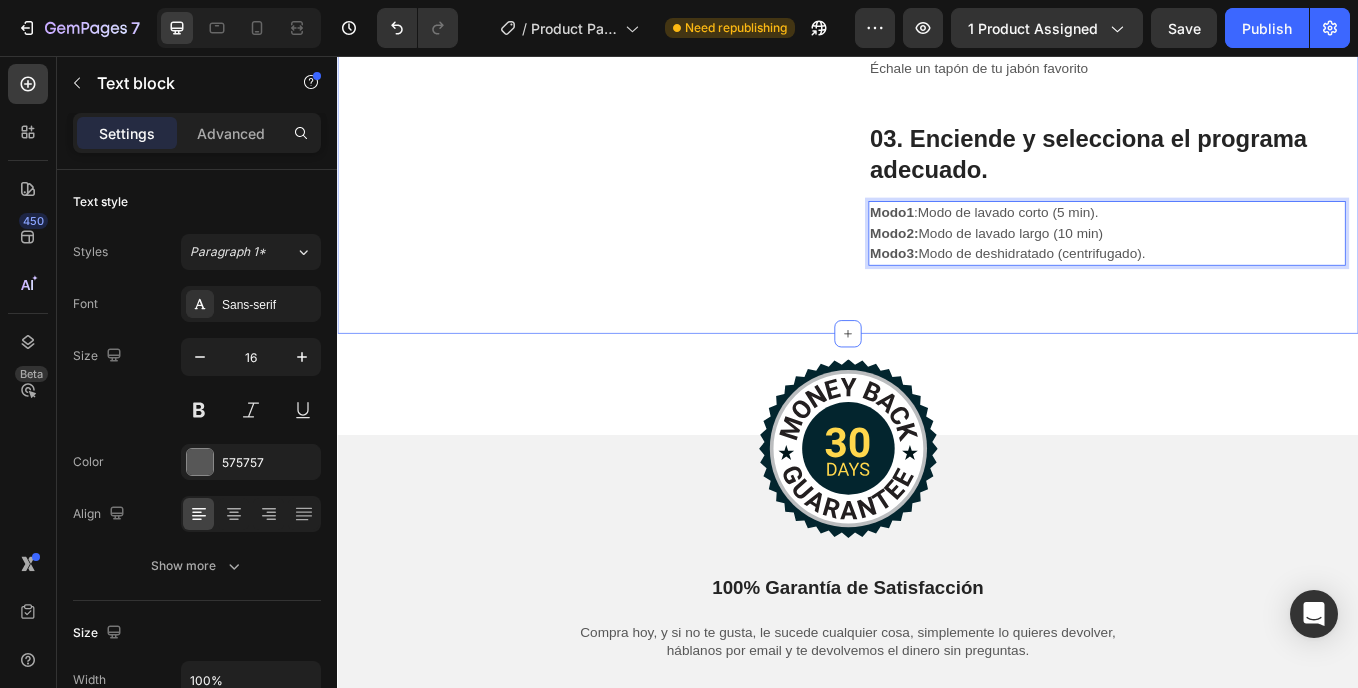 click on "Image ¿CÓMO FUNCIONA? Text block 01. Plegado → Desplegado. Heading Despliega y conecta el enchufe. Text block Row 02. Llena con agua. Coloca la ropa. Heading Échale un tapón de tu jabón favorito Text block Row 03. Enciende y selecciona el programa adecuado. Heading Modo1 :Modo de lavado corto (5 min). Modo2:   Modo de lavado largo (10 min) Modo3:  Modo de deshidratado (centrifugado). Text block   0 Row Row Section 6" at bounding box center [937, 37] 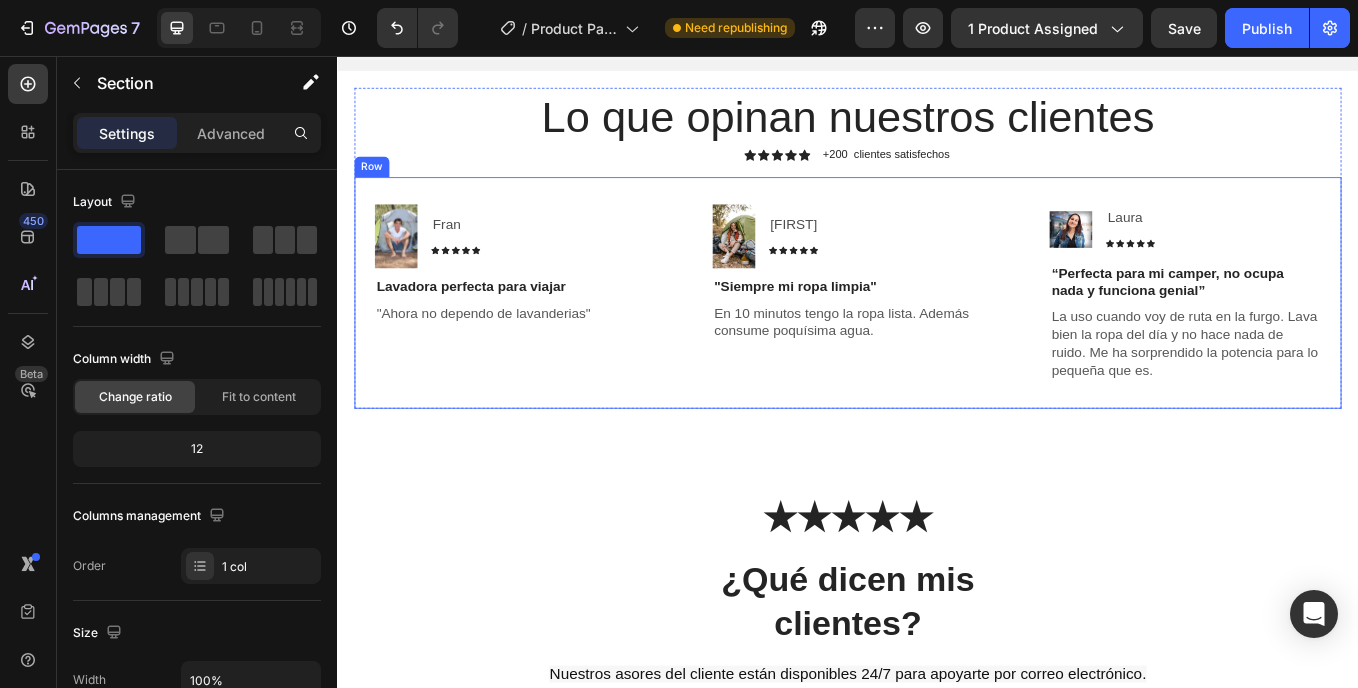 scroll, scrollTop: 6900, scrollLeft: 0, axis: vertical 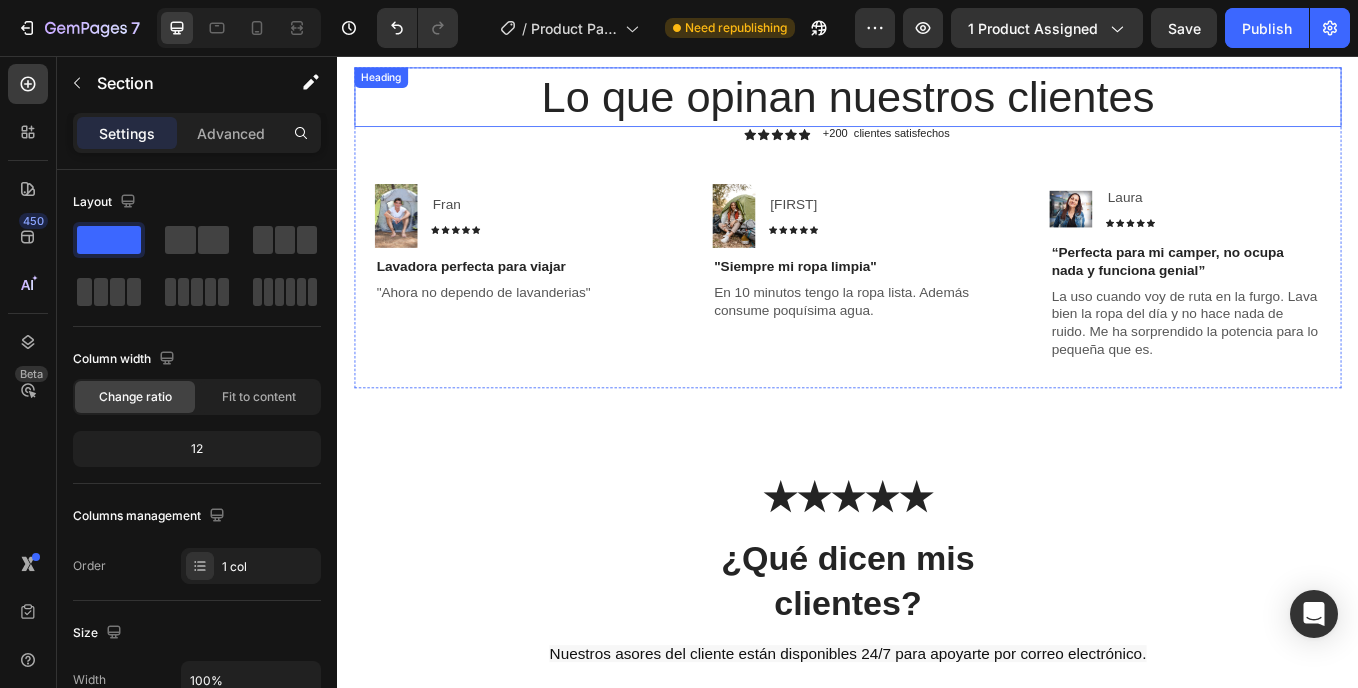 click on "Lo que opinan nuestros clientes" at bounding box center (937, 104) 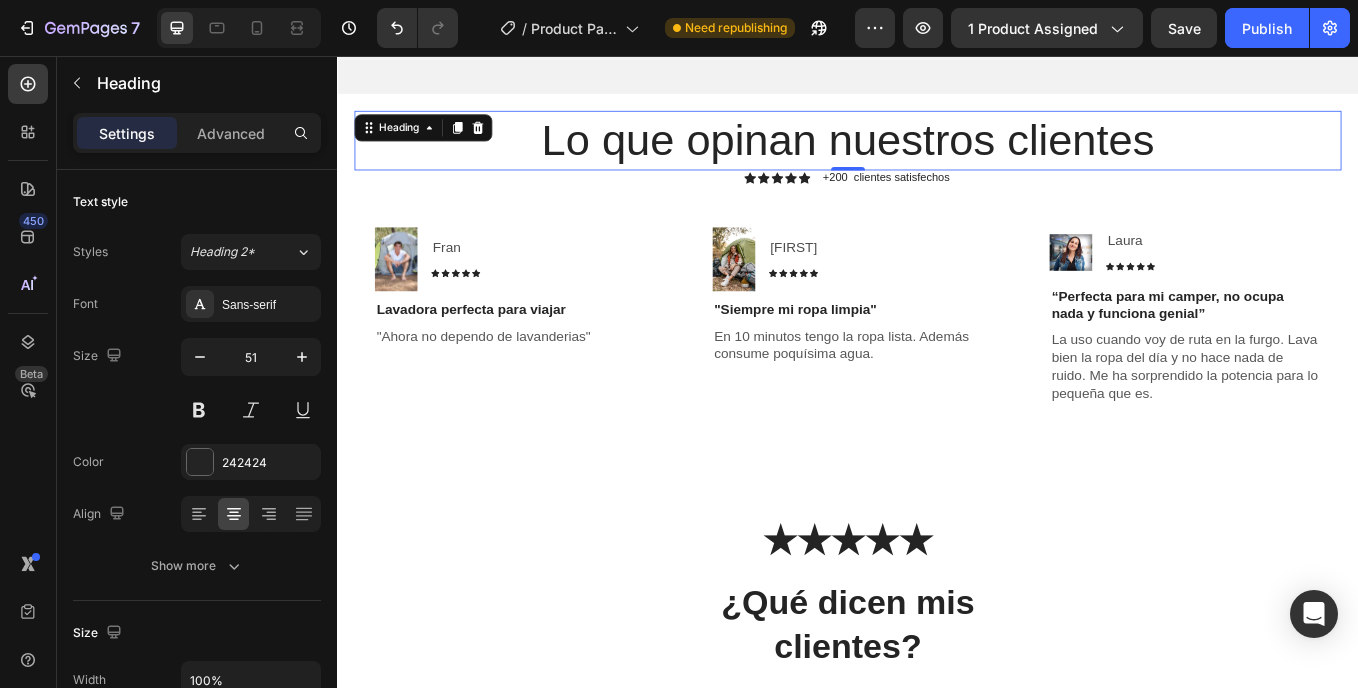 scroll, scrollTop: 6800, scrollLeft: 0, axis: vertical 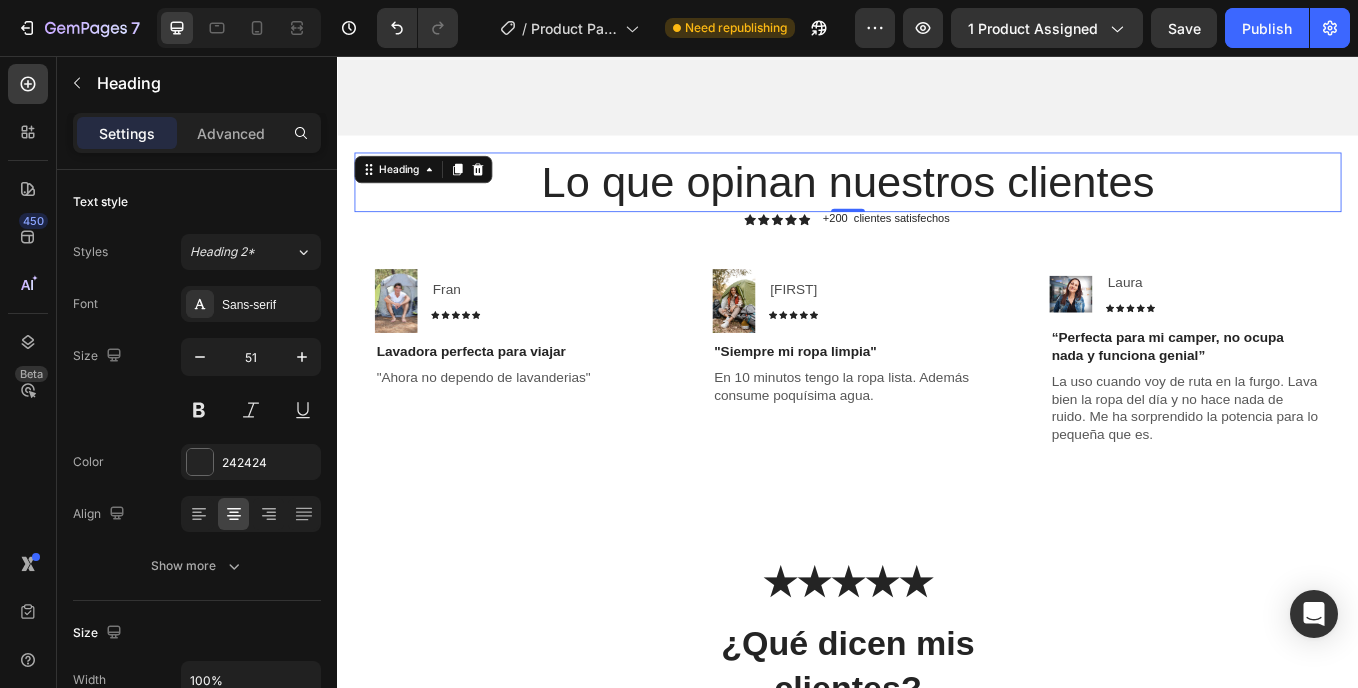 click on "Lo que opinan nuestros clientes" at bounding box center (937, 204) 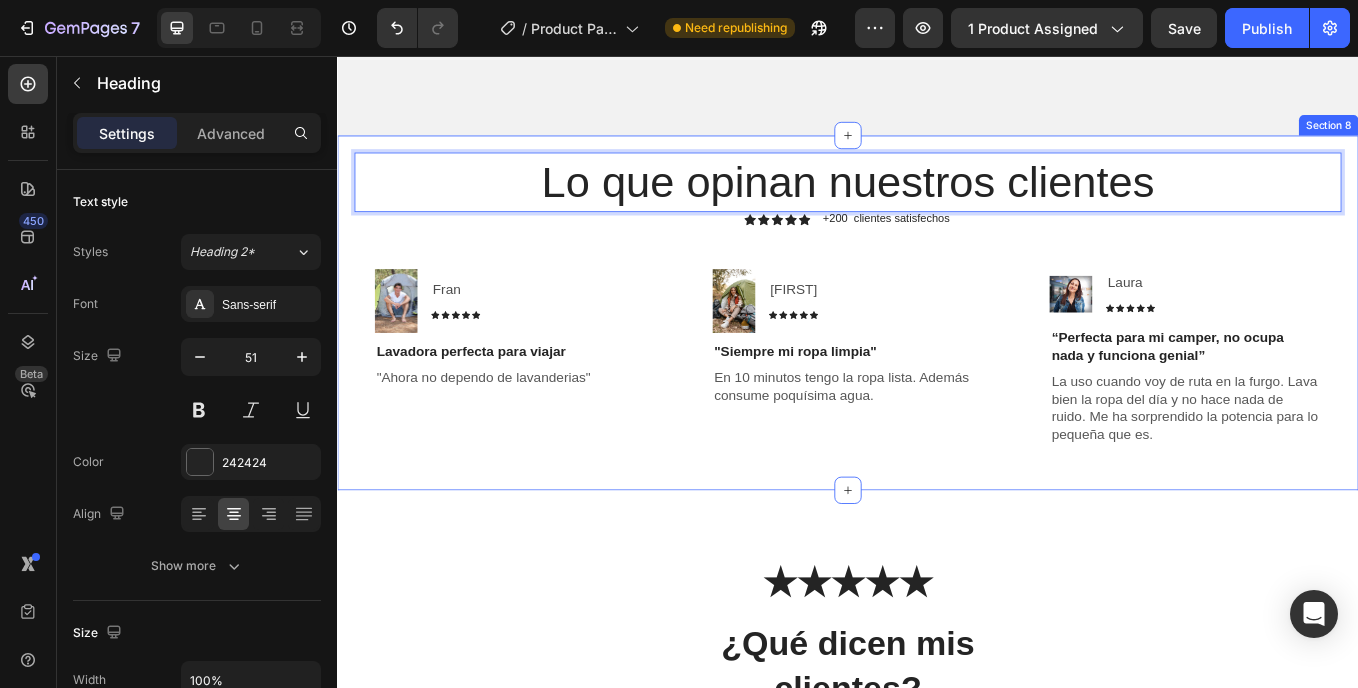 click on "Lo que opinan nuestros clientes Heading   0 Icon Icon Icon Icon Icon Icon List +200  clientes satisfechos Text Block Row Image [FIRST] Text Block Icon Icon Icon Icon Icon Icon List Row Lavadora perfecta para viajar Text Block "Ahora no dependo de lavanderias" Text Block Row Image [FIRST] Text Block Icon Icon Icon Icon Icon Icon List Row "Siempre mi ropa была чистая" Text Block En 10 minutos tengo la ropa lista. Además consume poquísima agua. Text Block Row Image [FIRST] Text block Icon Icon Icon Icon Icon Icon List Row “Perfecta para mi camper, no ocupa nada y funciona genial” Text Block La uso cuando voy de ruta en la furgo. Lava bien la ropa del día y no hace nada de ruido. Me ha sorprendido la potencia para lo pequeña que es. Text Block Row Row Row Section 8" at bounding box center (937, 357) 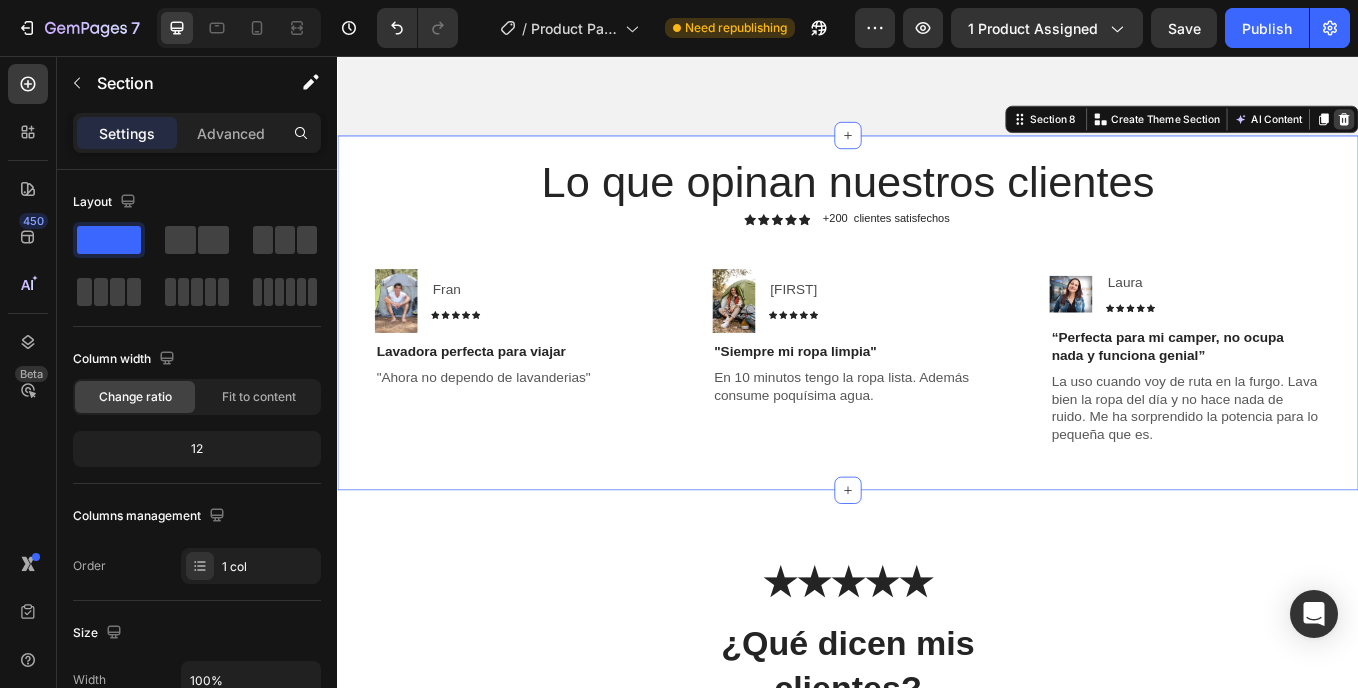 click 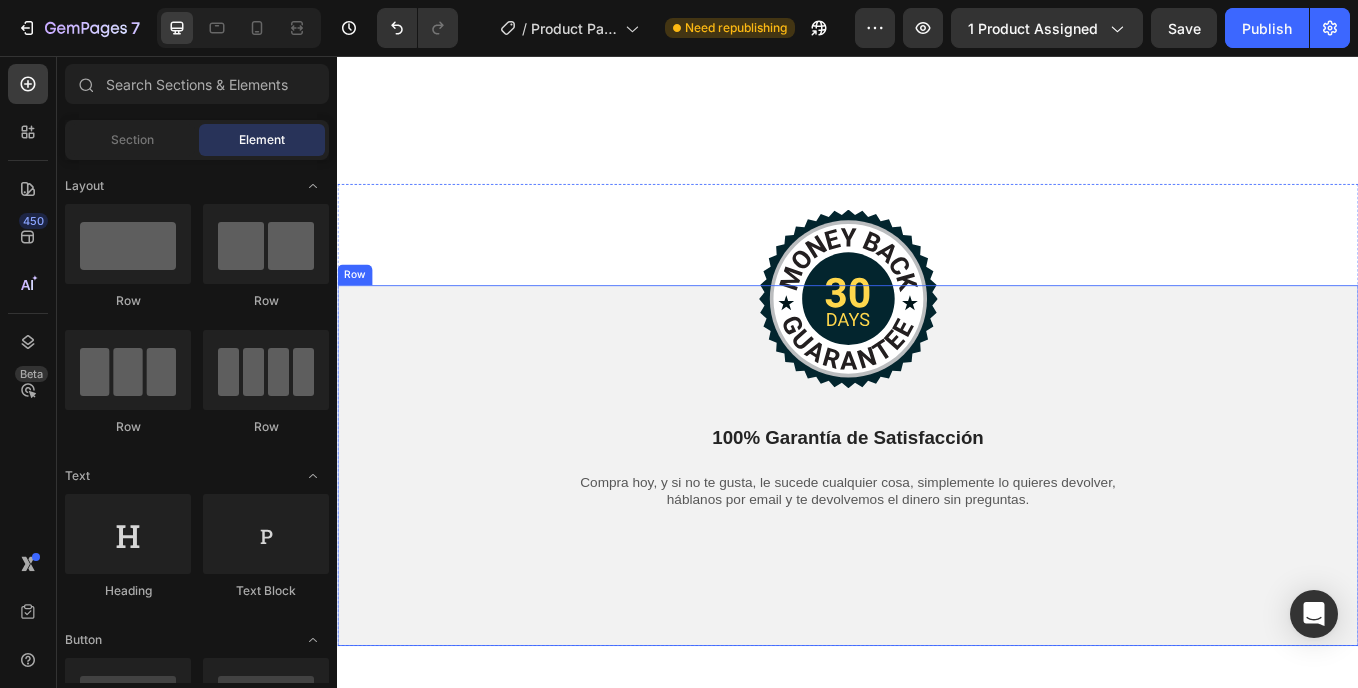 scroll, scrollTop: 6500, scrollLeft: 0, axis: vertical 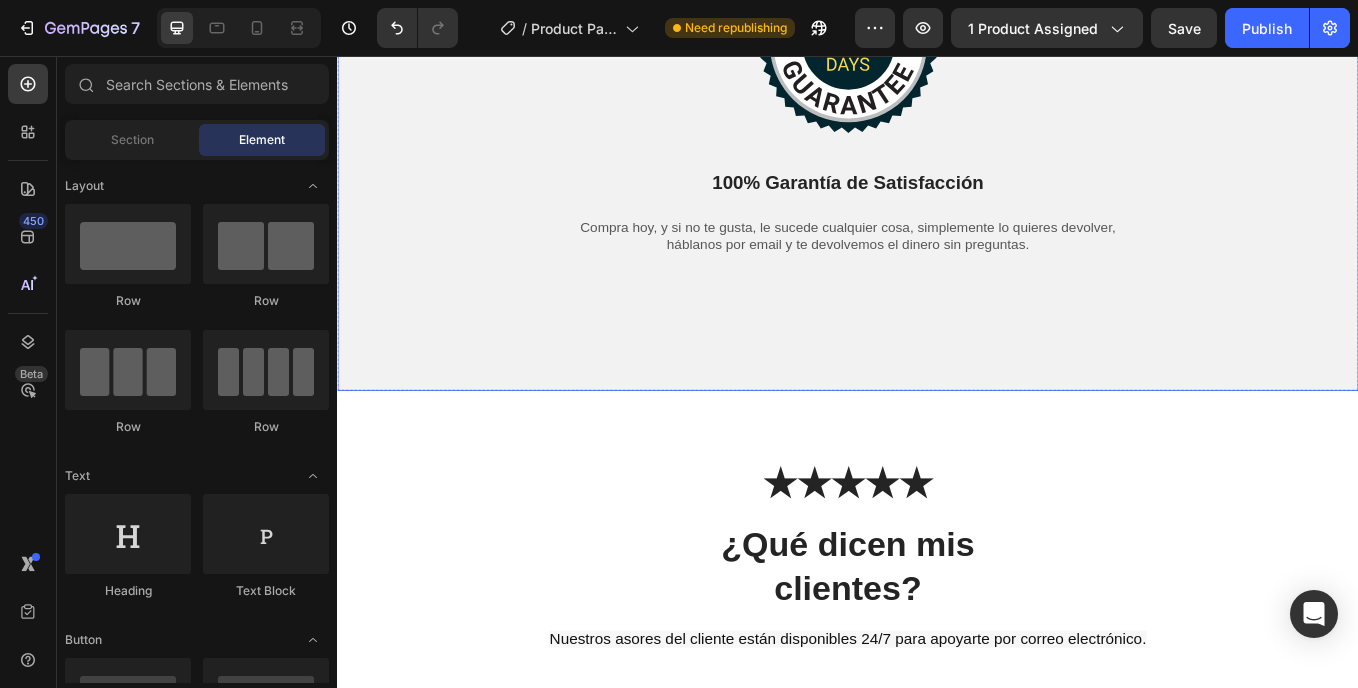 click on "Image 100% Garantía de Satisfacción Heading Compra hoy, y si no te gusta, le sucede cualquier cosa, simplemente lo quieres devolver, háblanos por email y te devolvemos el dinero sin preguntas. Text Block Row Row" at bounding box center [937, 237] 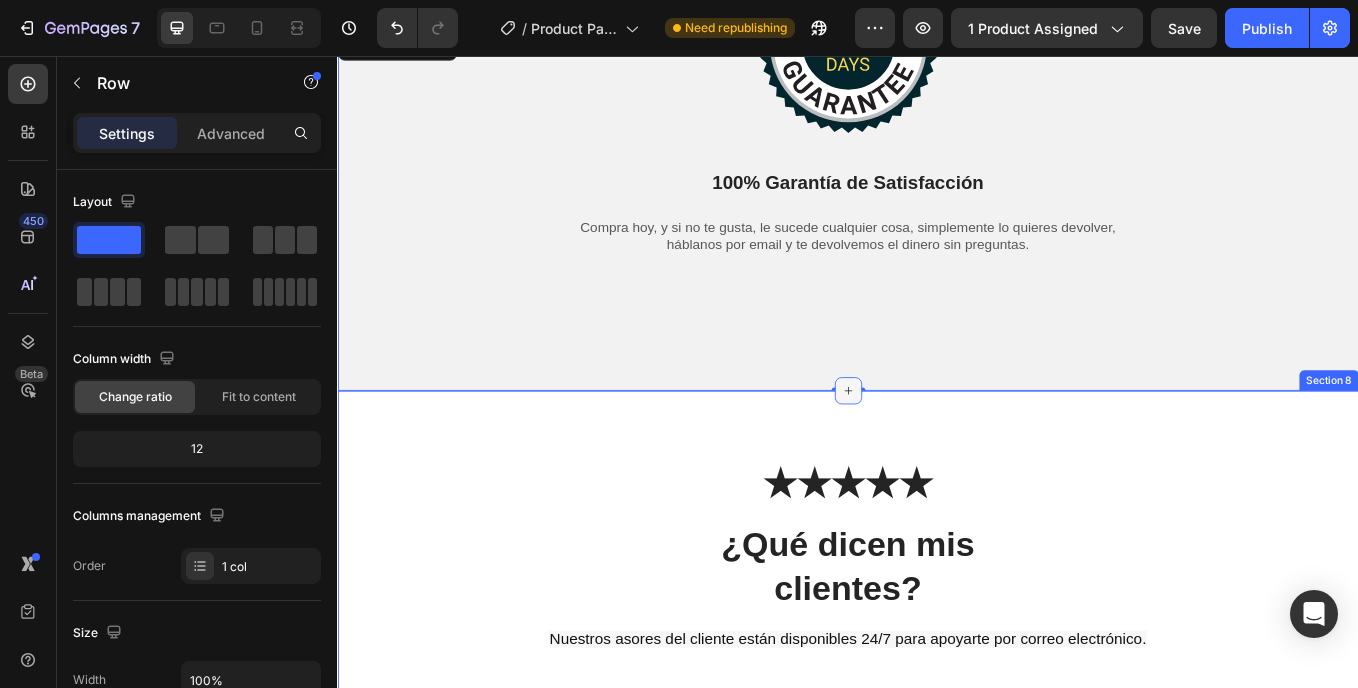 click at bounding box center [937, 449] 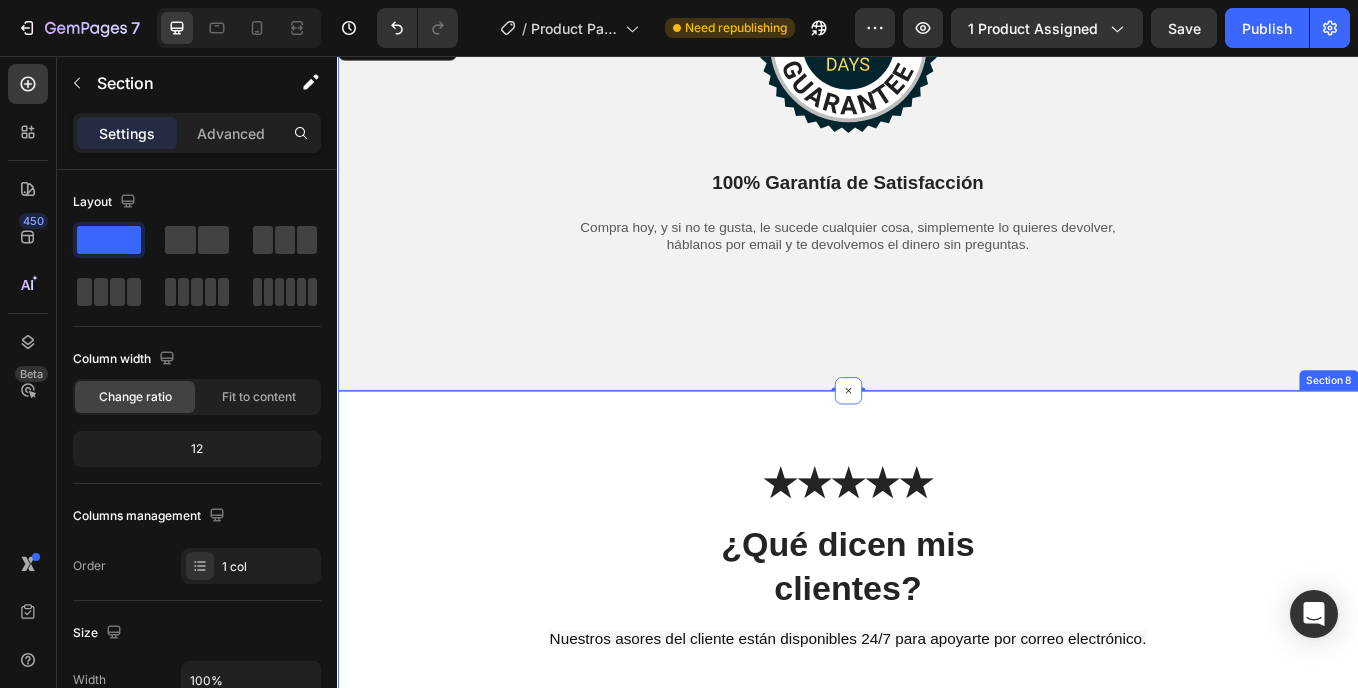 click on "★★★★★ Heading ¿Qué dicen mis clientes? Heading Nuestros asores del cliente están disponibles 24/7 para apoyarte por correo electrónico. Text block
Icon
Icon
Icon
Icon
Icon Row Lo necesitaba!! Text block "No pensaba que algo tan pequeño pudiera ser tan útil. Me salvó en mis viajes."   Text block - [FIRST] Text block Row
Icon
Icon
Icon
Icon
Icon Row Perfecto para coladas pequeñas Text block "La uso a diario para la ropa de mi bebé." Text block - [FIRST] Text block Row
Icon
Icon
Icon
Icon
Icon Row No busco lavanderías Text block “La uso en mi habitación de estudiante. Rápido, silencioso y sin pagar Text block - [FIRST] Text block Row
Icon
Icon
Icon
Icon
Row" at bounding box center (937, 812) 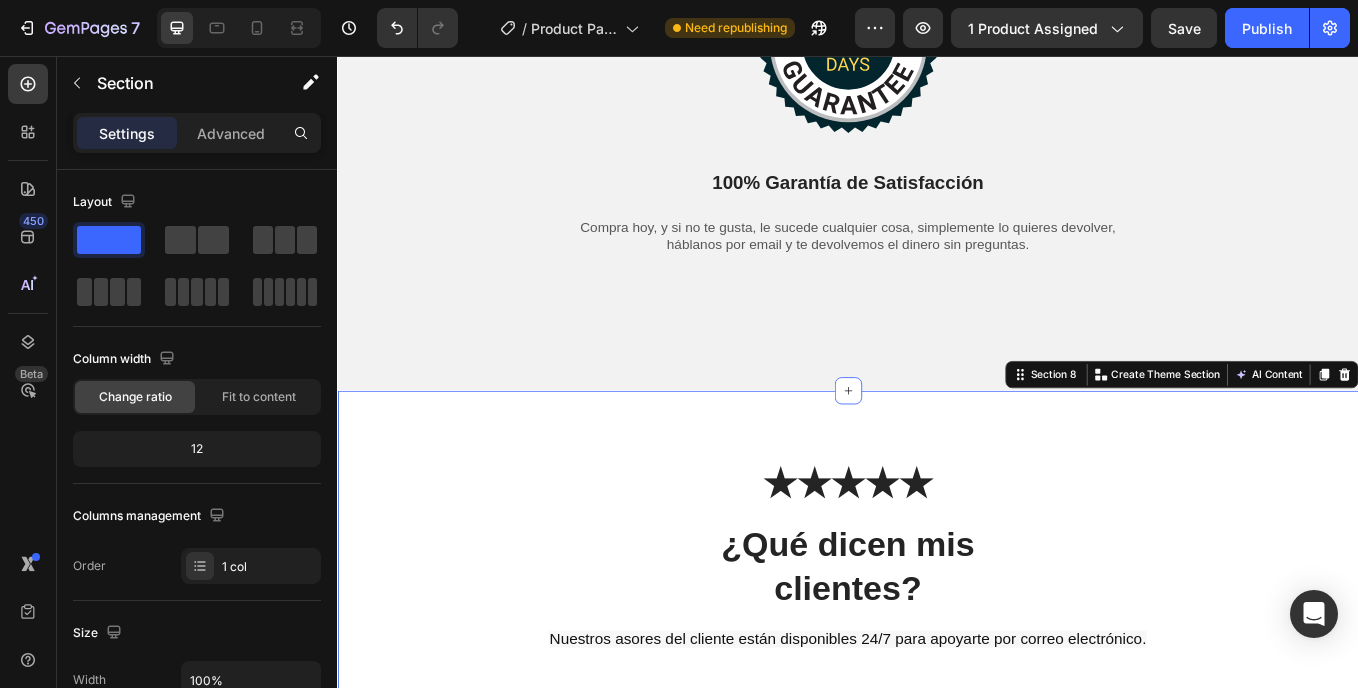 click on "★★★★★ Heading ¿Qué dicen mis clientes? Heading Nuestros asores del cliente están disponibles 24/7 para apoyarte por correo electrónico. Text block
Icon
Icon
Icon
Icon
Icon Row Lo necesitaba!! Text block "No pensaba que algo tan pequeño pudiera ser tan útil. Me salvó en mis viajes."   Text block - [FIRST] Text block Row
Icon
Icon
Icon
Icon
Icon Row Perfecto para coladas pequeñas Text block "La uso a diario para la ropa de mi bebé." Text block - [FIRST] Text block Row
Icon
Icon
Icon
Icon
Icon Row No busco lavanderías Text block “La uso en mi habitación de estudiante. Rápido, silencioso y sin pagar Text block - [FIRST] Text block Row
Icon
Icon
Icon
Icon
Row" at bounding box center (937, 812) 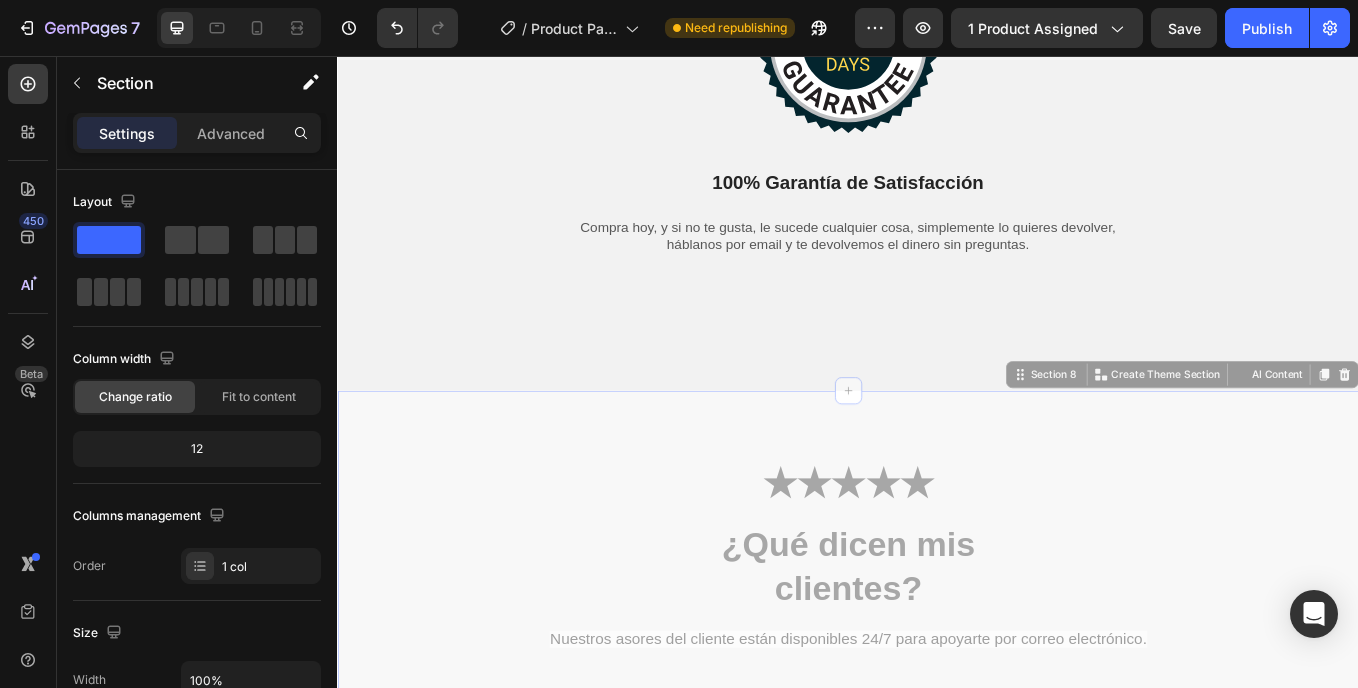 drag, startPoint x: 974, startPoint y: 452, endPoint x: 442, endPoint y: 477, distance: 532.5871 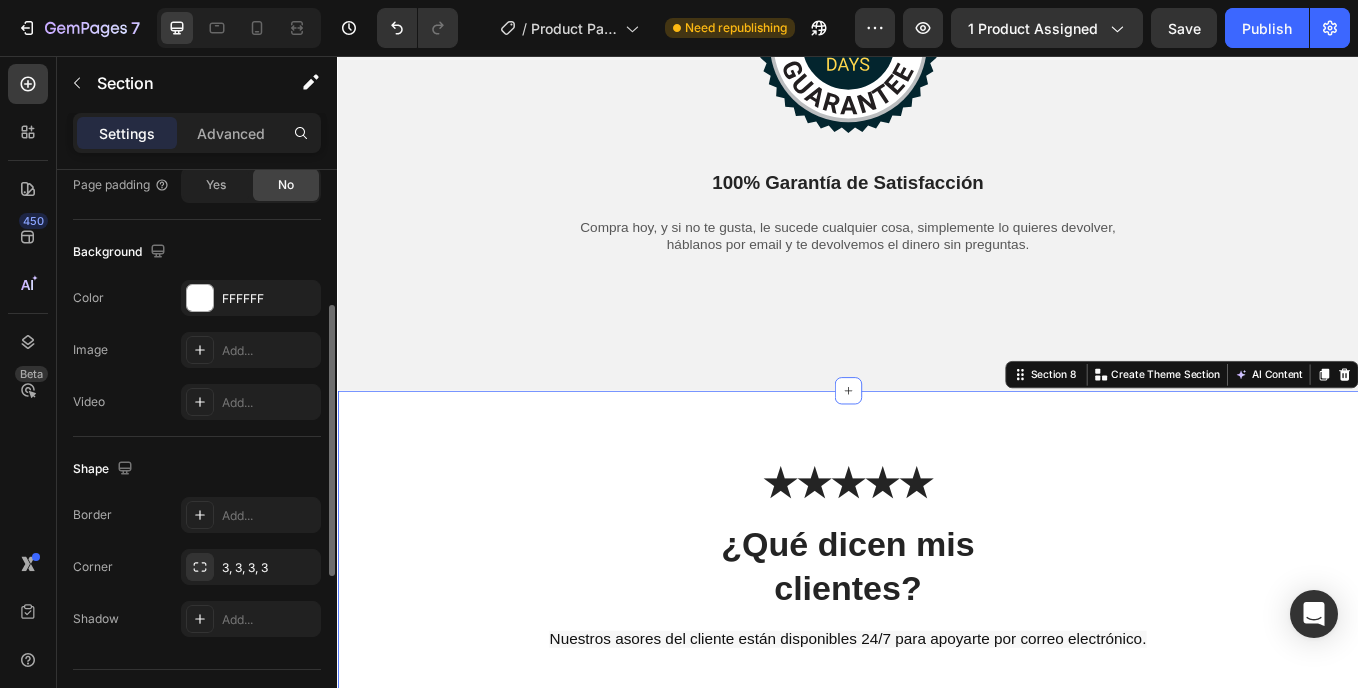 scroll, scrollTop: 500, scrollLeft: 0, axis: vertical 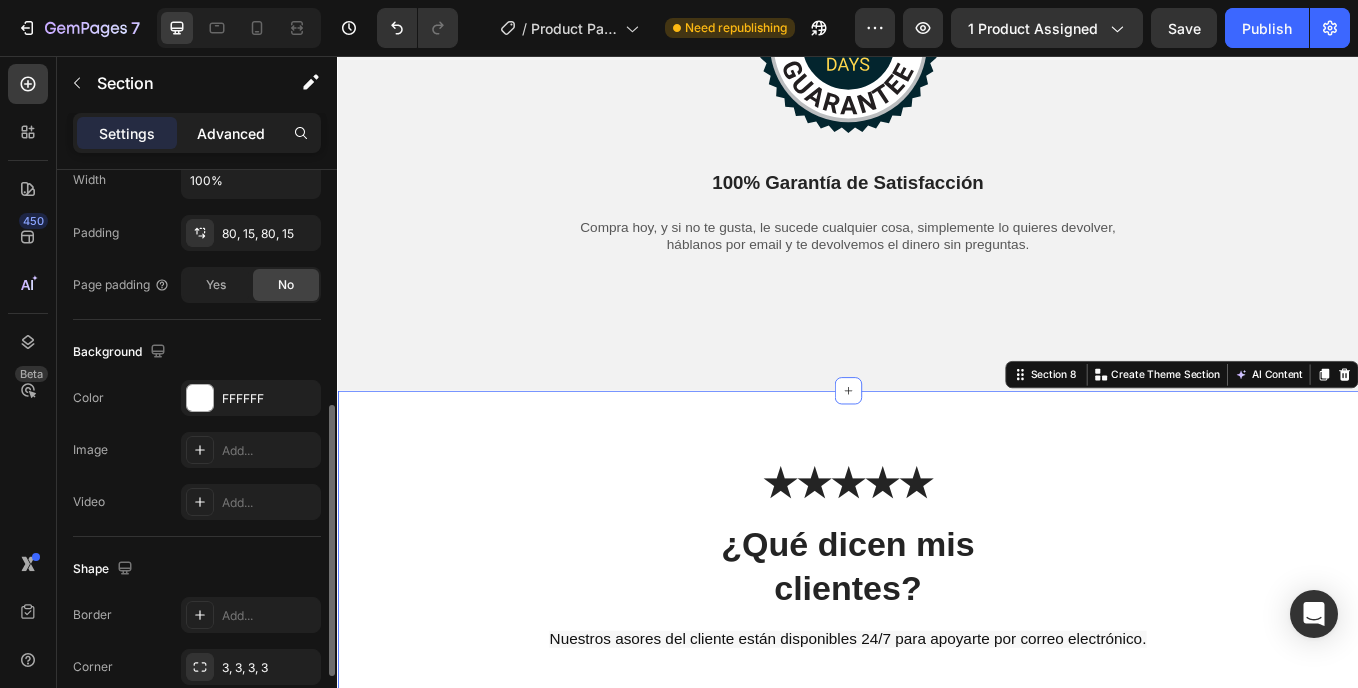 click on "Advanced" at bounding box center (231, 133) 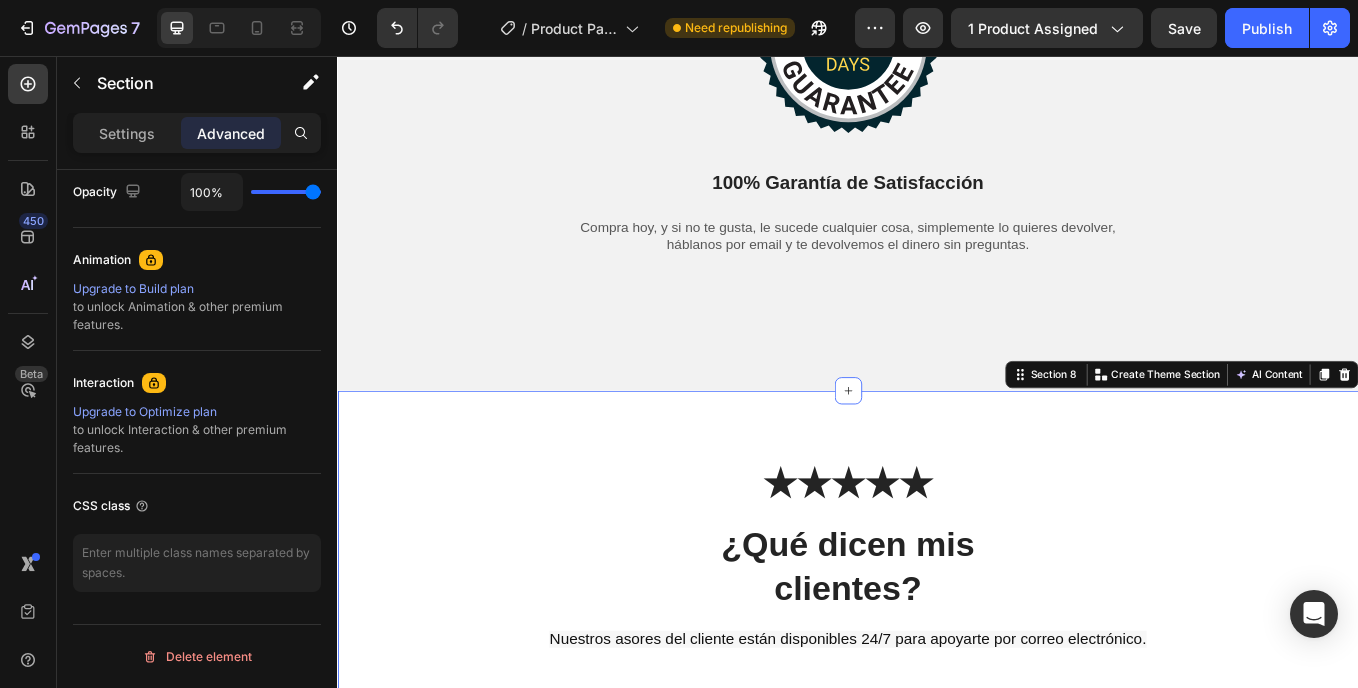 scroll, scrollTop: 13, scrollLeft: 0, axis: vertical 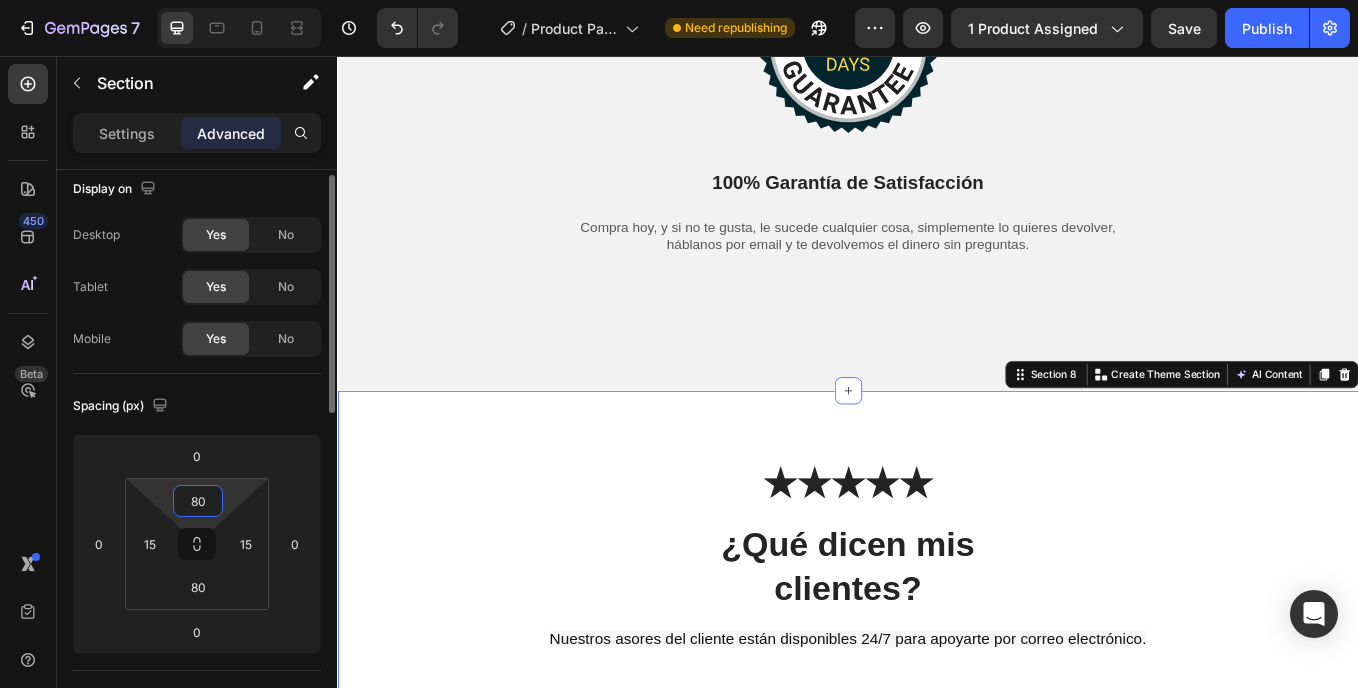 click on "80" at bounding box center (198, 501) 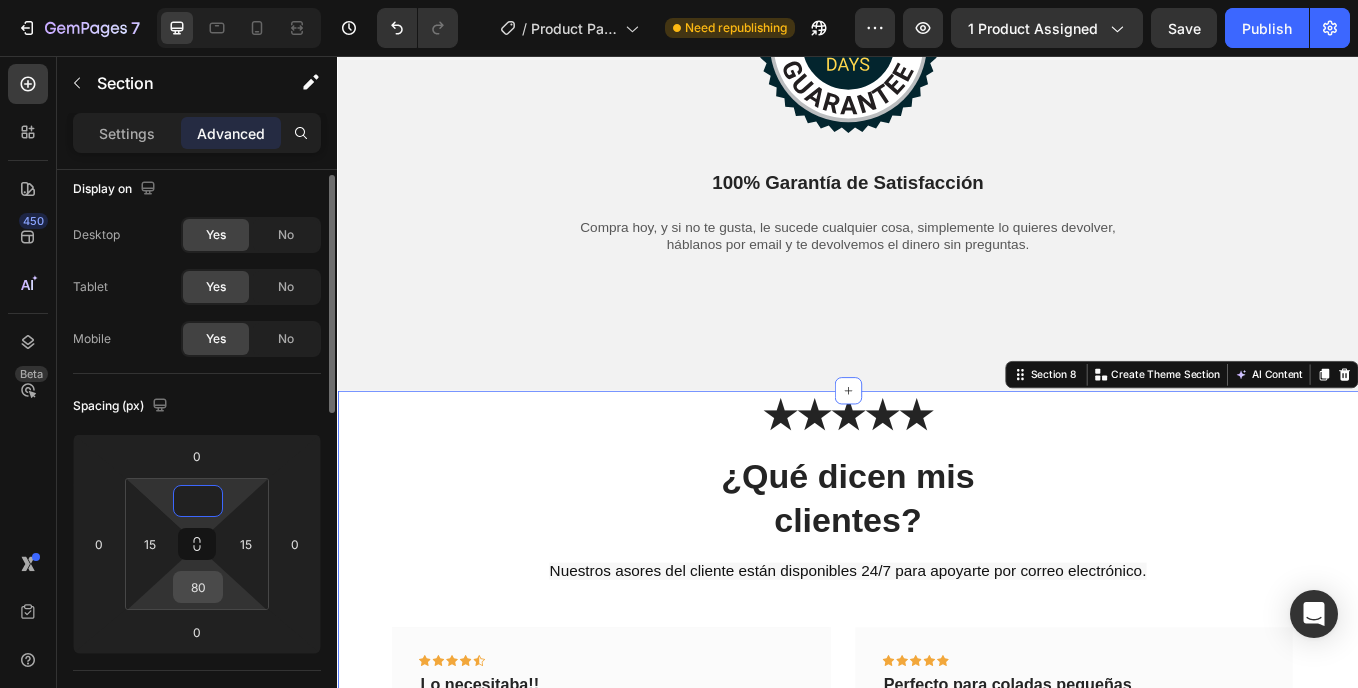 type on "0" 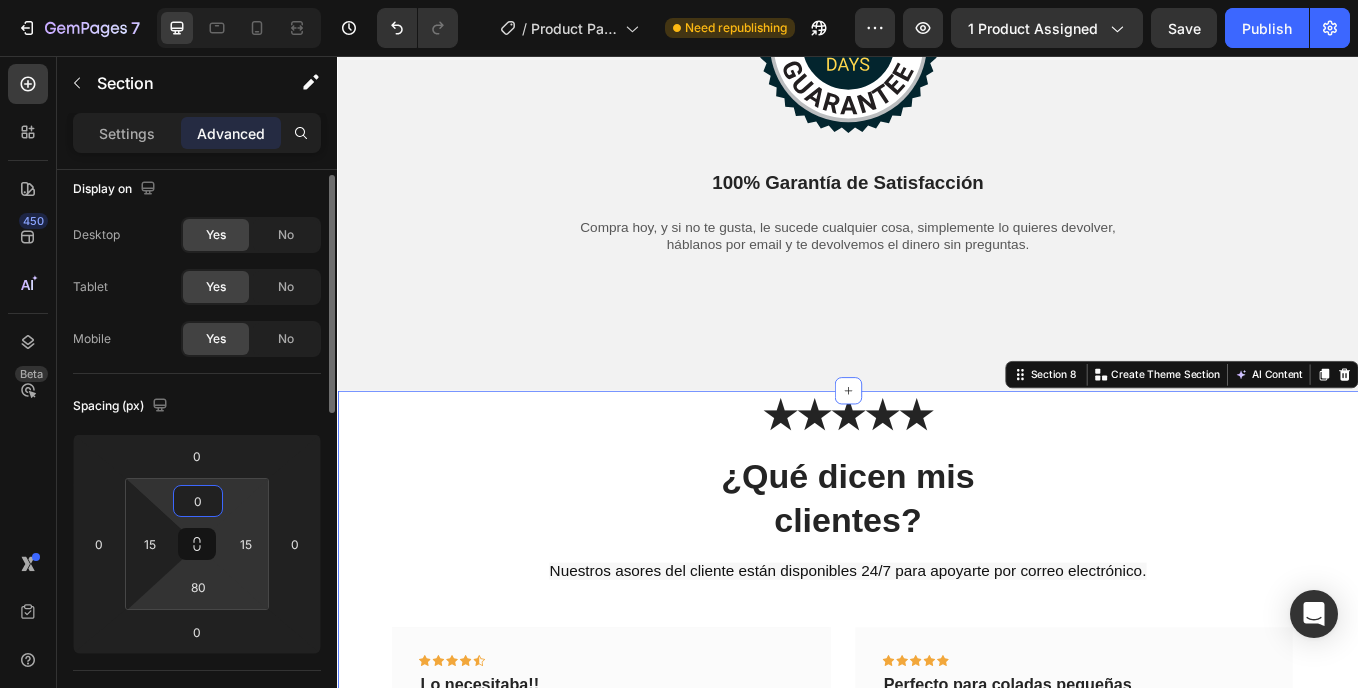 drag, startPoint x: 208, startPoint y: 583, endPoint x: 224, endPoint y: 567, distance: 22.627417 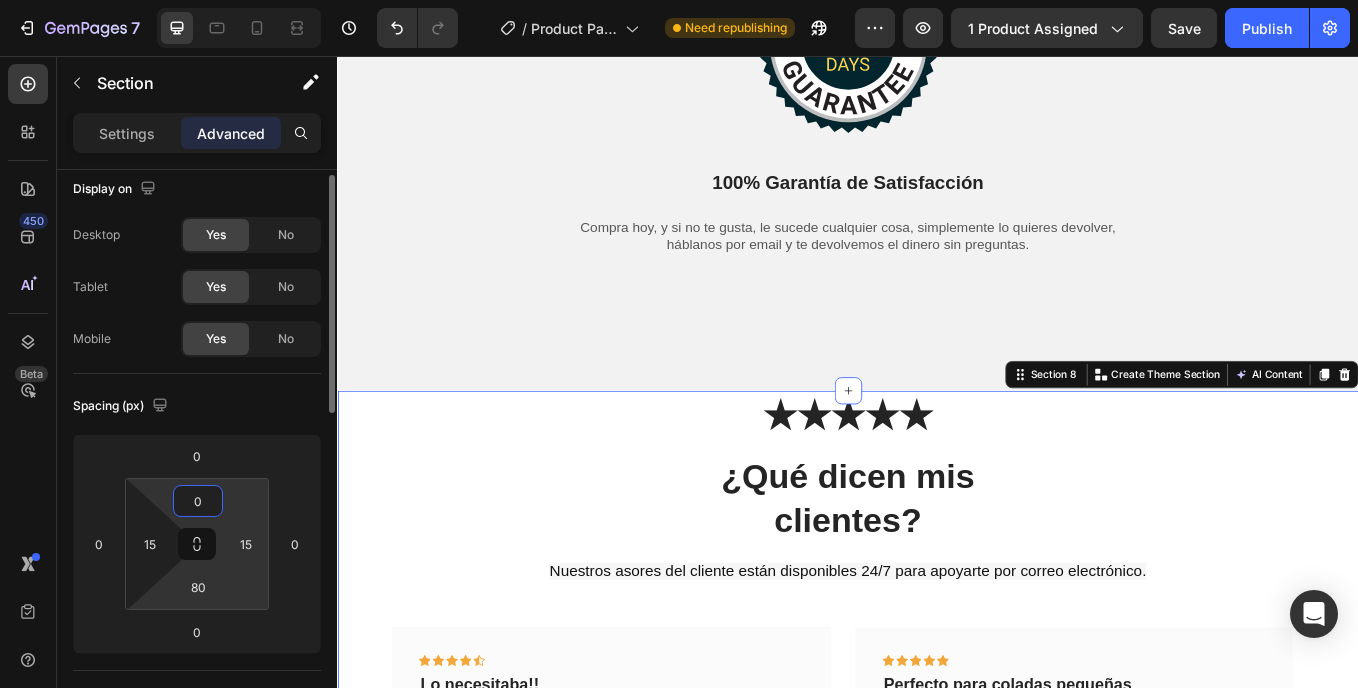 click on "80" at bounding box center (198, 587) 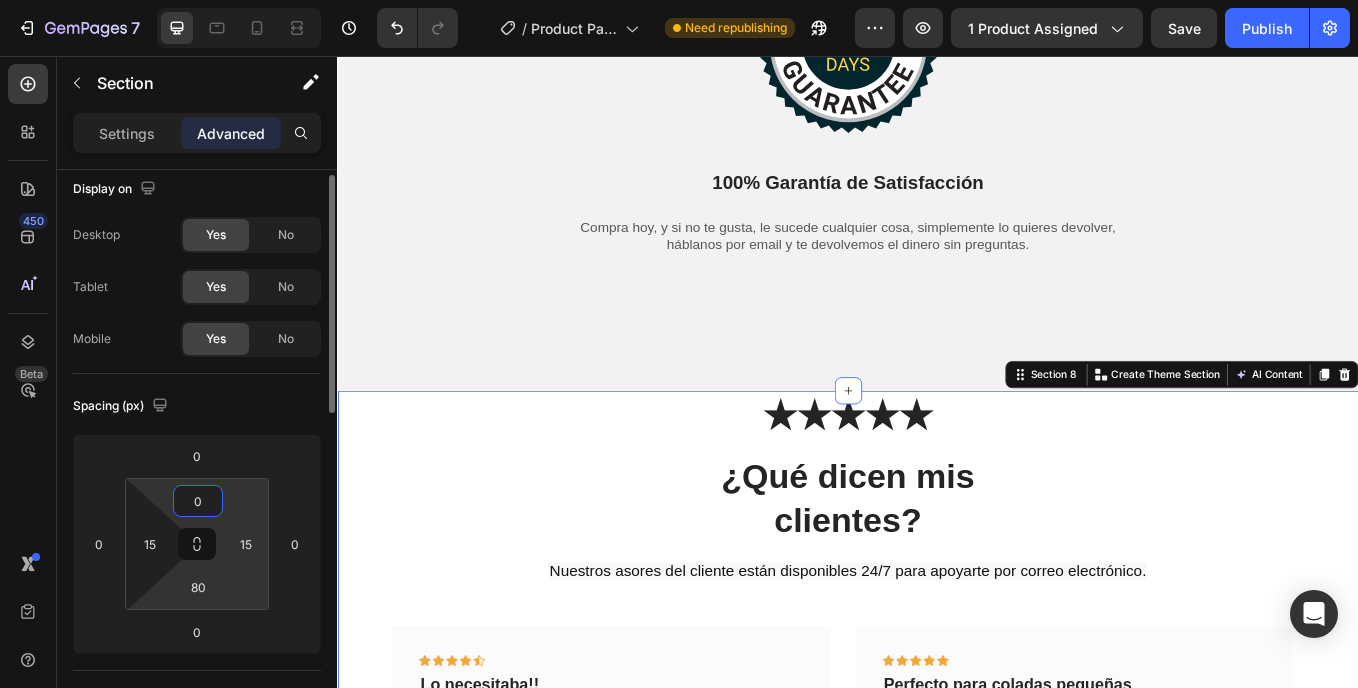 type on "8" 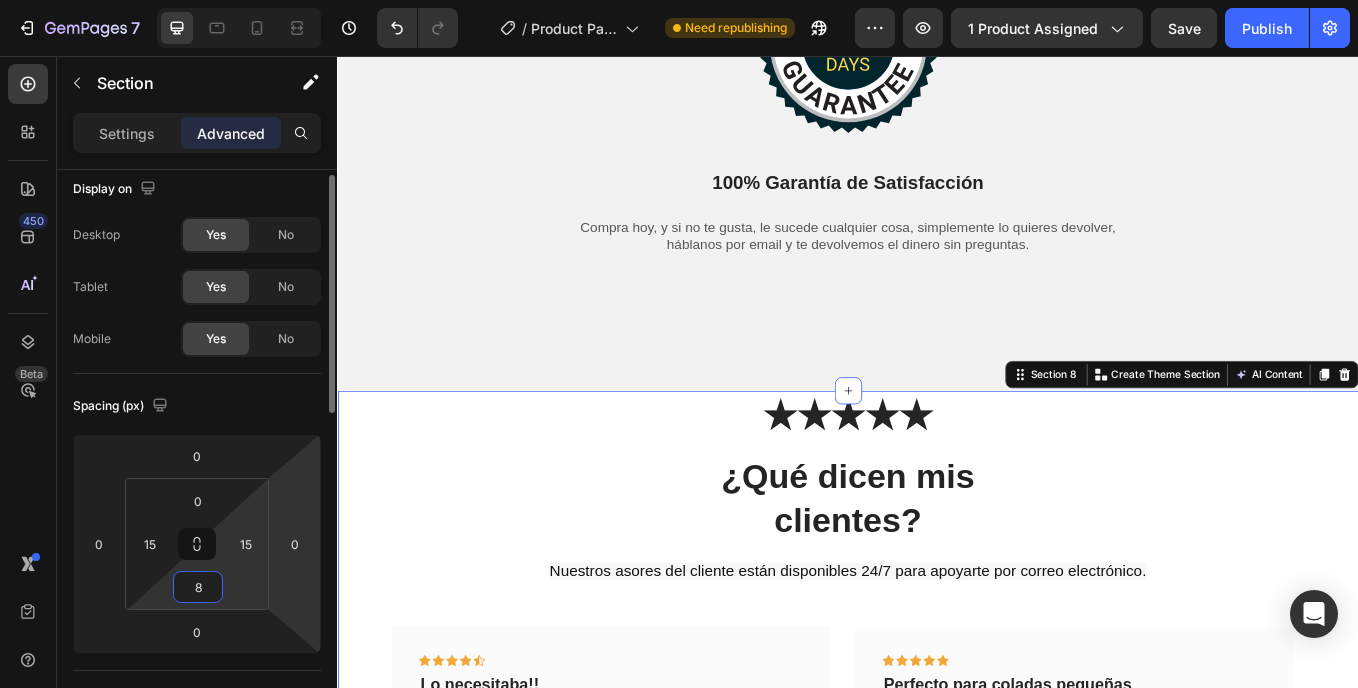 type 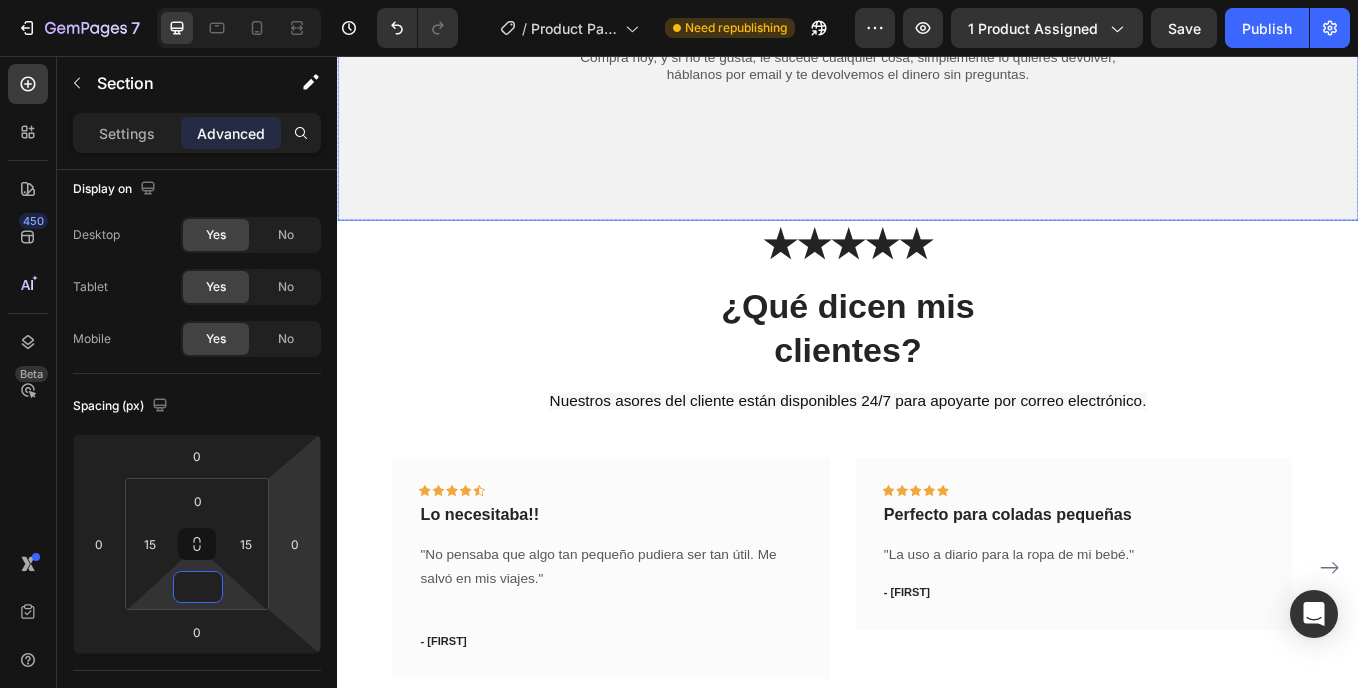 scroll, scrollTop: 6600, scrollLeft: 0, axis: vertical 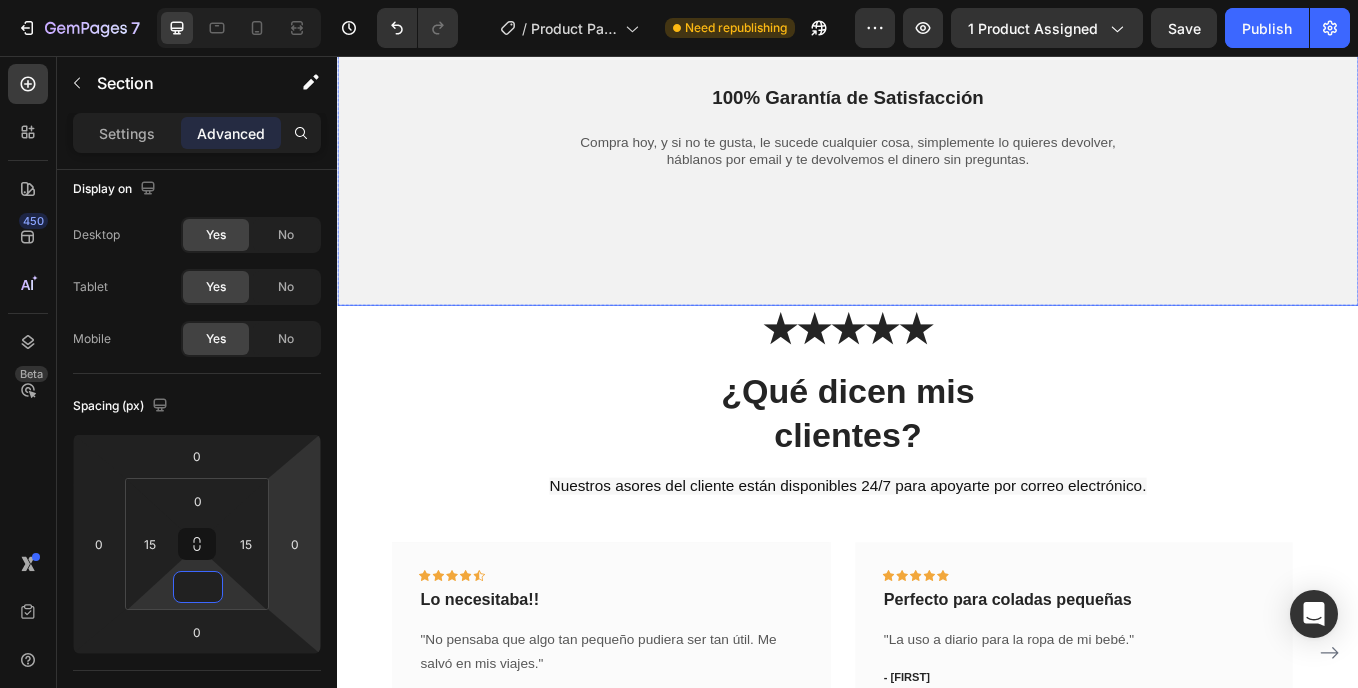 click on "Image 100% Garantía de Satisfacción Heading Compra hoy, y si no te gusta, le sucede cualquier cosa, simplemente lo quieres devolver, háblanos por email y te devolvemos el dinero sin preguntas. Text Block Row Row" at bounding box center (937, 137) 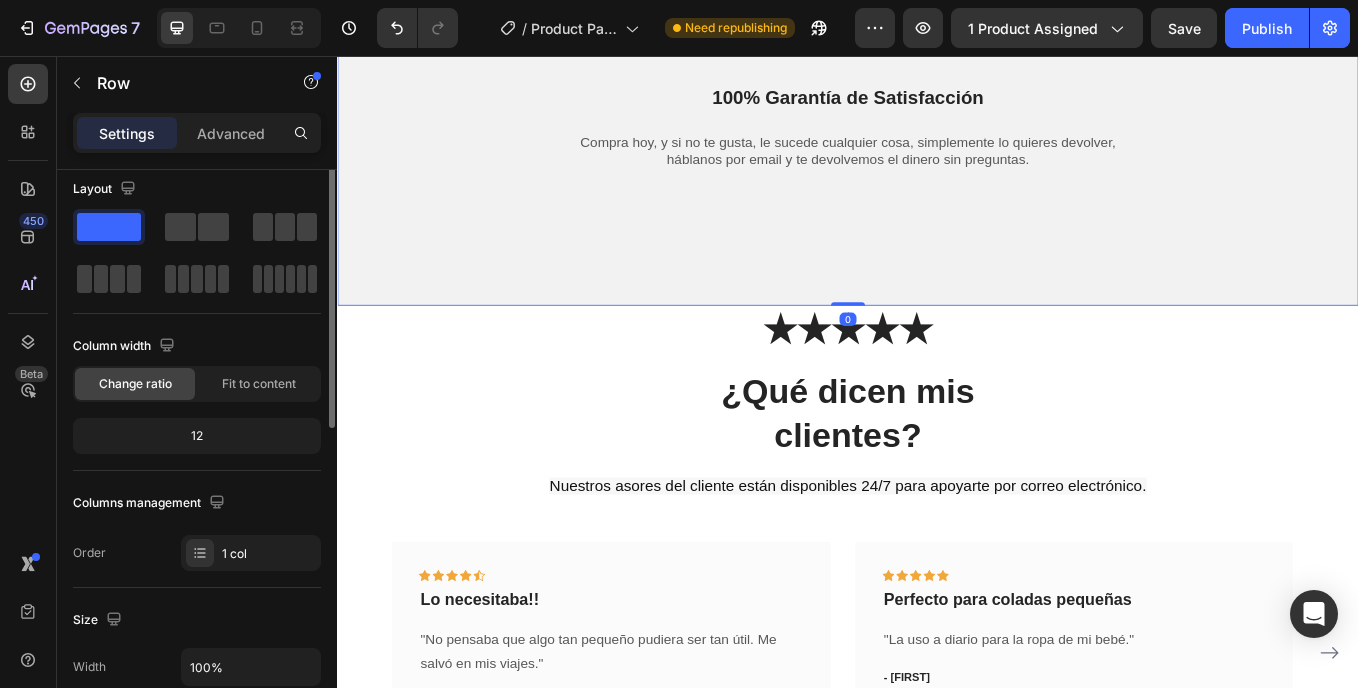 scroll, scrollTop: 0, scrollLeft: 0, axis: both 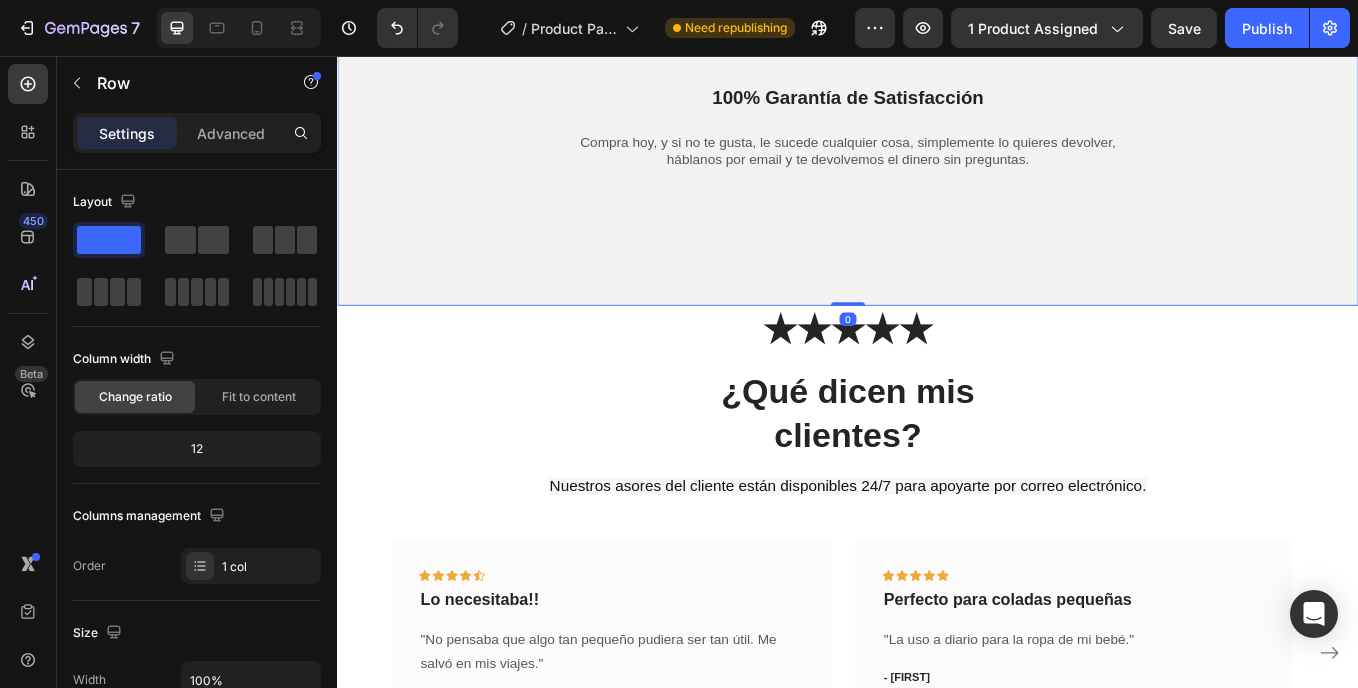 drag, startPoint x: 922, startPoint y: 347, endPoint x: 951, endPoint y: 268, distance: 84.15462 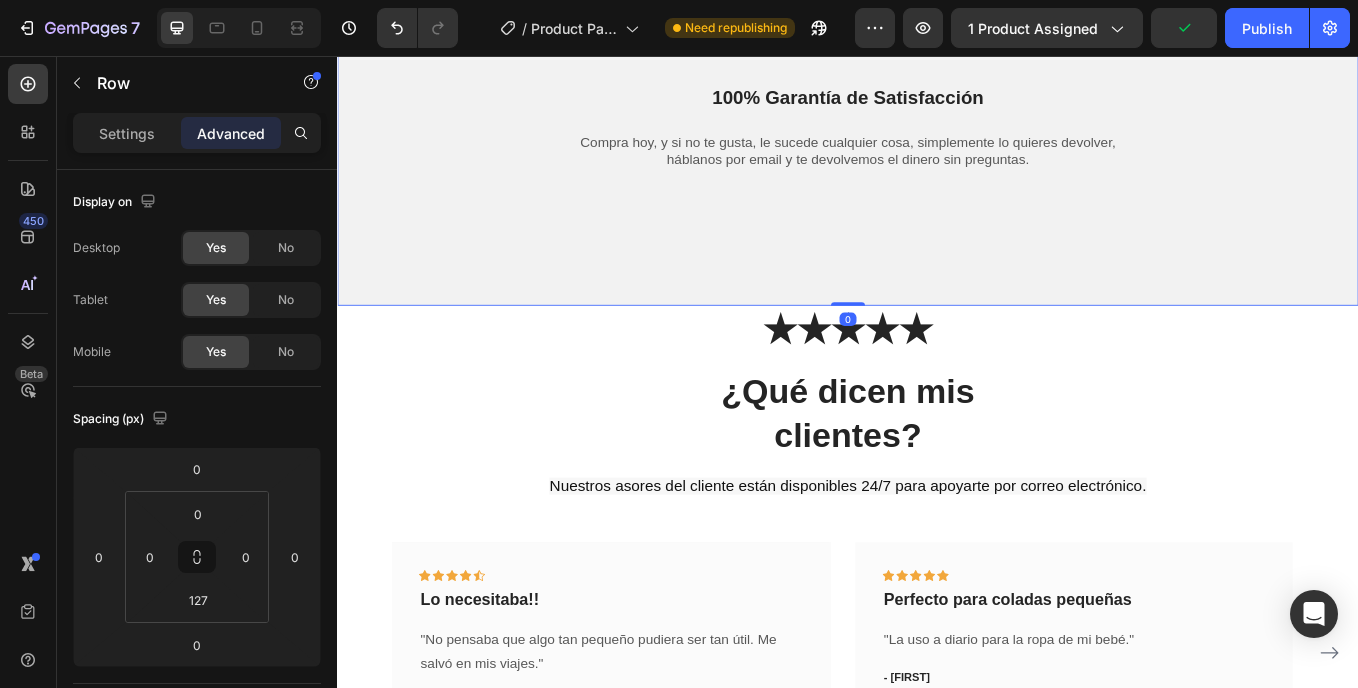 drag, startPoint x: 928, startPoint y: 298, endPoint x: 938, endPoint y: 254, distance: 45.122055 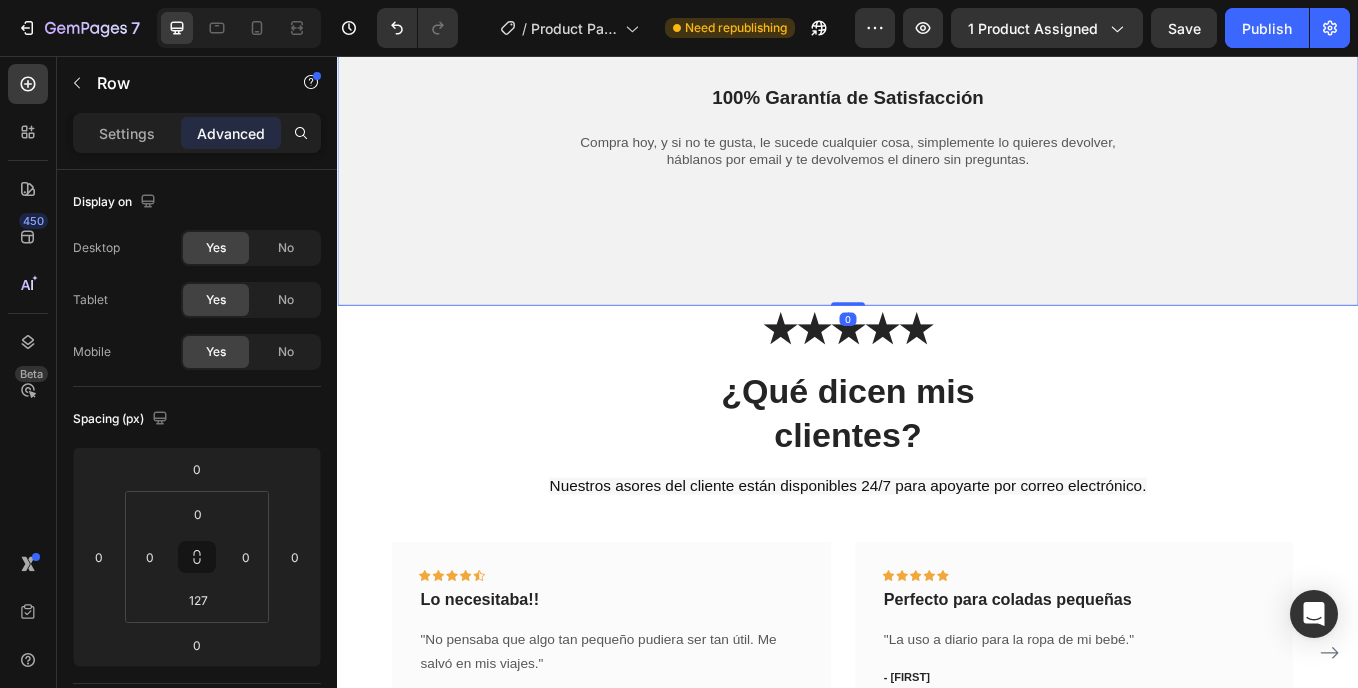 click on "Image 100% Garantía de Satisfacción Heading Compra hoy, y si no te gusta, le sucede cualquier cosa, simplemente lo quieres devolver, háblanos por email y te devolvemos el dinero sin preguntas. Text Block Row Row   0" at bounding box center [937, 137] 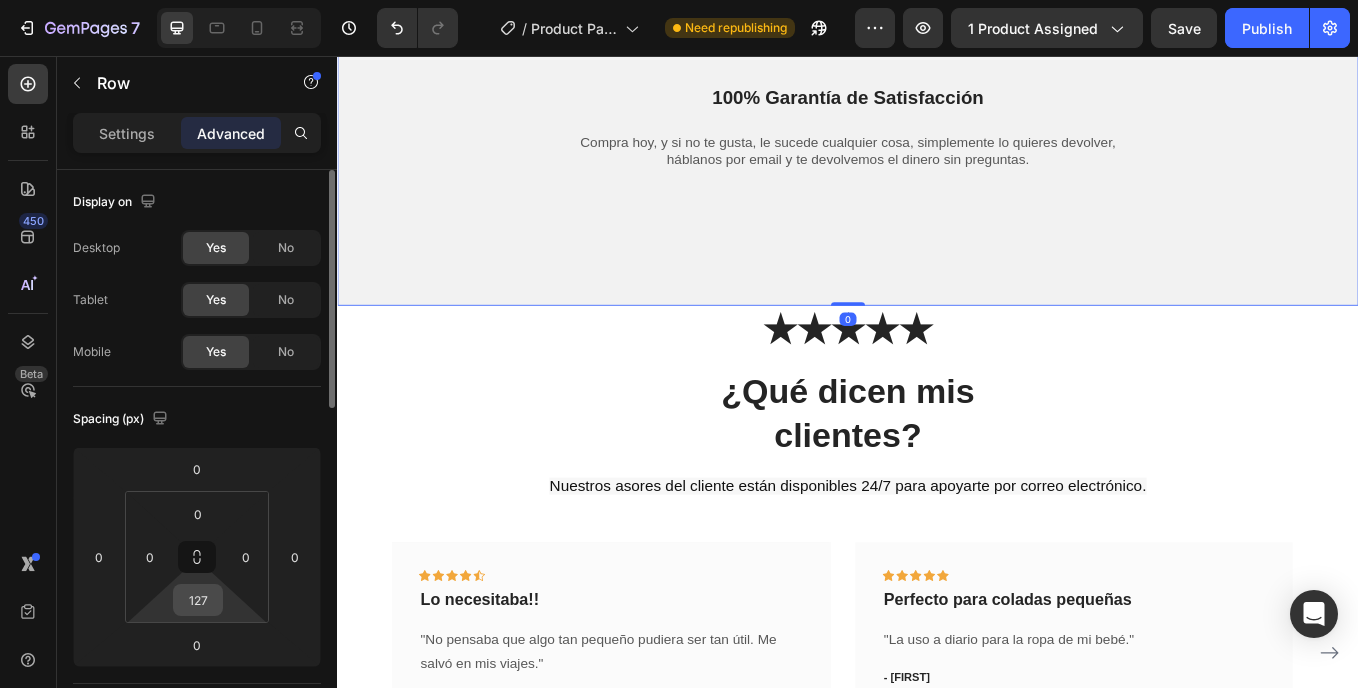 click on "127" at bounding box center [198, 600] 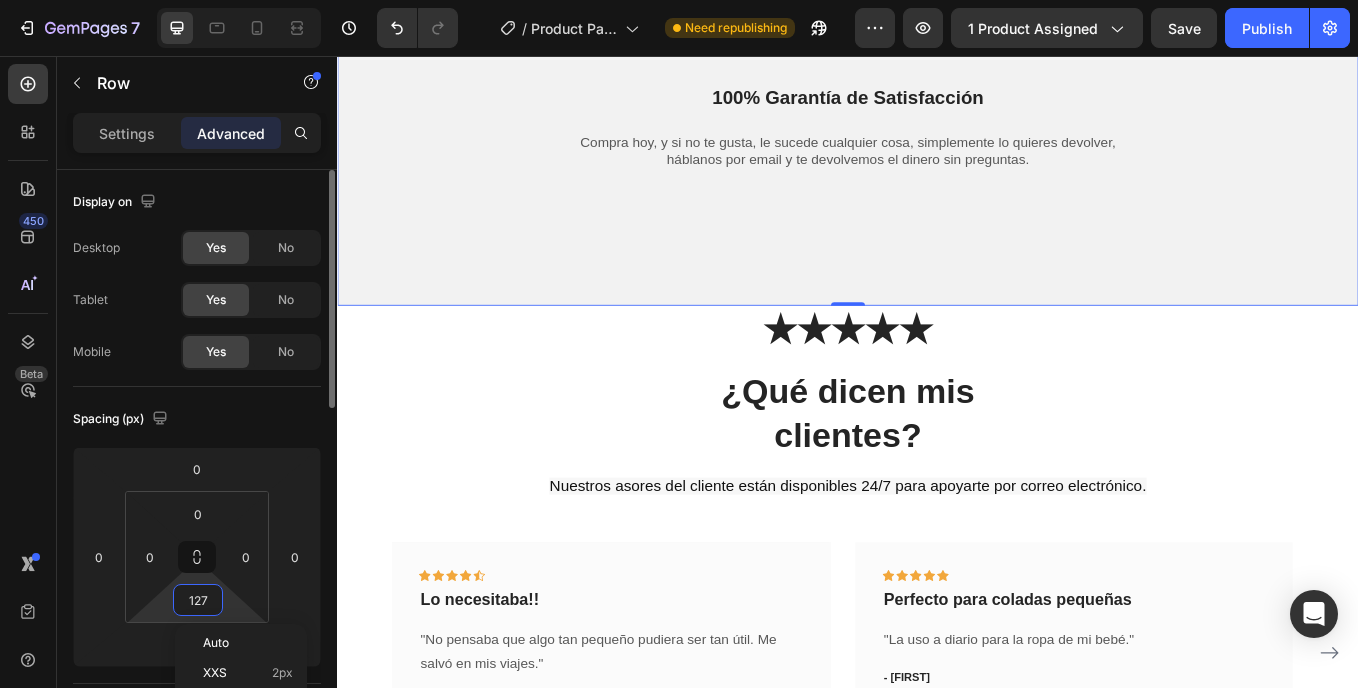 type 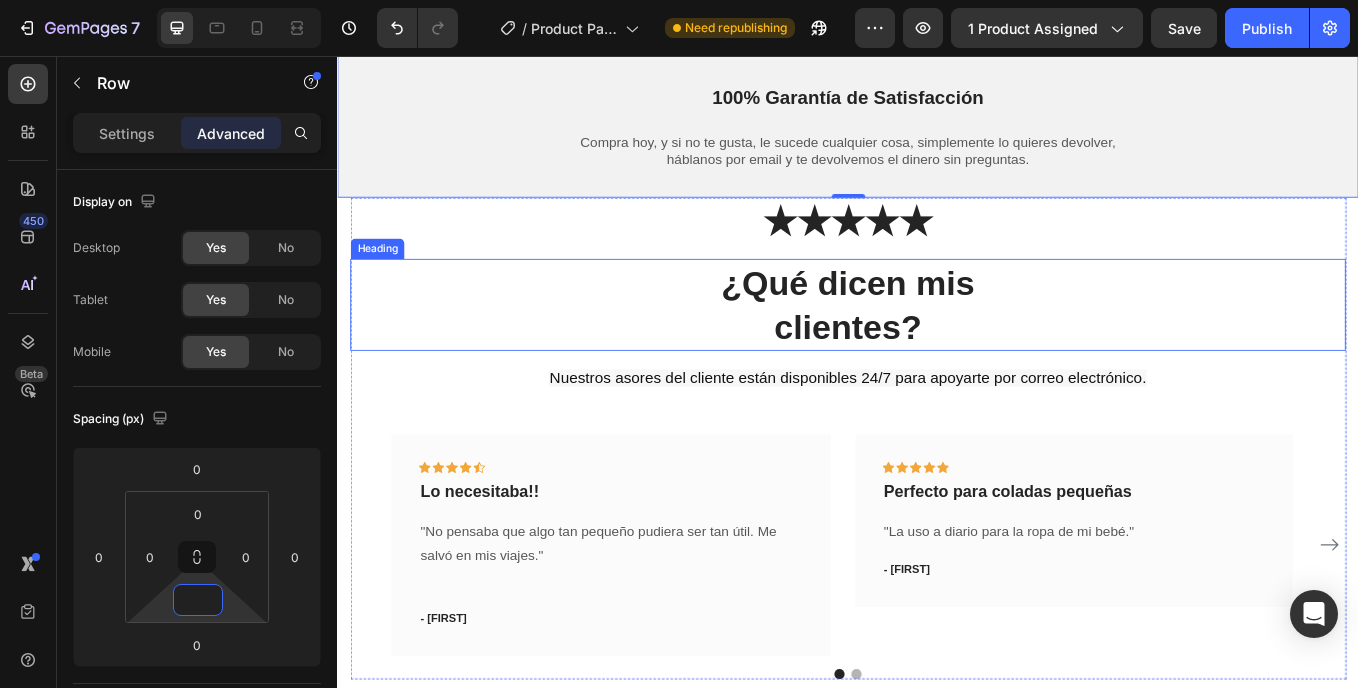 scroll, scrollTop: 6200, scrollLeft: 0, axis: vertical 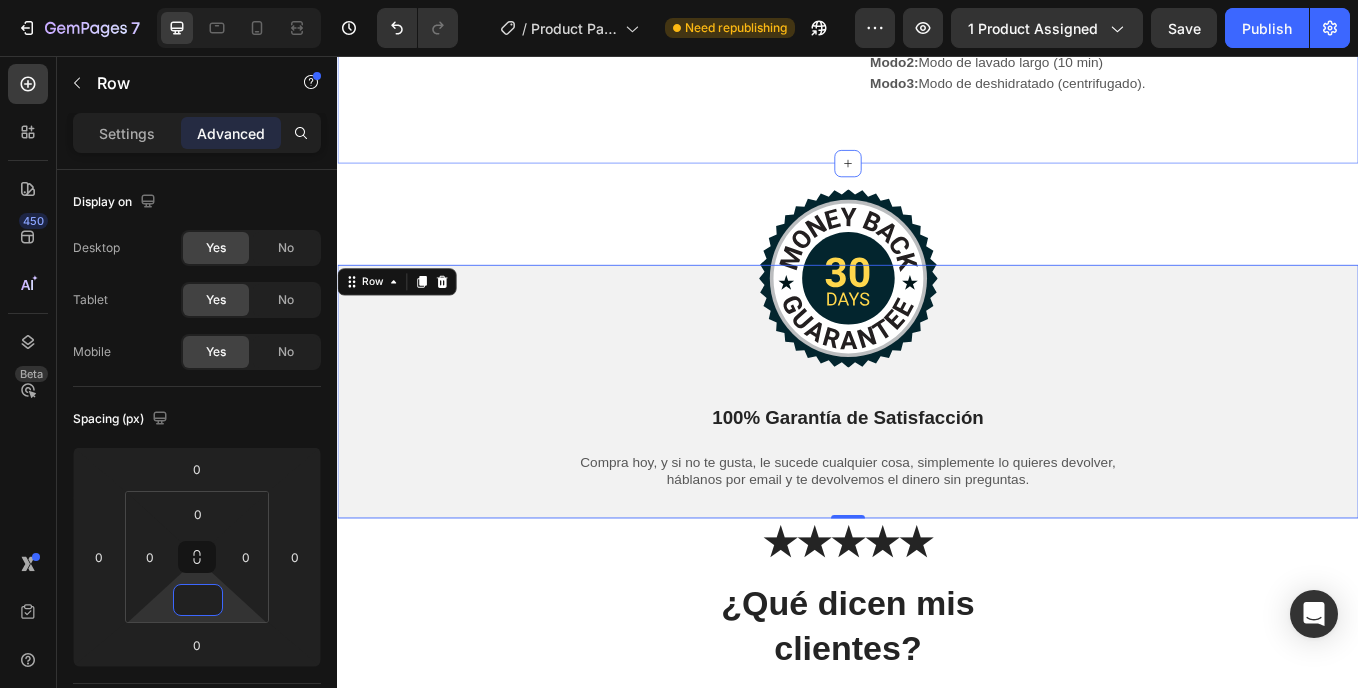 click on "Image ¿CÓMO FUNCIONA? Text block 01. Plegado → Desplegado. Heading Despliega y conecta el enchufe. Text block Row 02. Llena con agua. Coloca la ropa. Heading Échale un tapón de tu jabón favorito Text block Row 03. Enciende y selecciona el programa adecuado. Heading Modo1 :Modo de lavado corto (5 min). Modo2:   Modo de lavado largo (10 min) Modo3:  Modo de deshidratado (centrifugado). Text block Row Row Section 6" at bounding box center (937, -163) 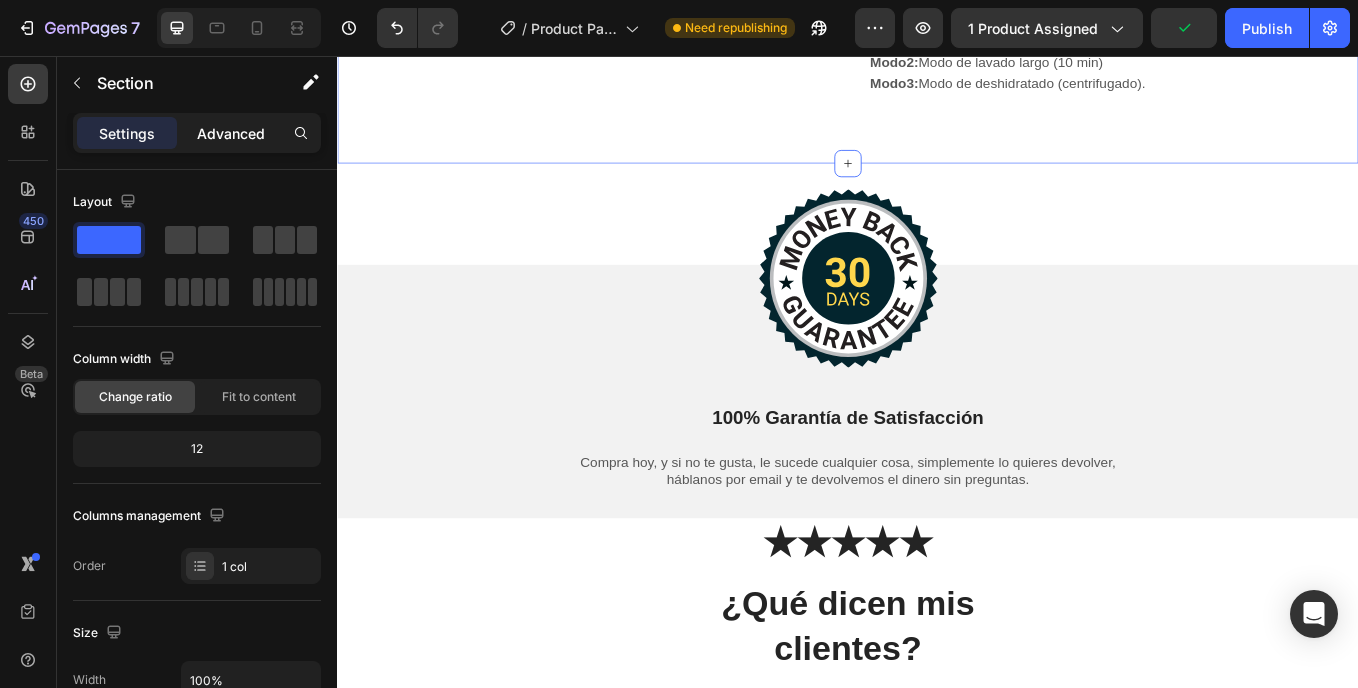 click on "Advanced" at bounding box center (231, 133) 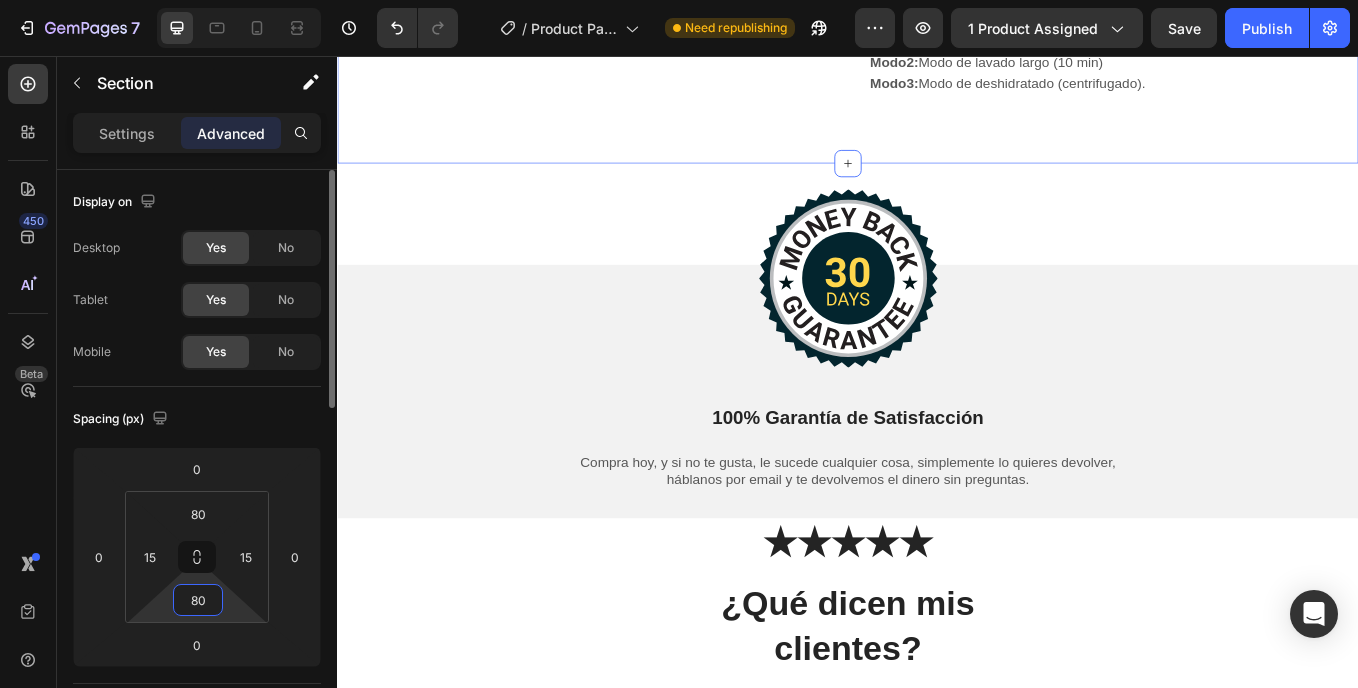 click on "80" at bounding box center [198, 600] 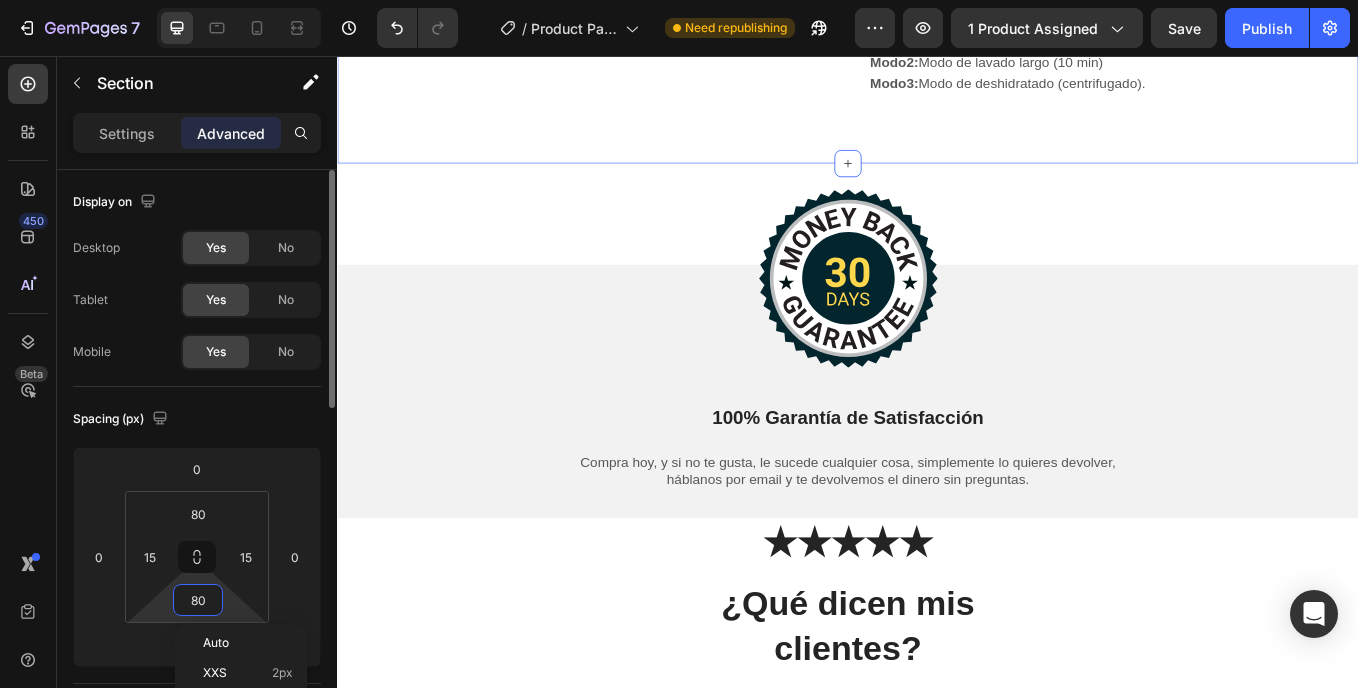 type 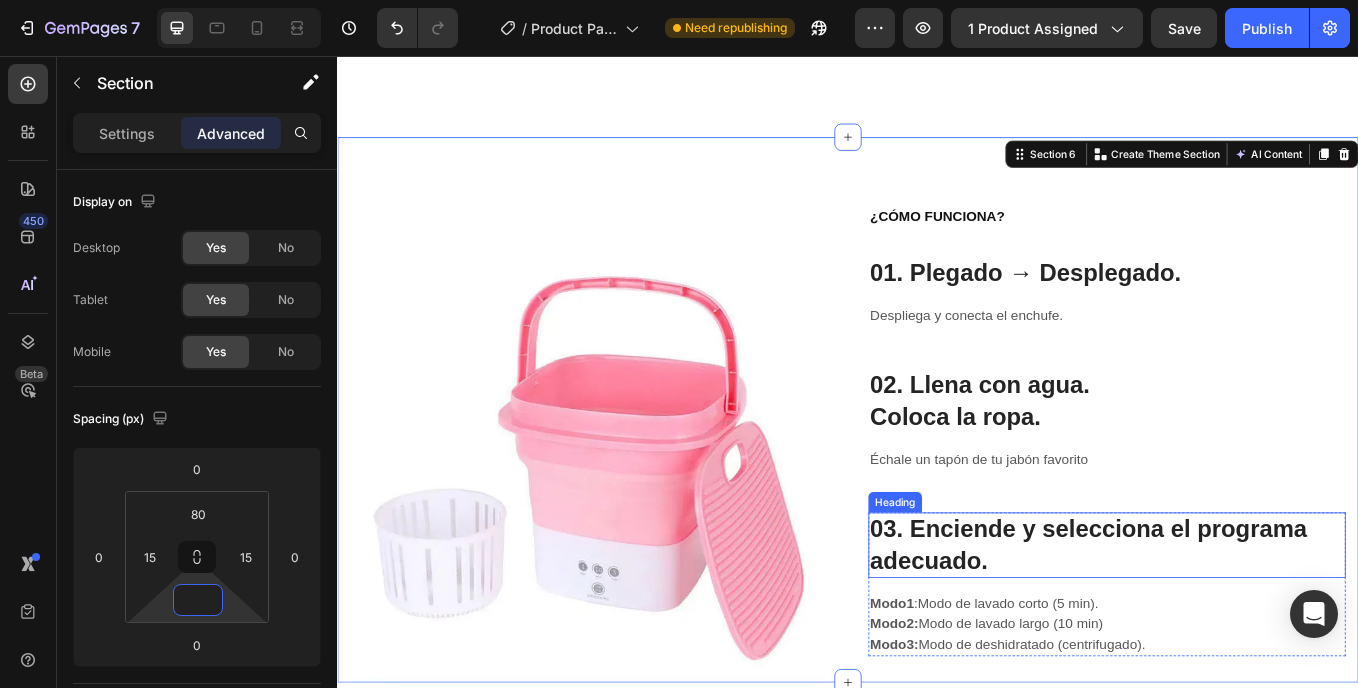 scroll, scrollTop: 5500, scrollLeft: 0, axis: vertical 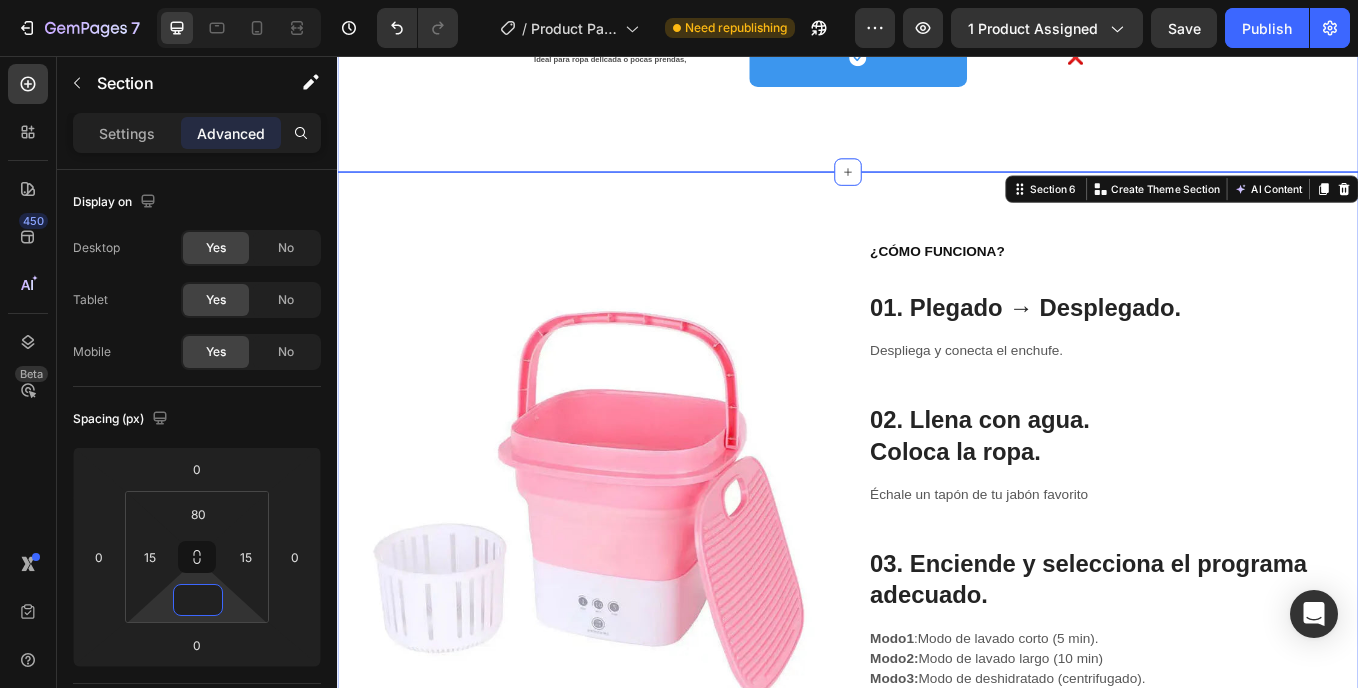 click on "Nosotros VS Otros Heading Row Image
Drop element here Row Otros Text Block Row Diseño compacto pleglable Text Block
Icon Row ❌ Text Block Row Fácil de usar: 3 botones para control  Text Block
Icon Row ❌ Text Block Row Lava tu ropa estés donde estés Text Block
Icon Row Text Block ❌ Text Block Row Hasta 3 kg de ropa ligera Text Block
Icon Row ❌ Text Block Row Ideal para ropa delicada o pocas prendas , Text Block
Icon Row ❌ Text Block Row Section 5" at bounding box center (937, -165) 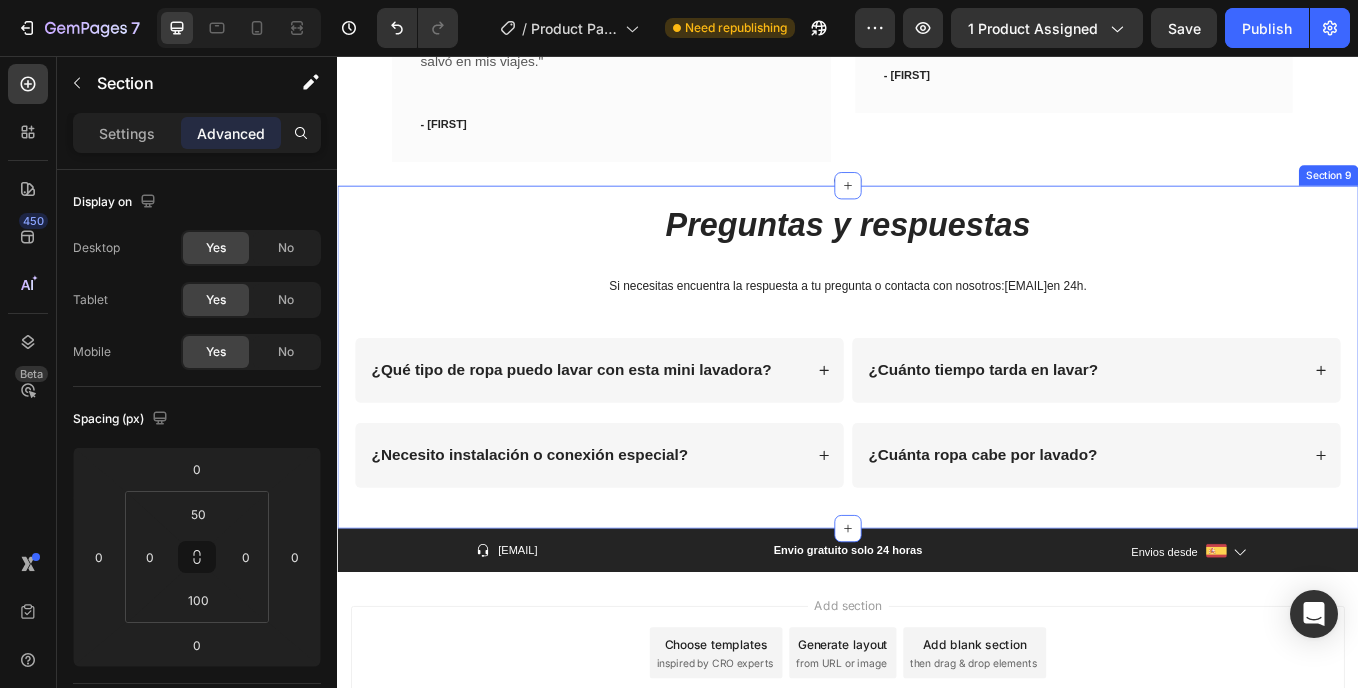 scroll, scrollTop: 7203, scrollLeft: 0, axis: vertical 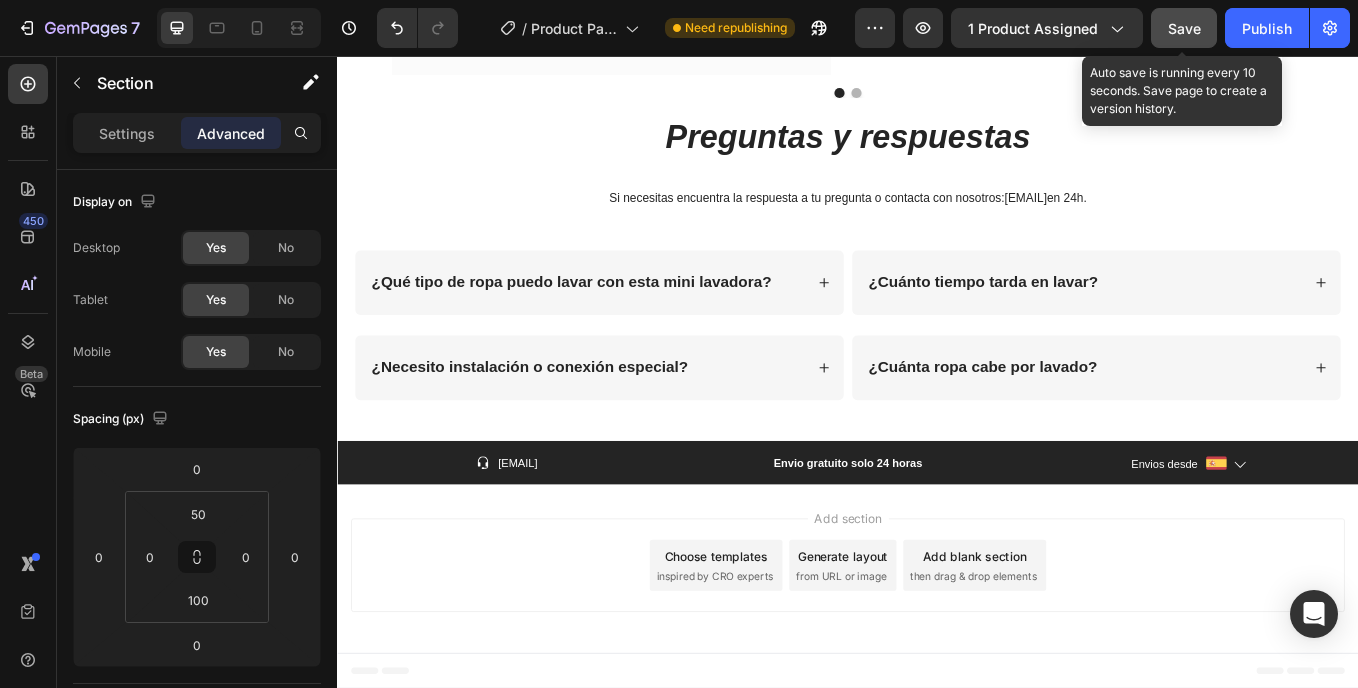 click on "Save" 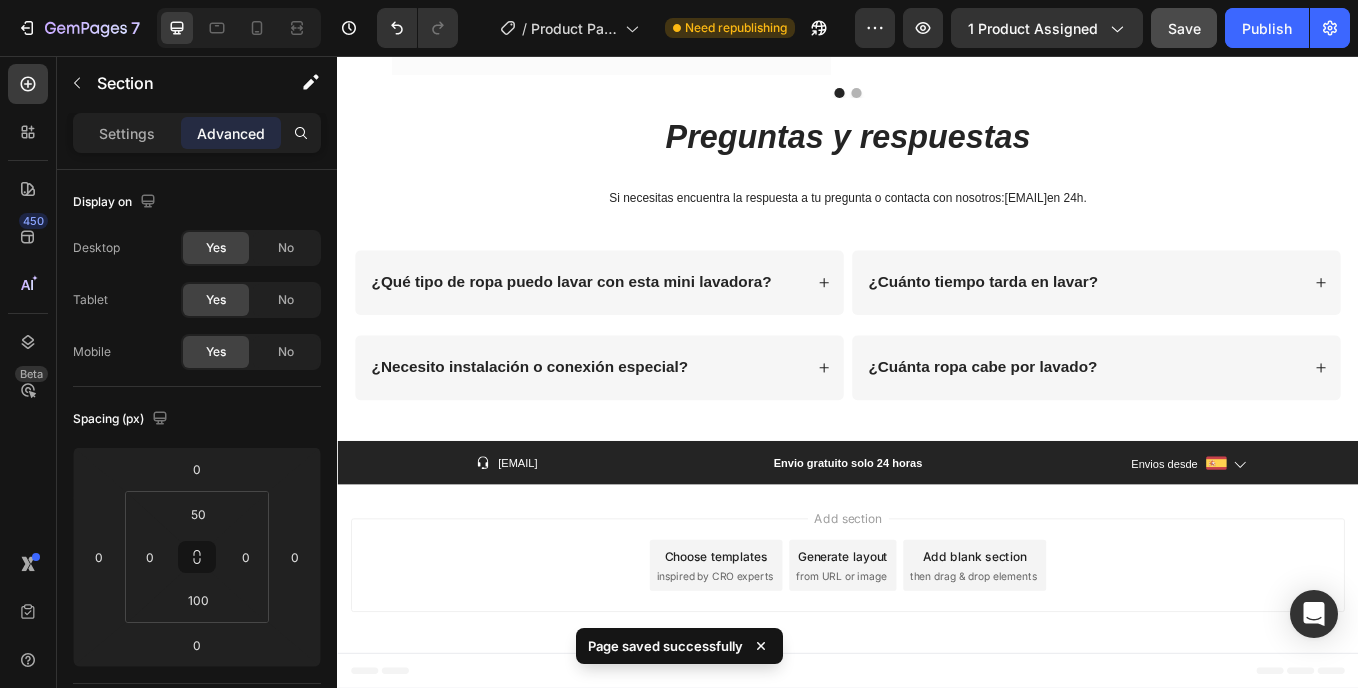 click on "Add section" at bounding box center (937, 598) 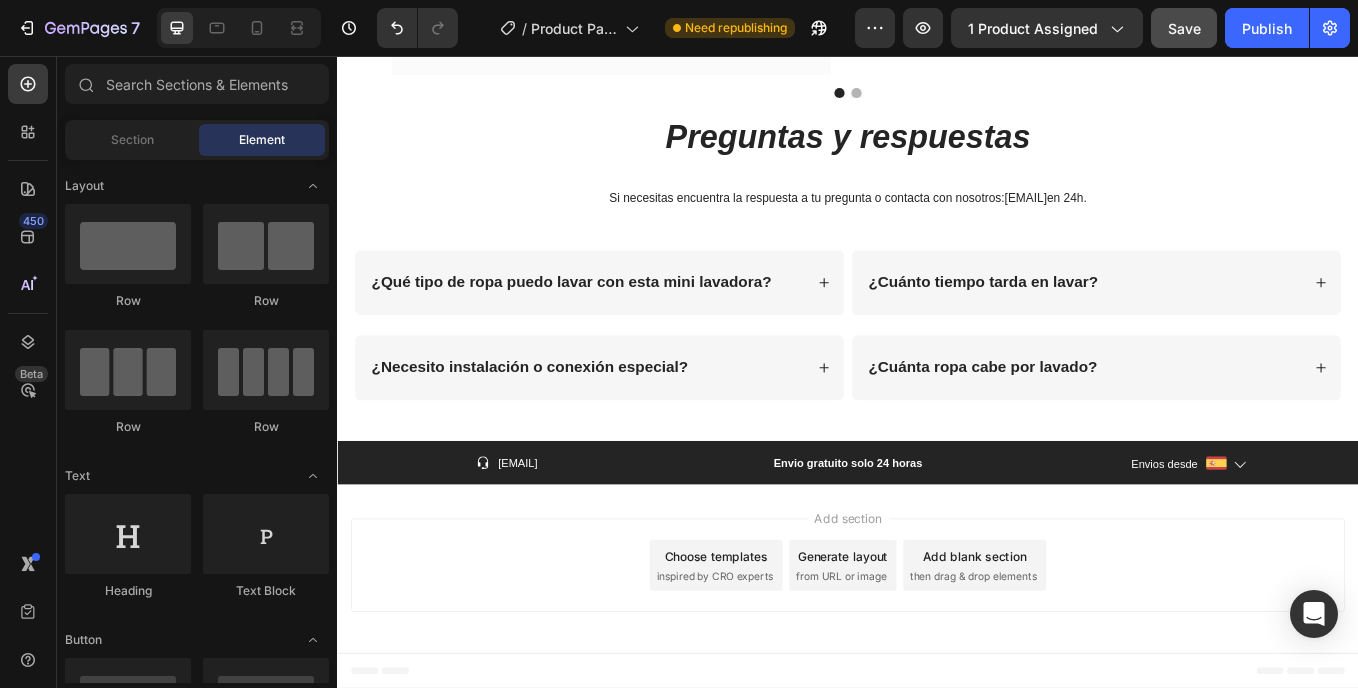 click on "Add section Choose templates inspired by CRO experts Generate layout from URL or image Add blank section then drag & drop elements" at bounding box center (937, 654) 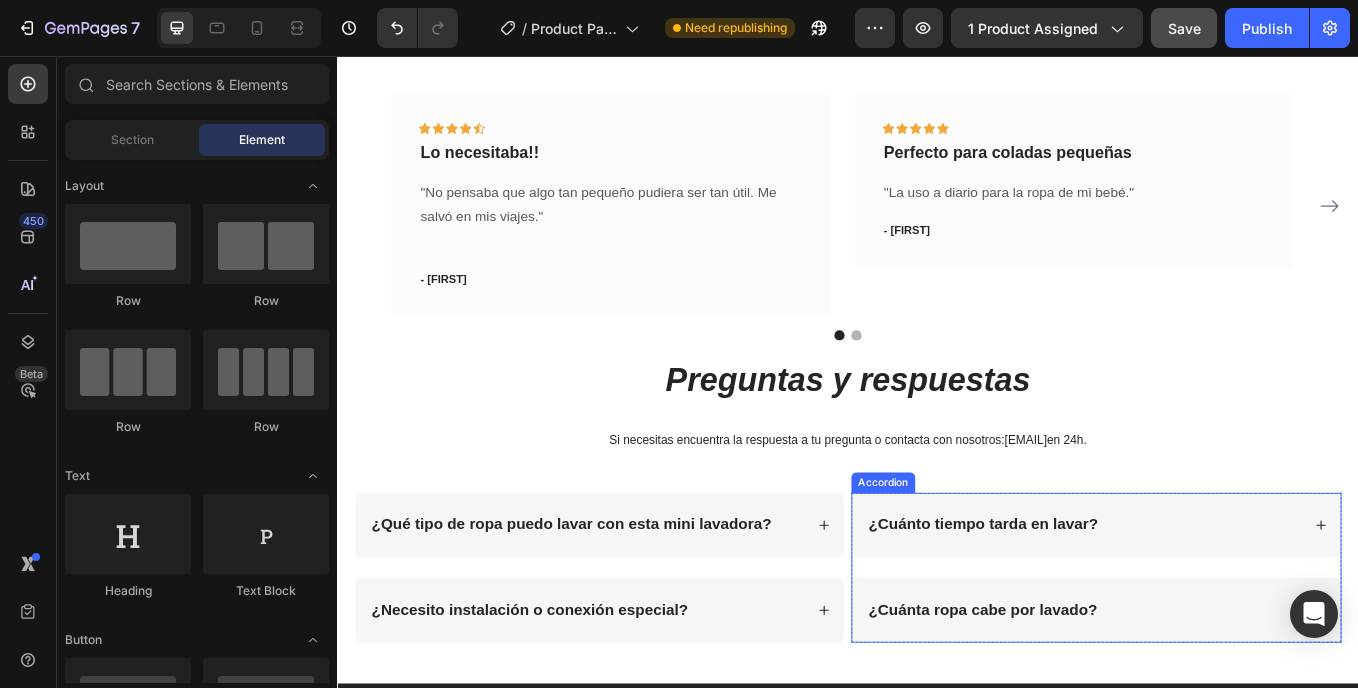 scroll, scrollTop: 7203, scrollLeft: 0, axis: vertical 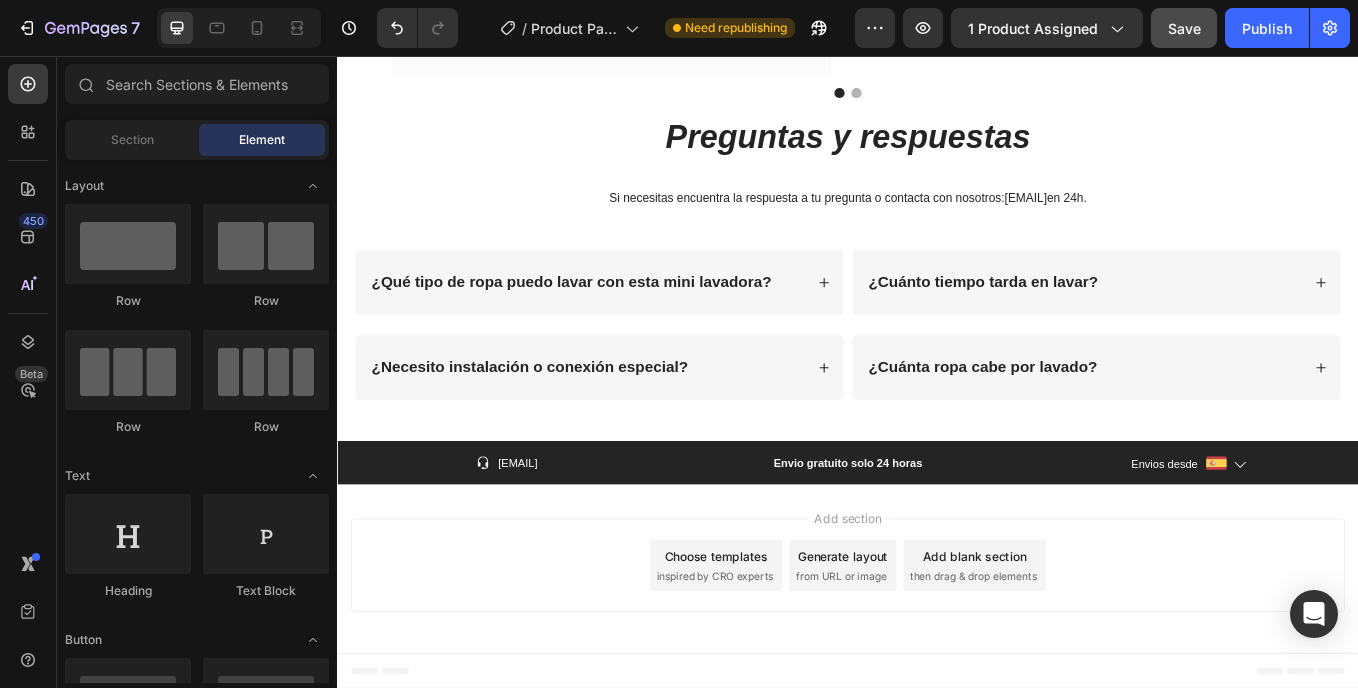 click on "Add section Choose templates inspired by CRO experts Generate layout from URL or image Add blank section then drag & drop elements" at bounding box center [937, 658] 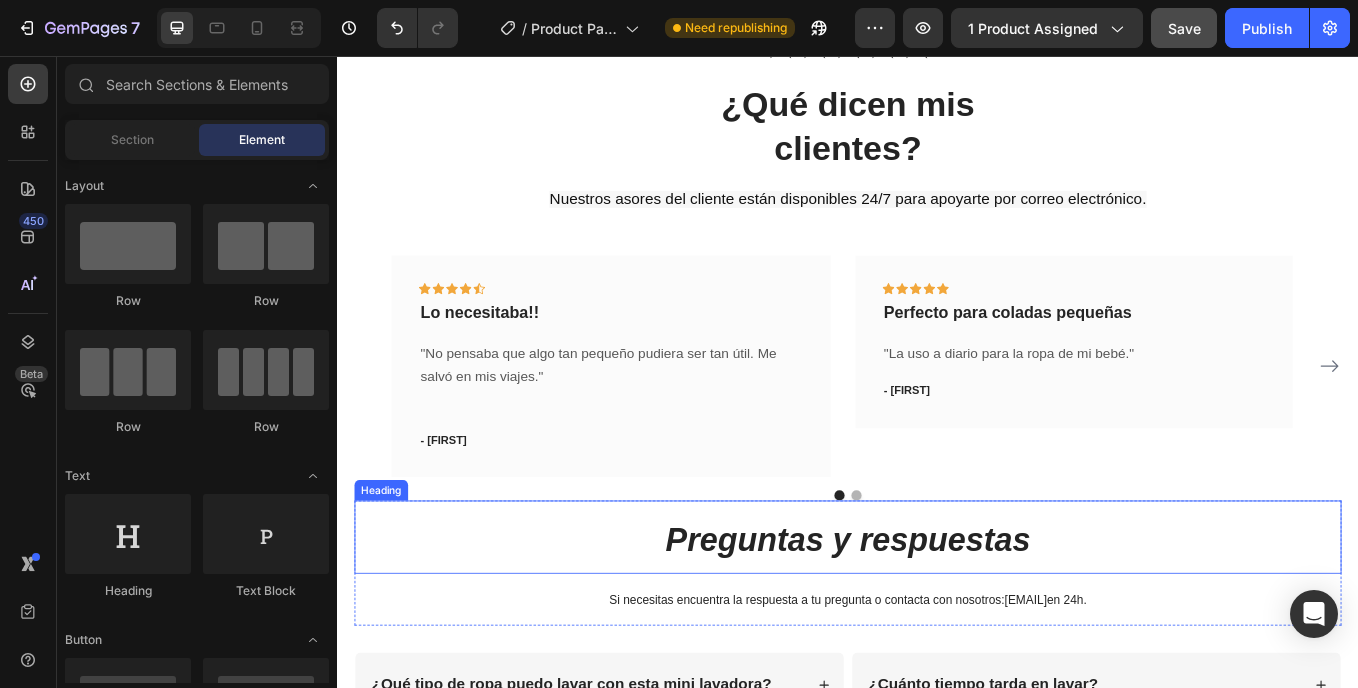 scroll, scrollTop: 6503, scrollLeft: 0, axis: vertical 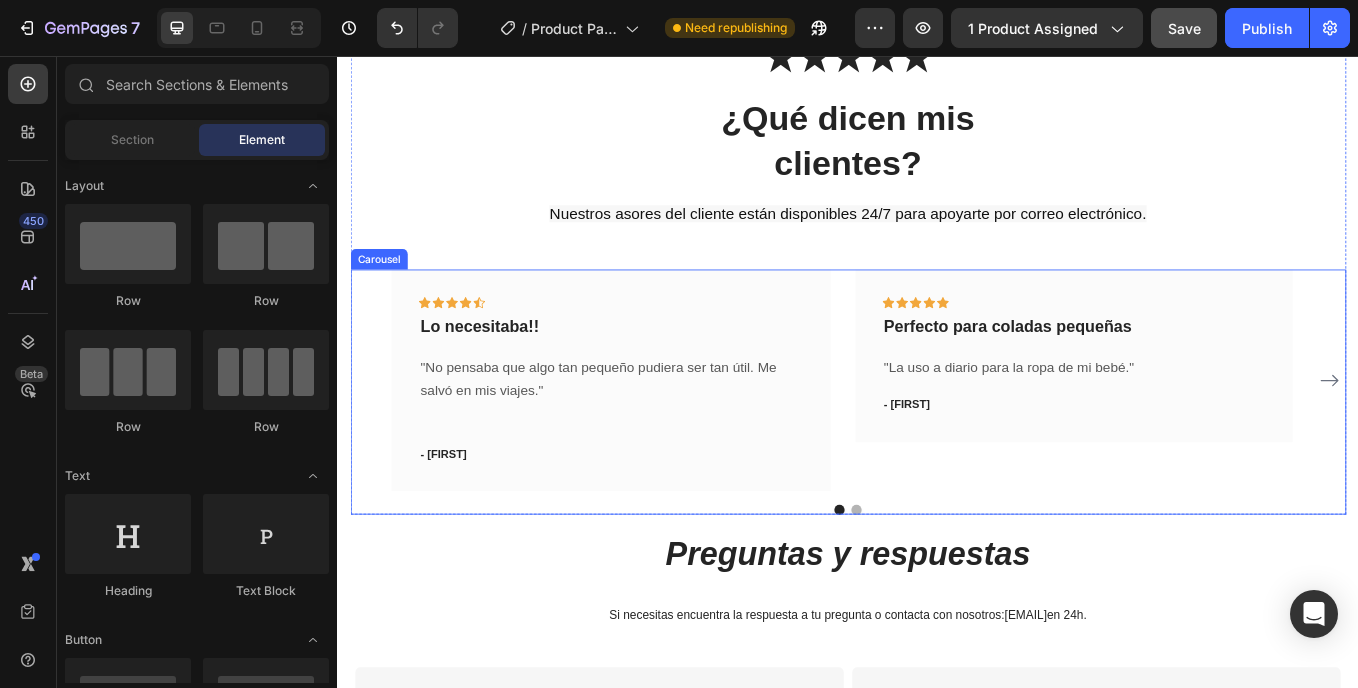 click 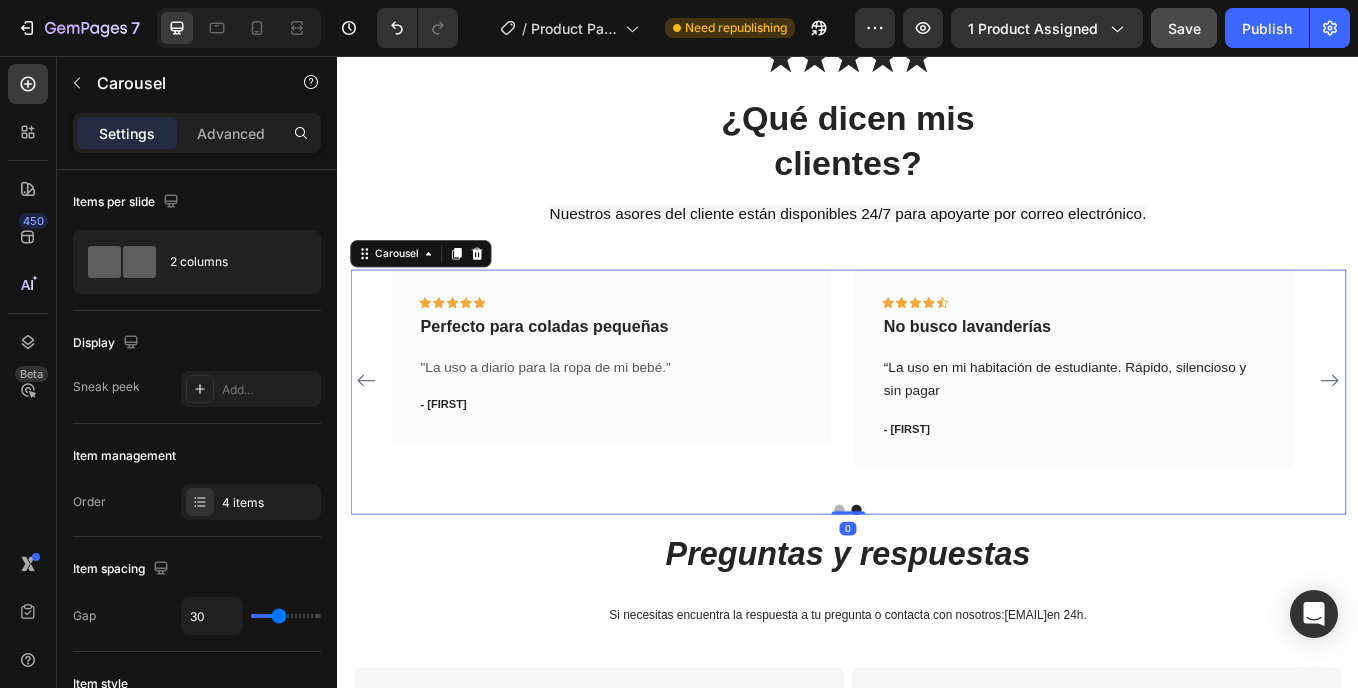 click 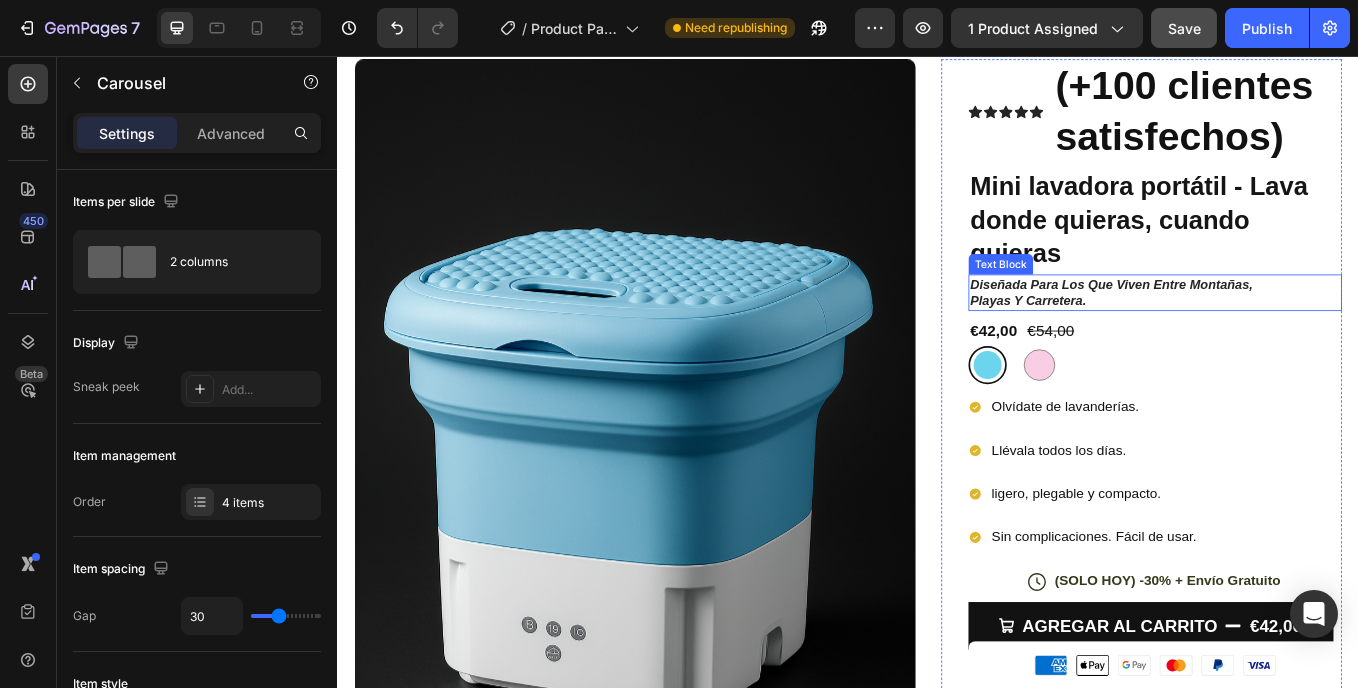 scroll, scrollTop: 200, scrollLeft: 0, axis: vertical 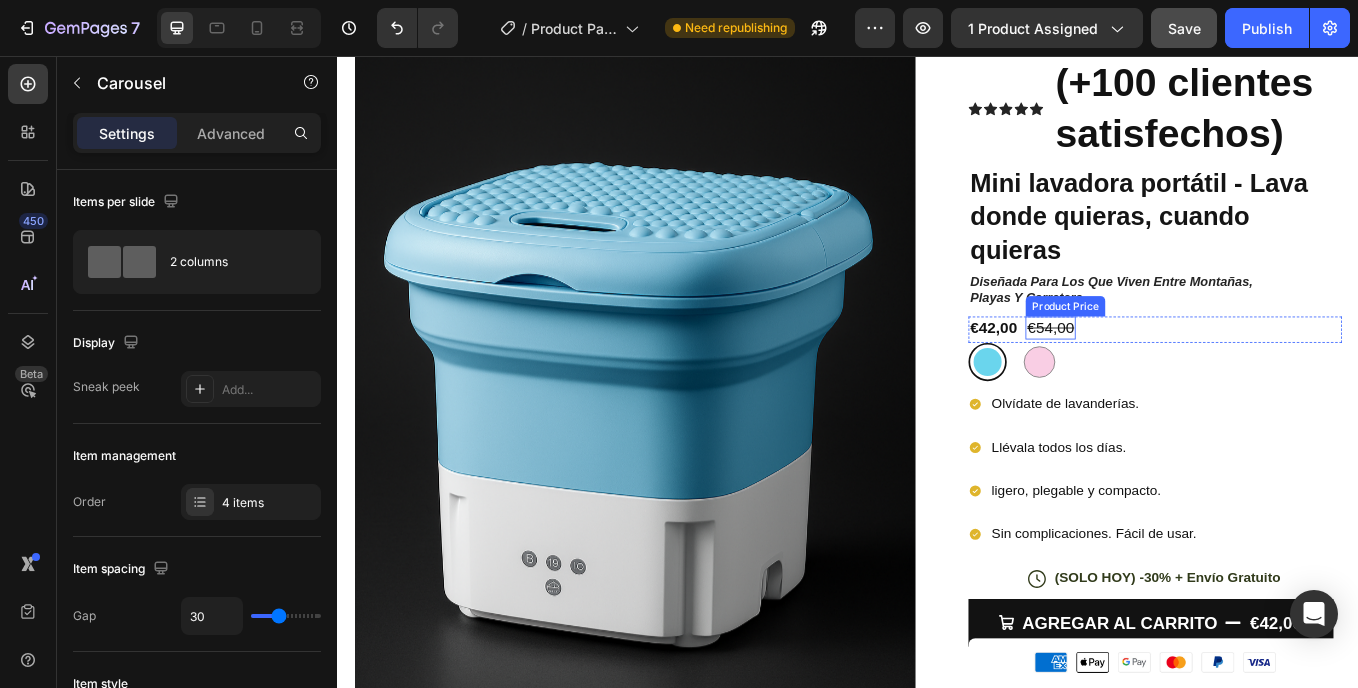 click on "€54,00" at bounding box center (1174, 375) 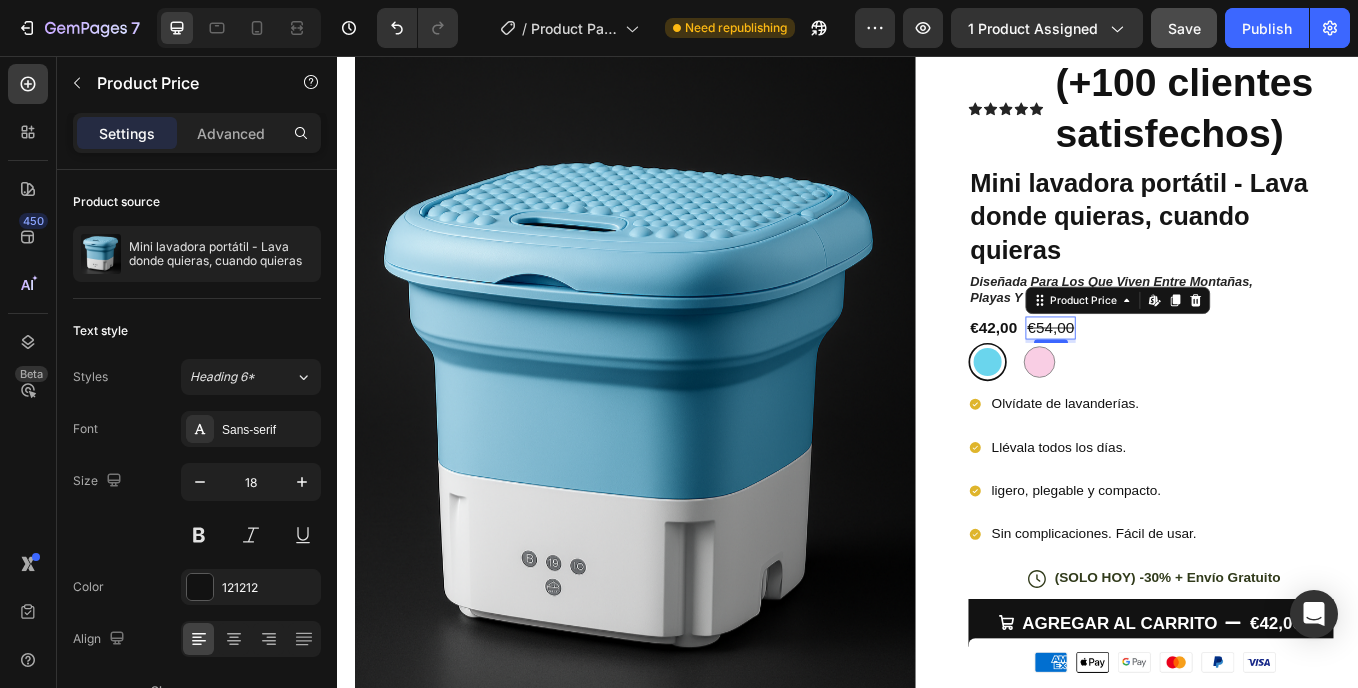 scroll, scrollTop: 700, scrollLeft: 0, axis: vertical 